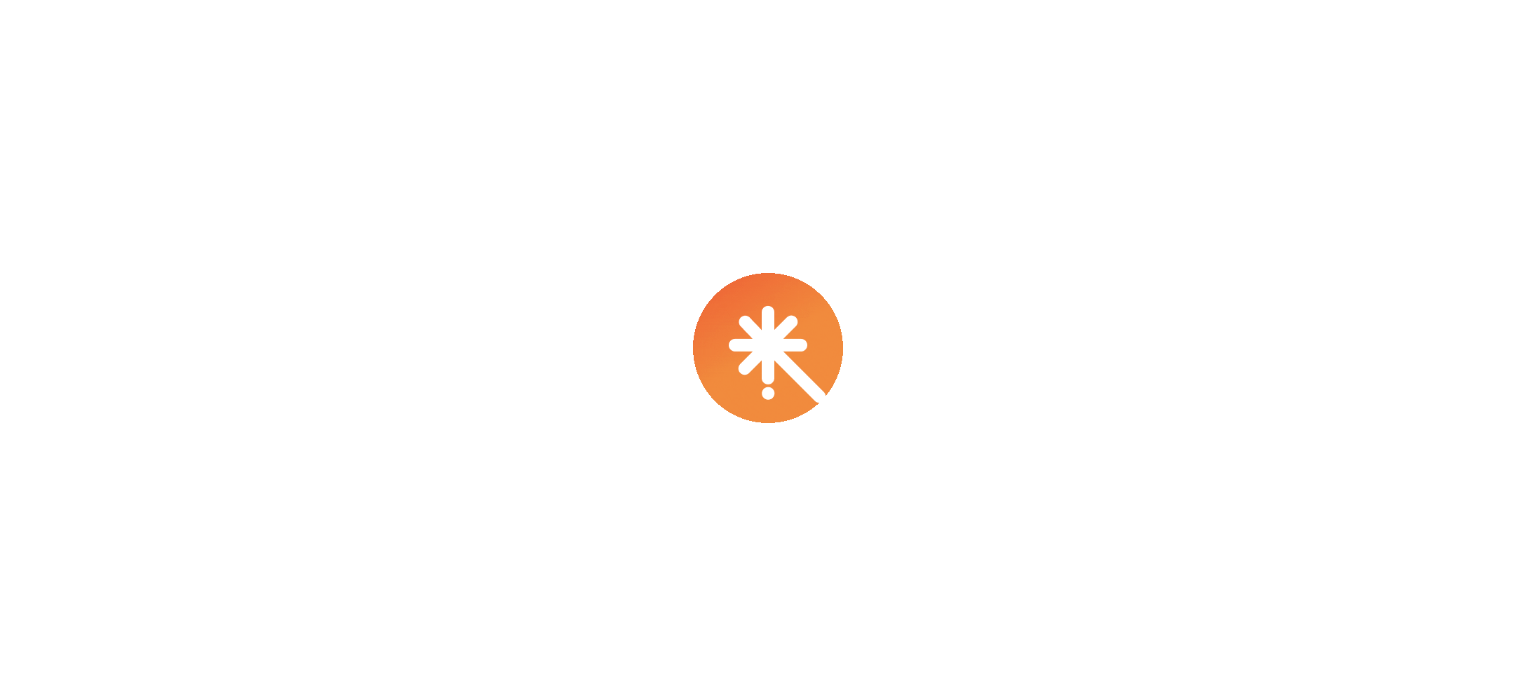 scroll, scrollTop: 0, scrollLeft: 0, axis: both 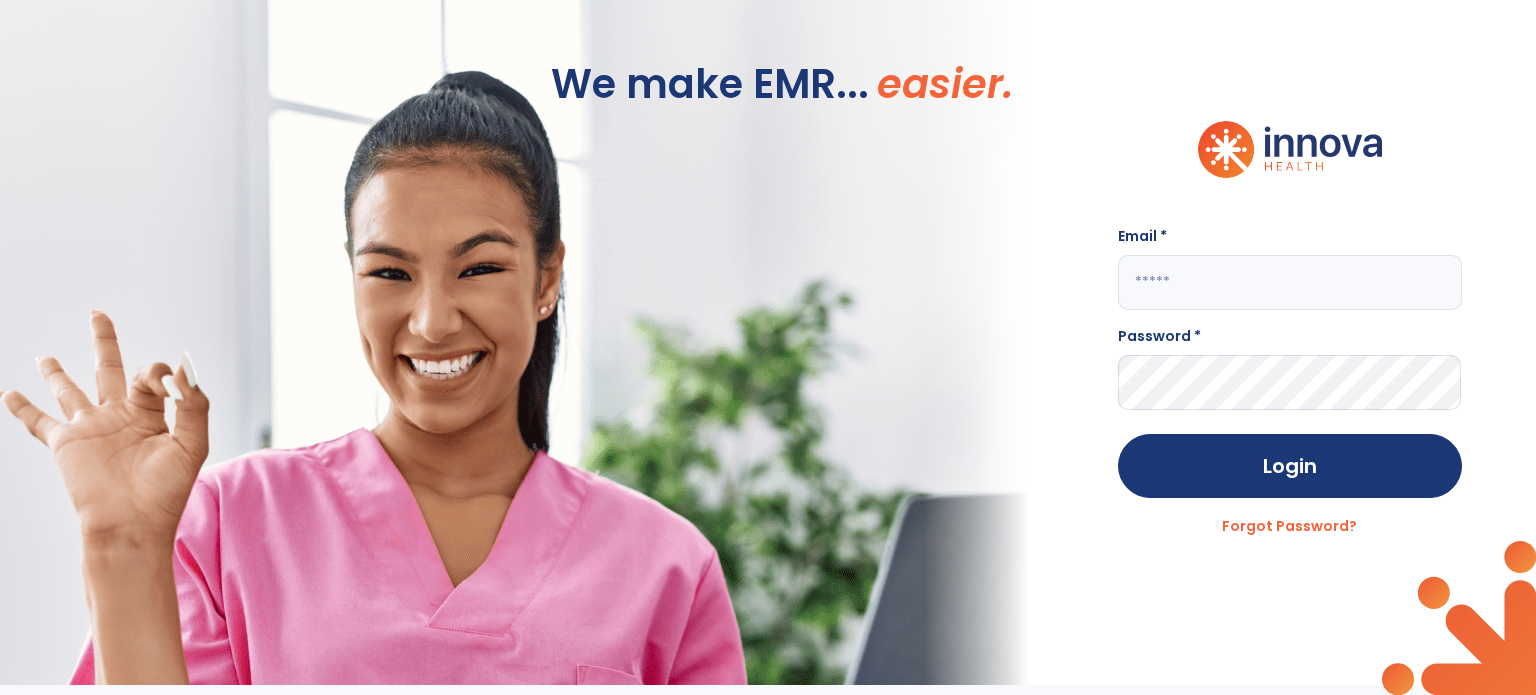 click 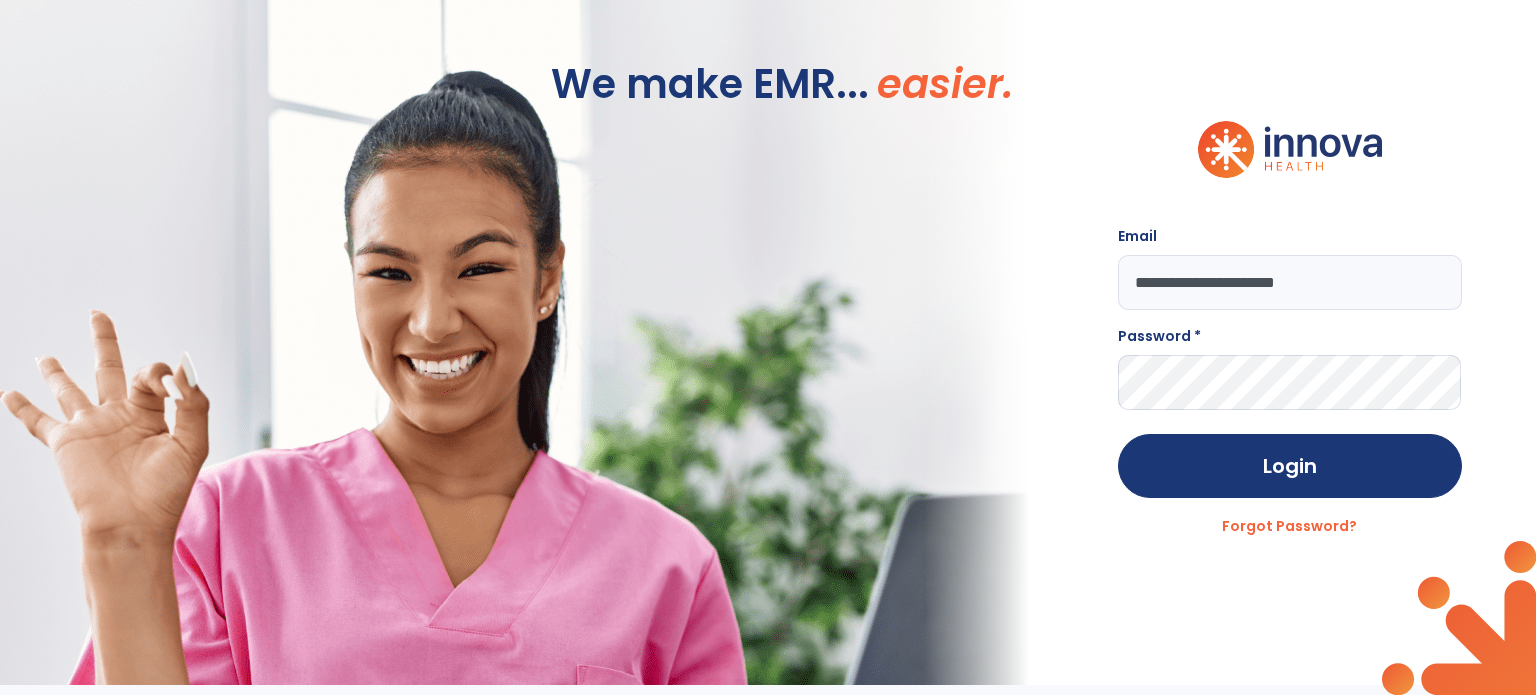 type on "**********" 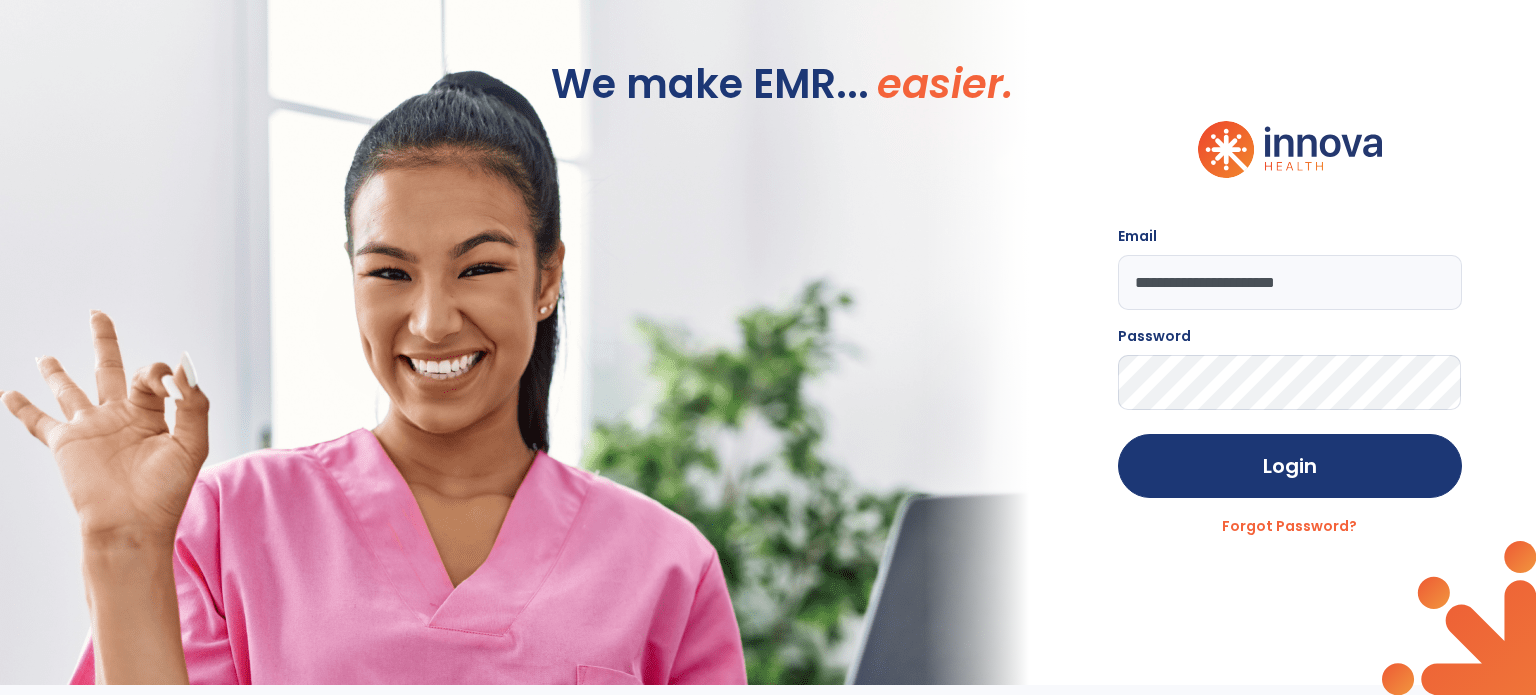 click on "Login" 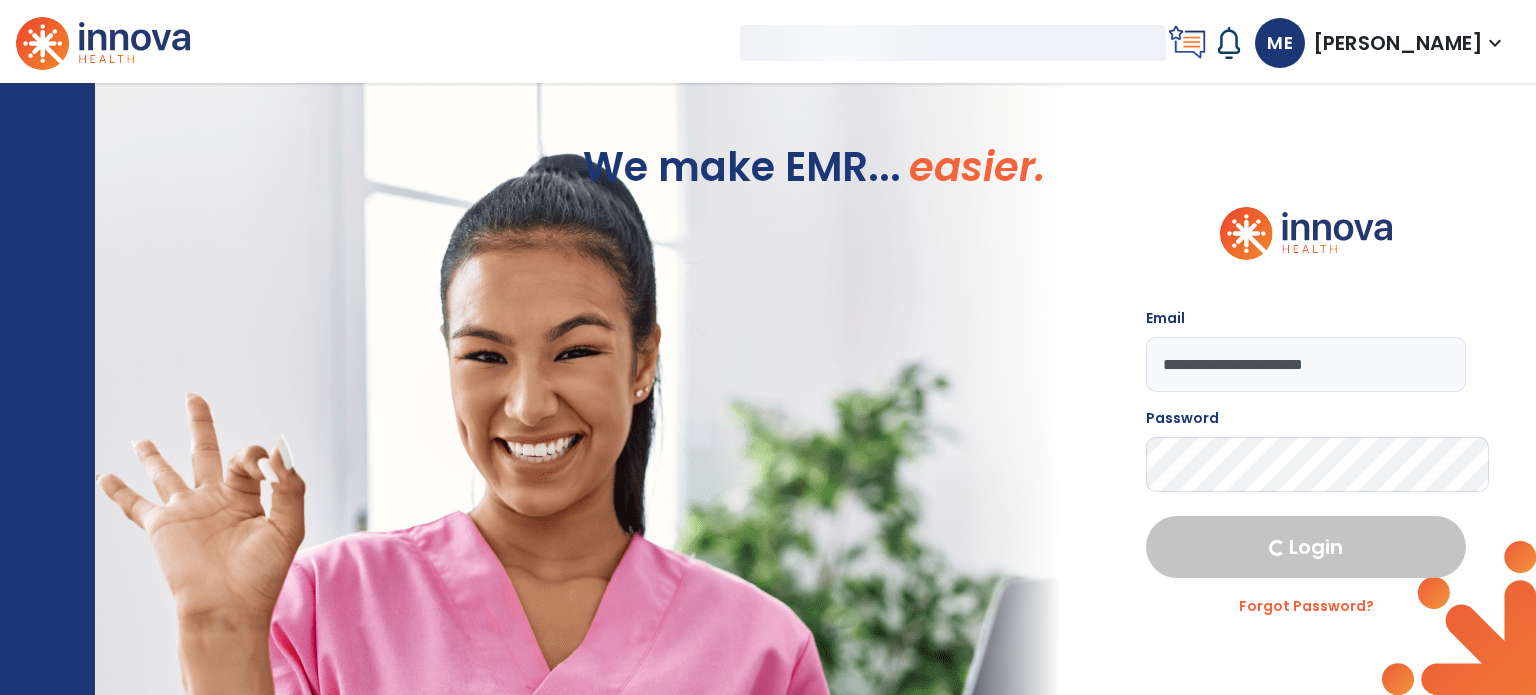 select on "****" 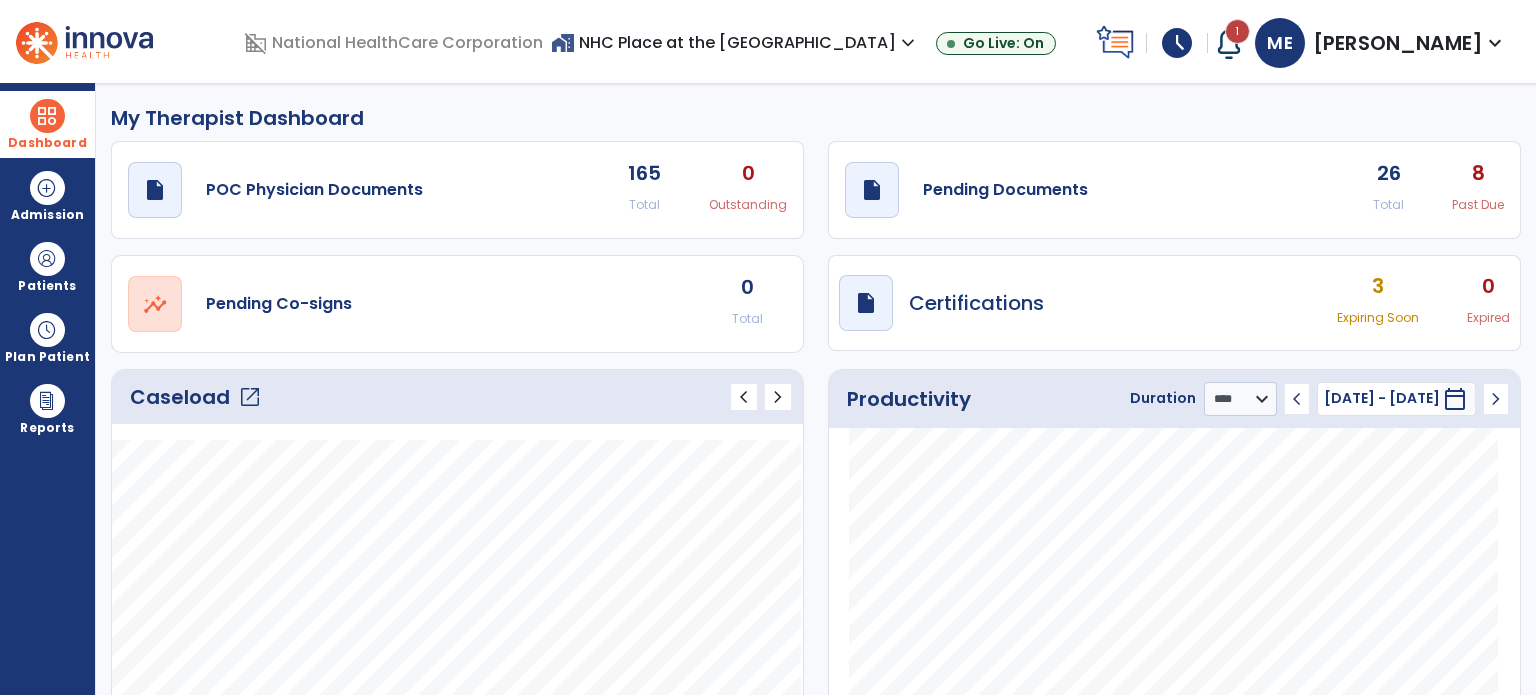click at bounding box center [47, 116] 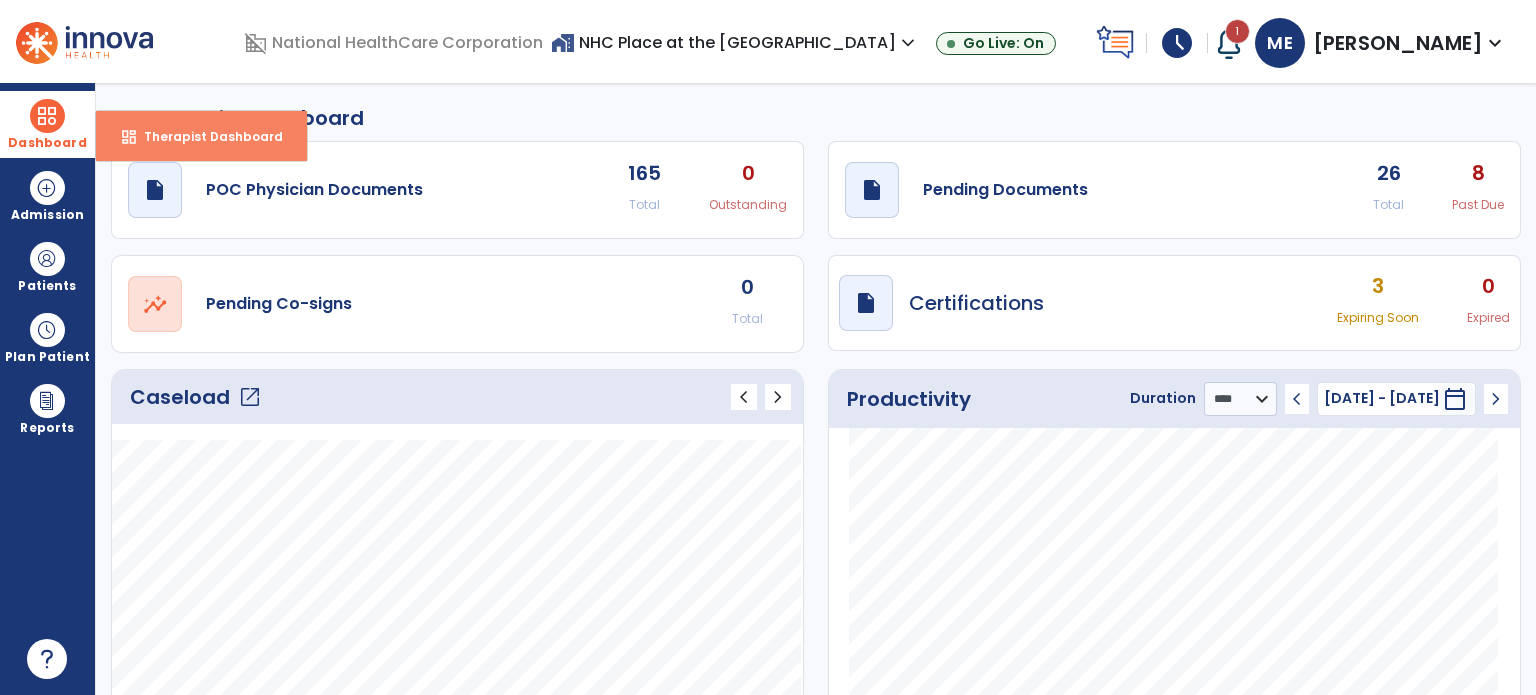 click on "Therapist Dashboard" at bounding box center [205, 136] 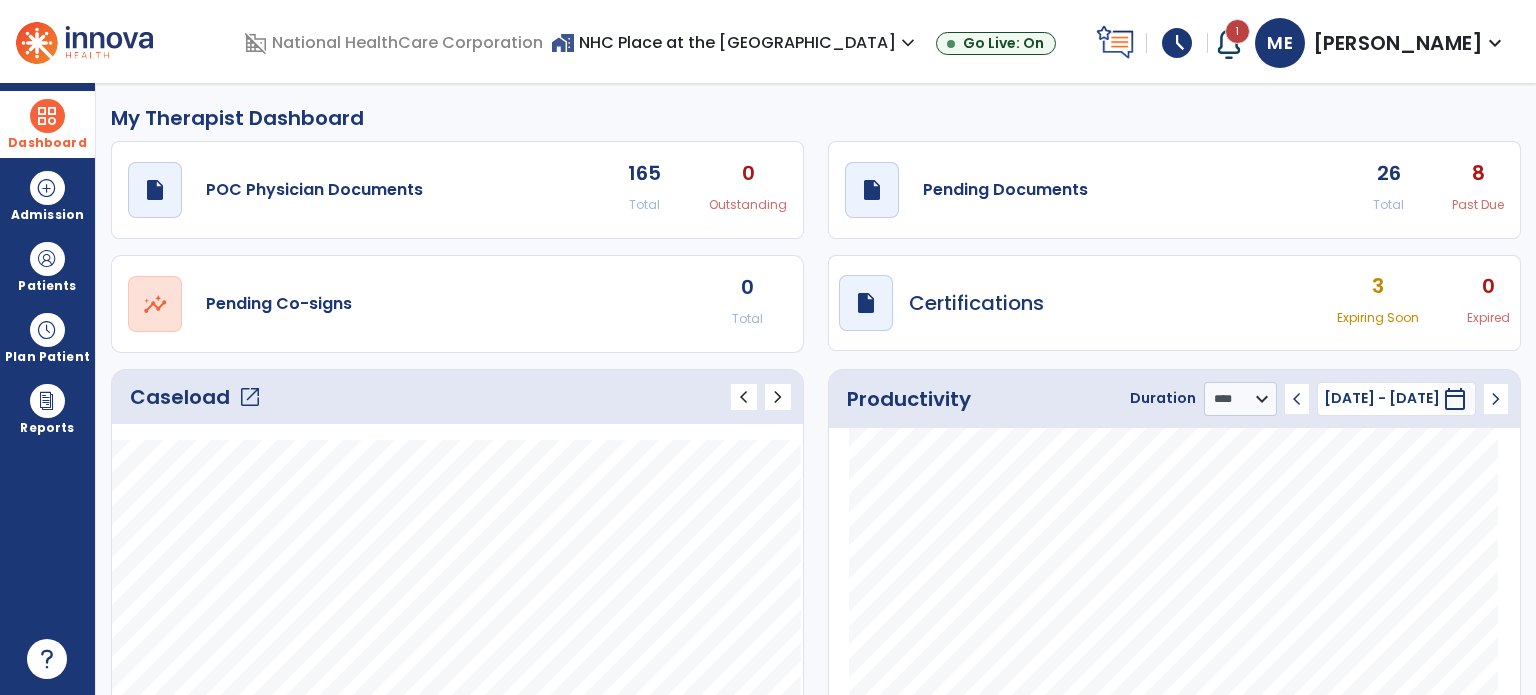 click on "open_in_new" 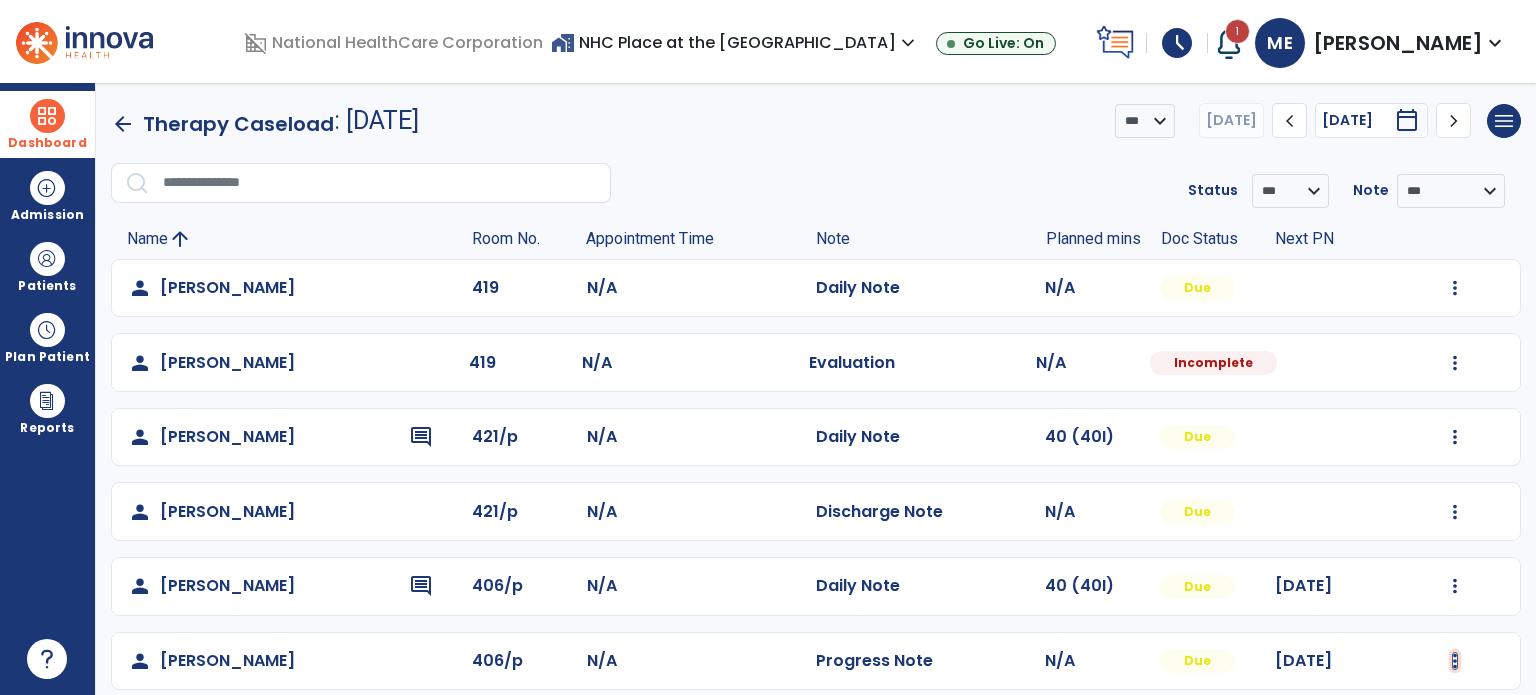 click at bounding box center [1455, 288] 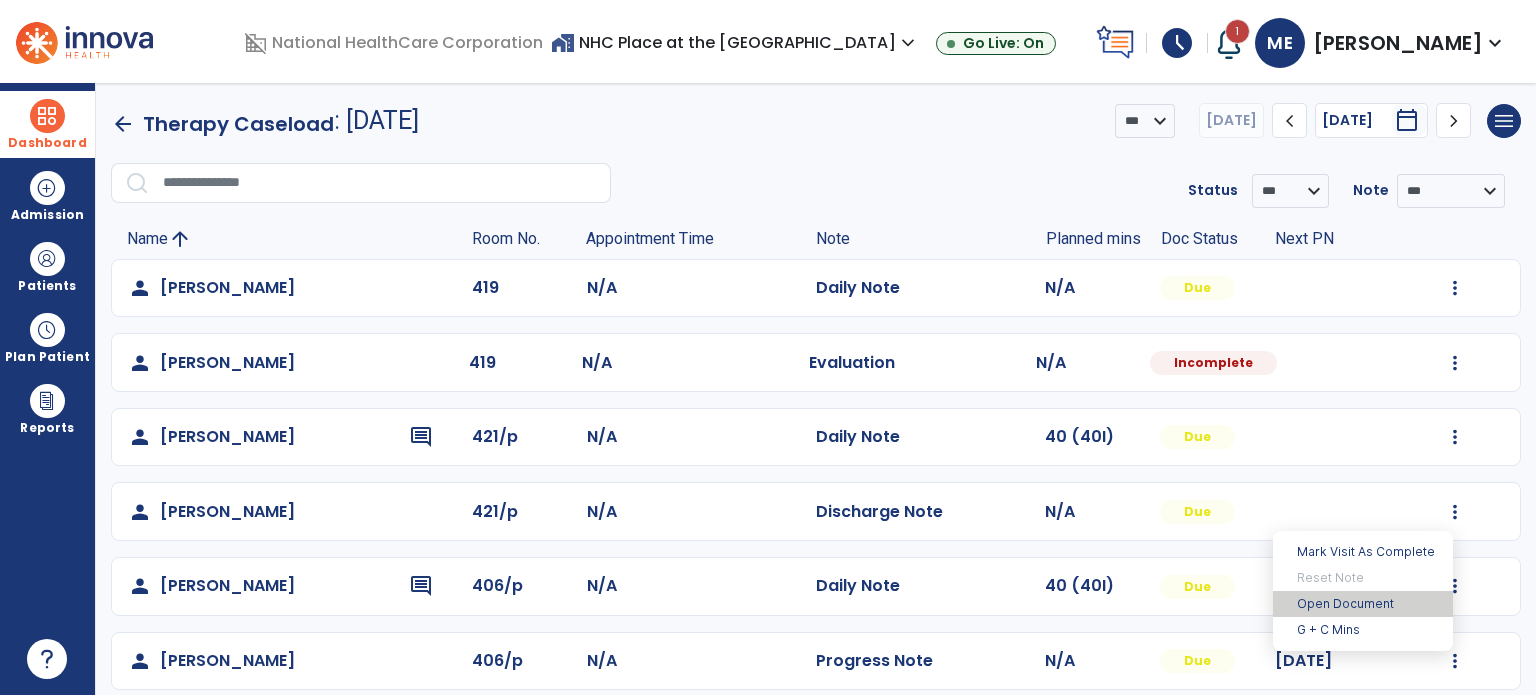 click on "Open Document" at bounding box center (1363, 604) 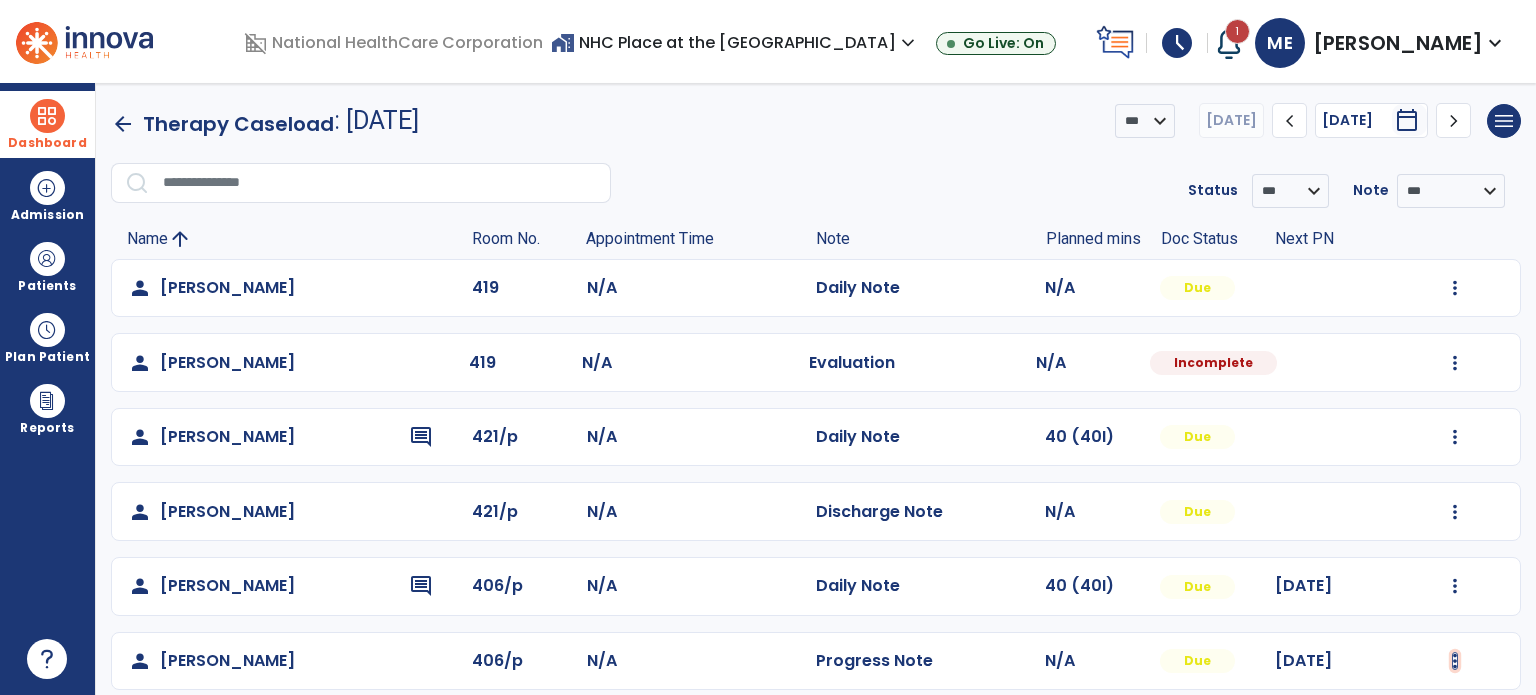 click at bounding box center (1455, 661) 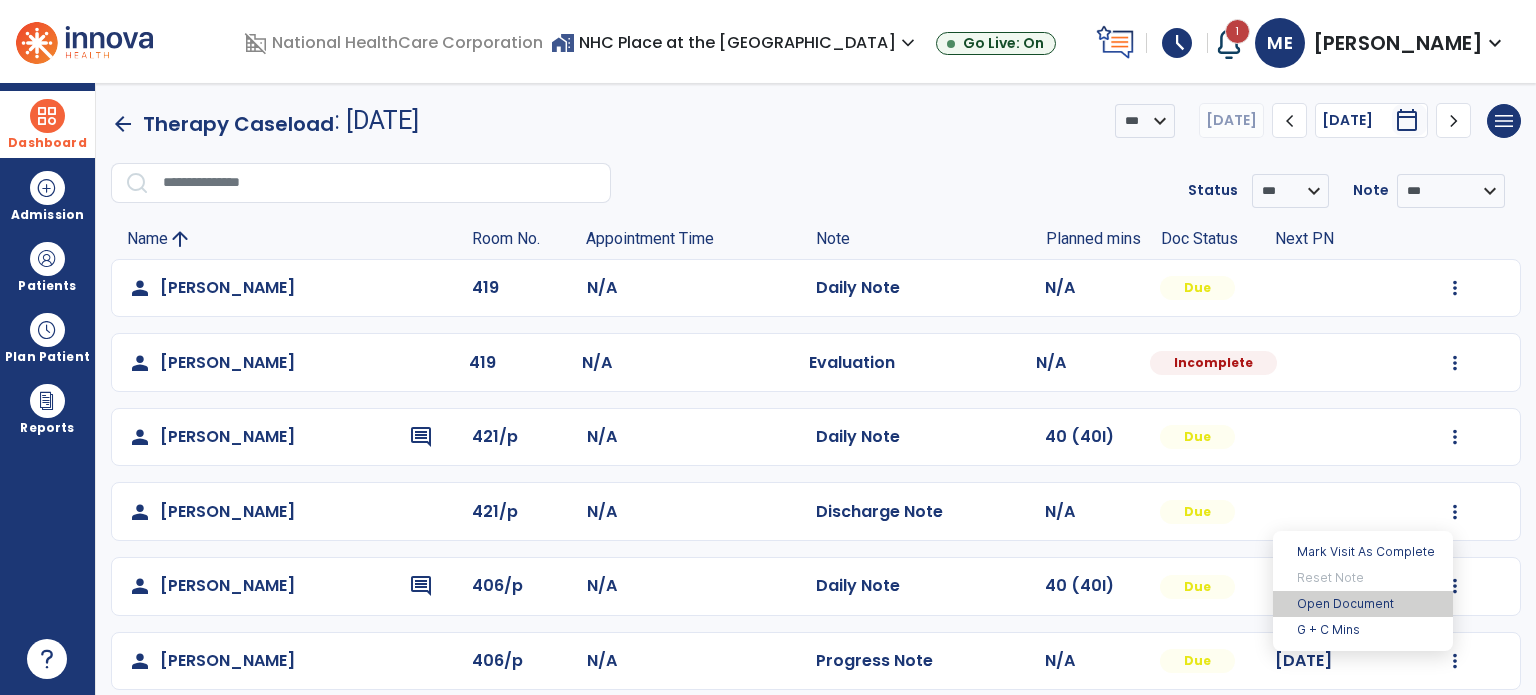 click on "Open Document" at bounding box center (1363, 604) 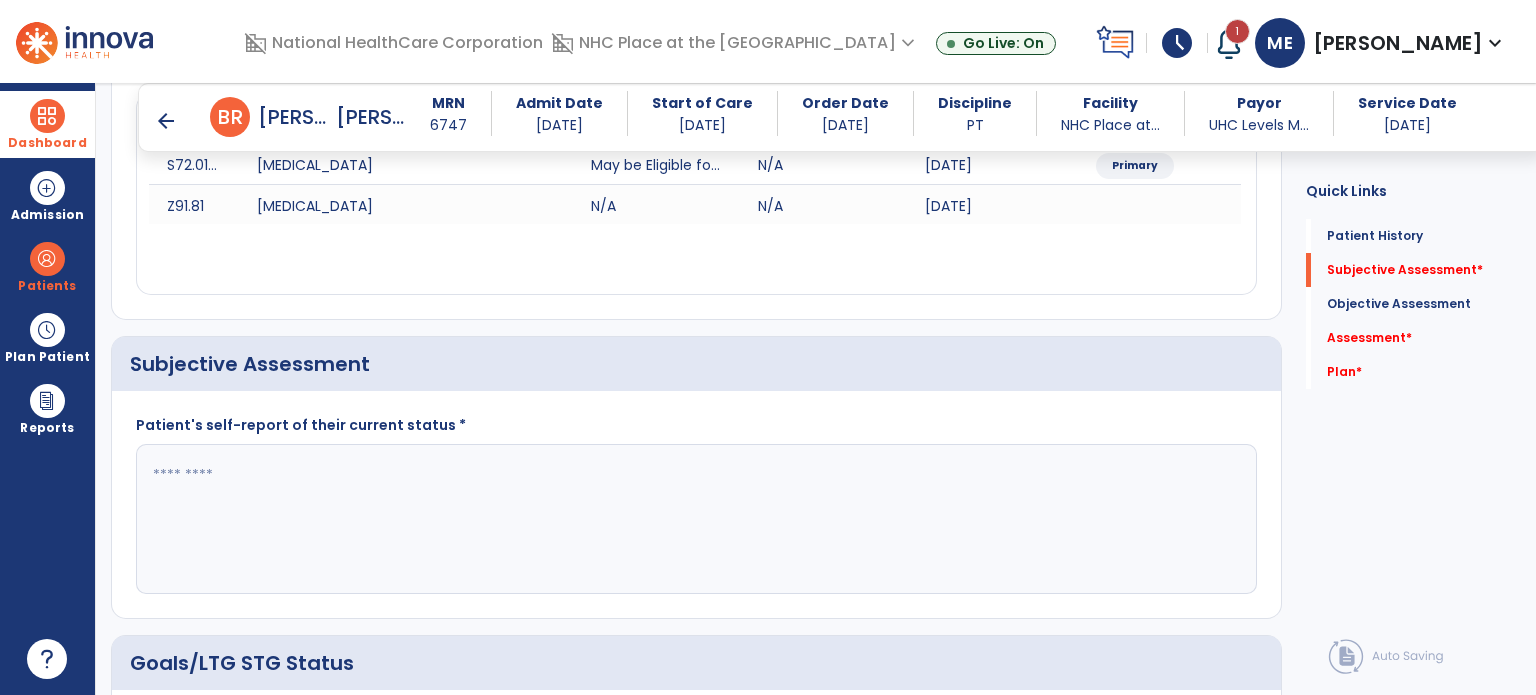 scroll, scrollTop: 308, scrollLeft: 0, axis: vertical 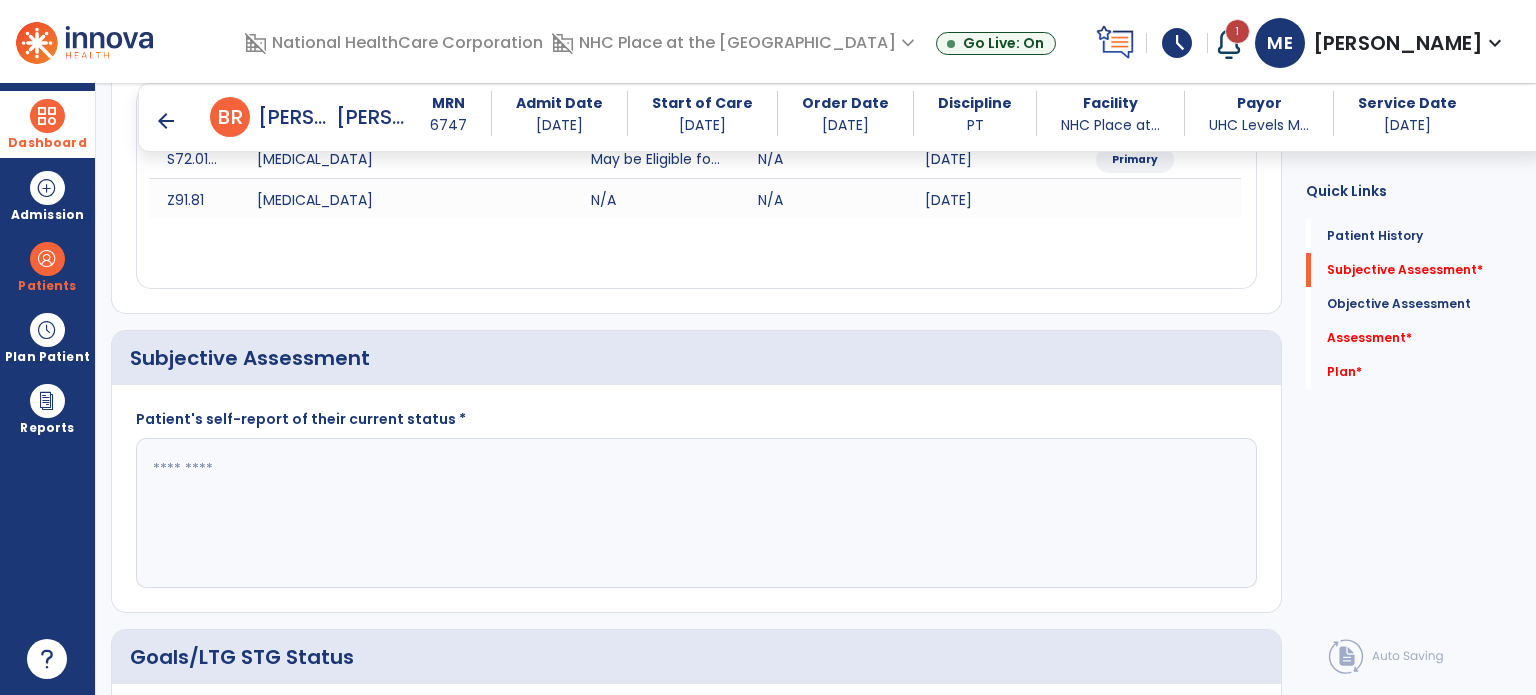 click 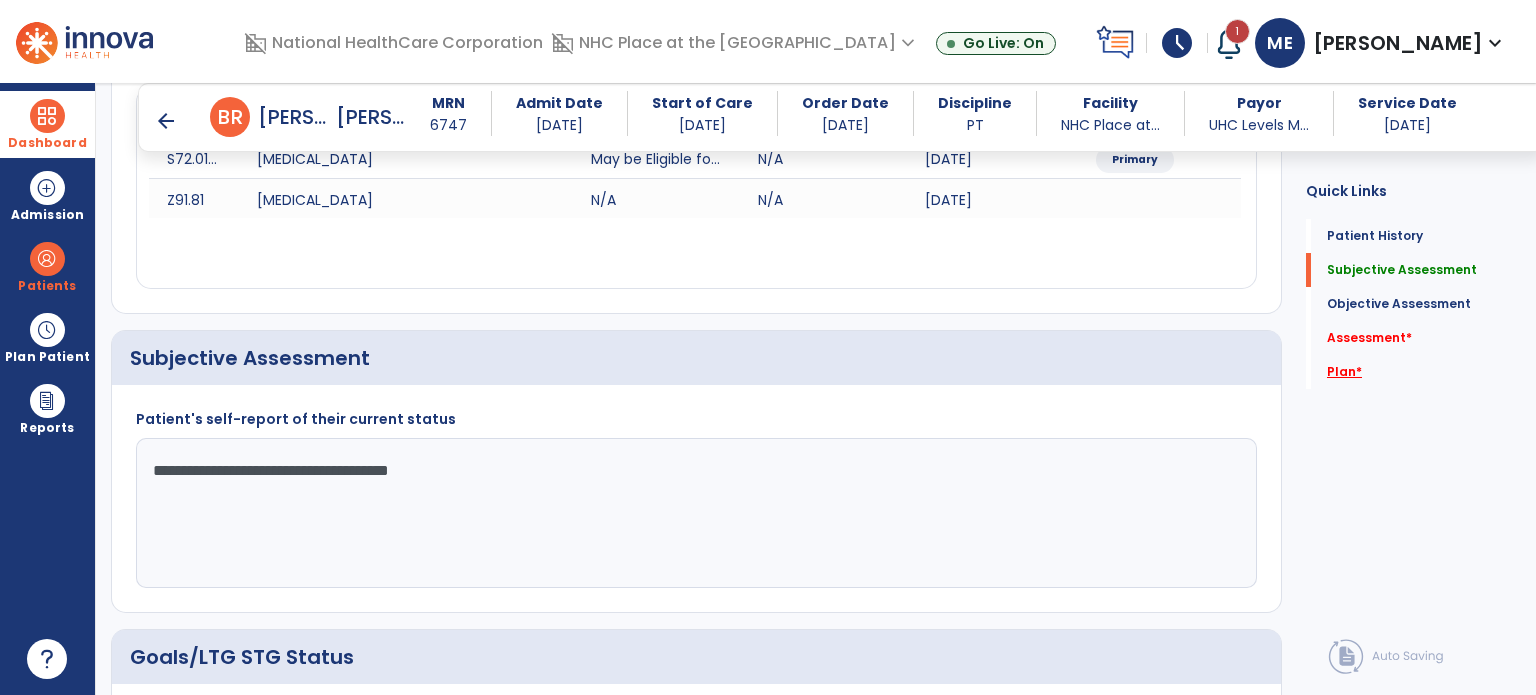 type on "**********" 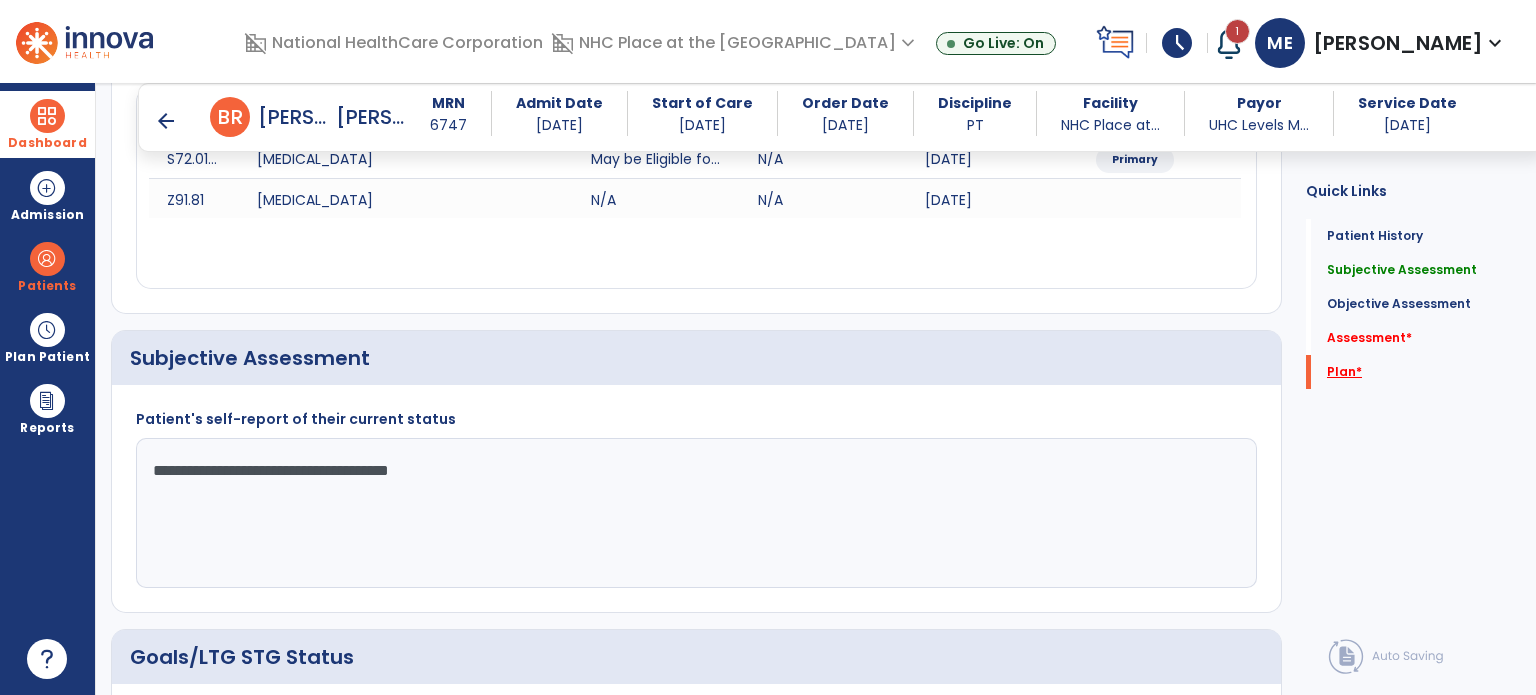 scroll, scrollTop: 921, scrollLeft: 0, axis: vertical 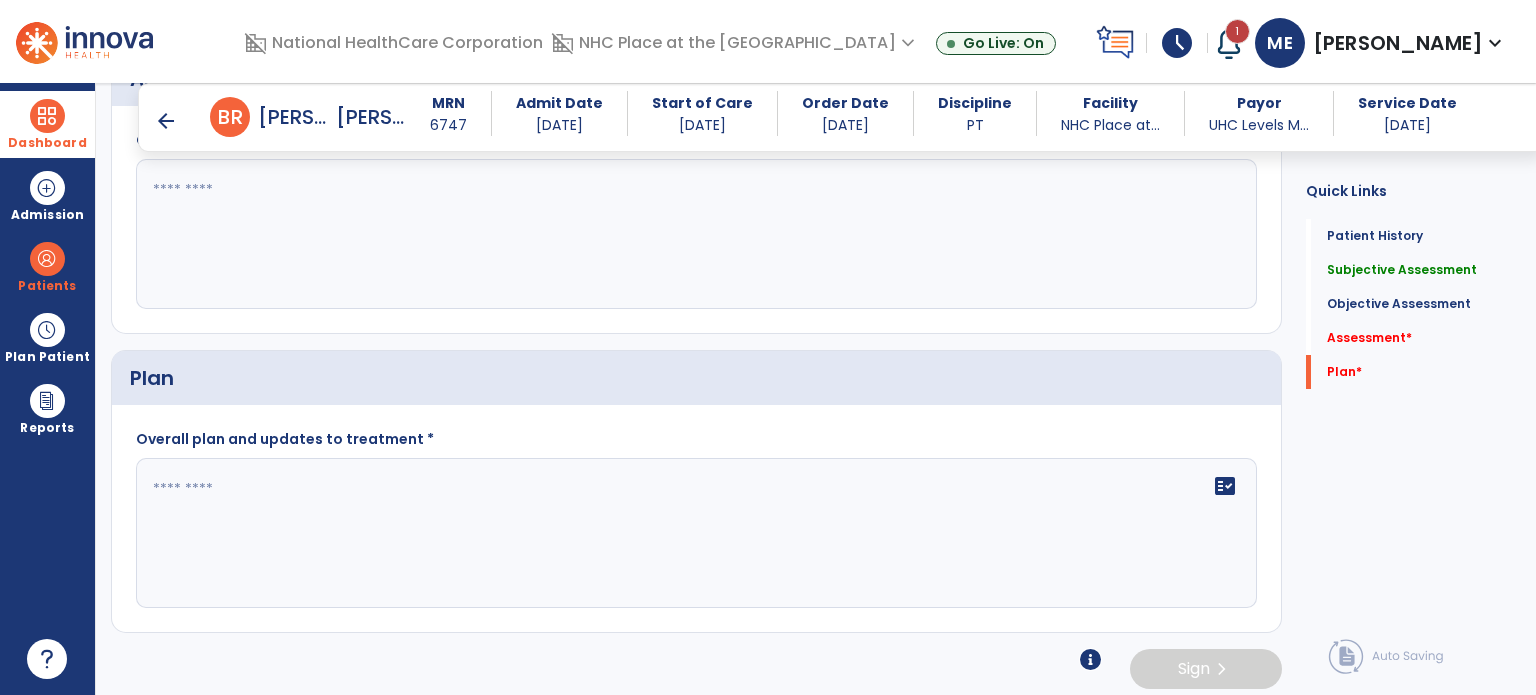 click 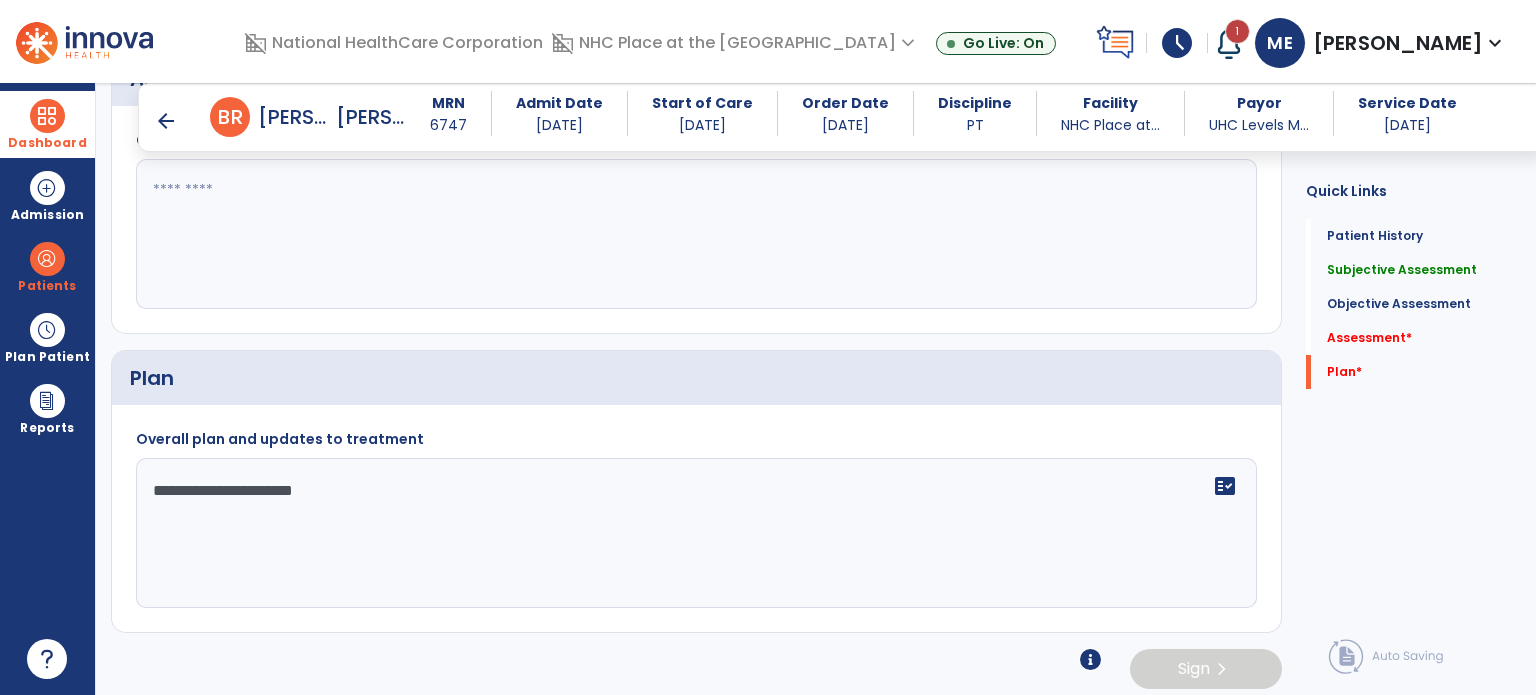 type on "**********" 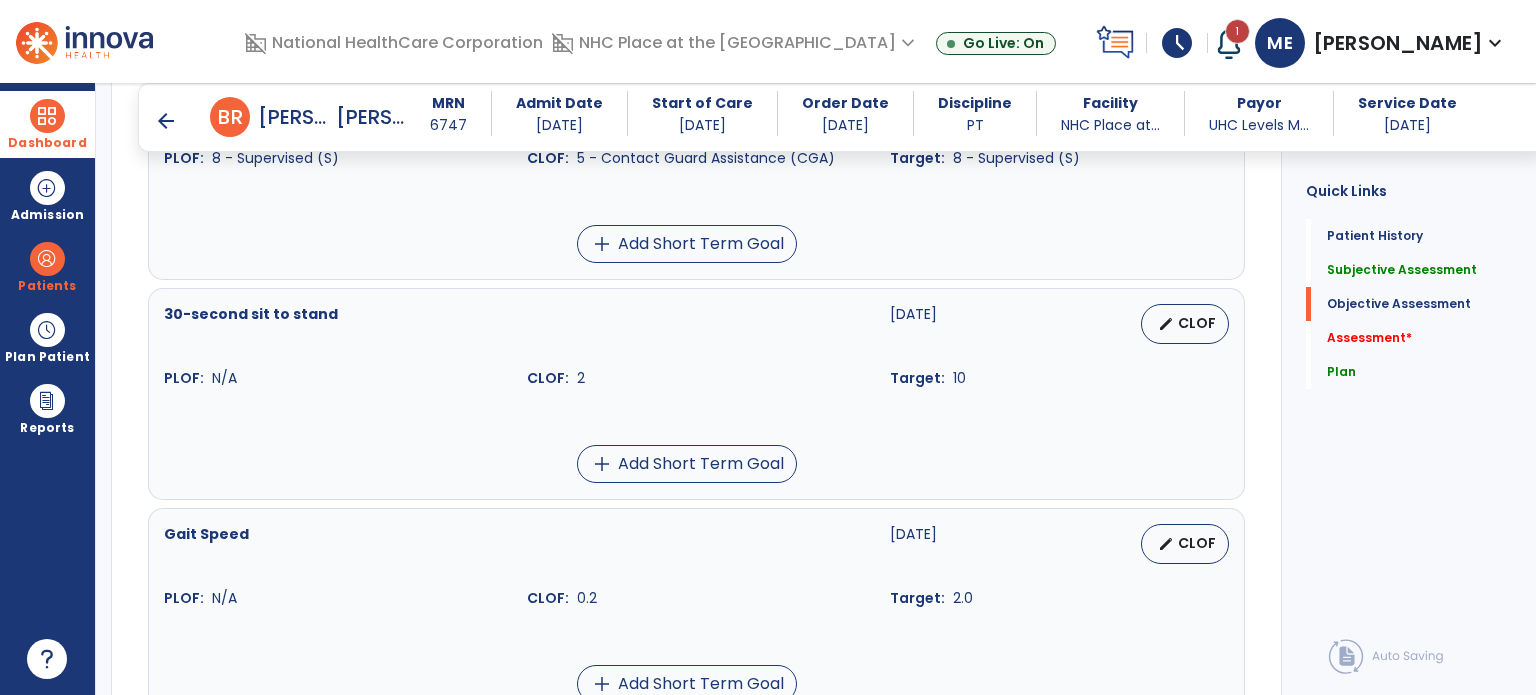scroll, scrollTop: 1649, scrollLeft: 0, axis: vertical 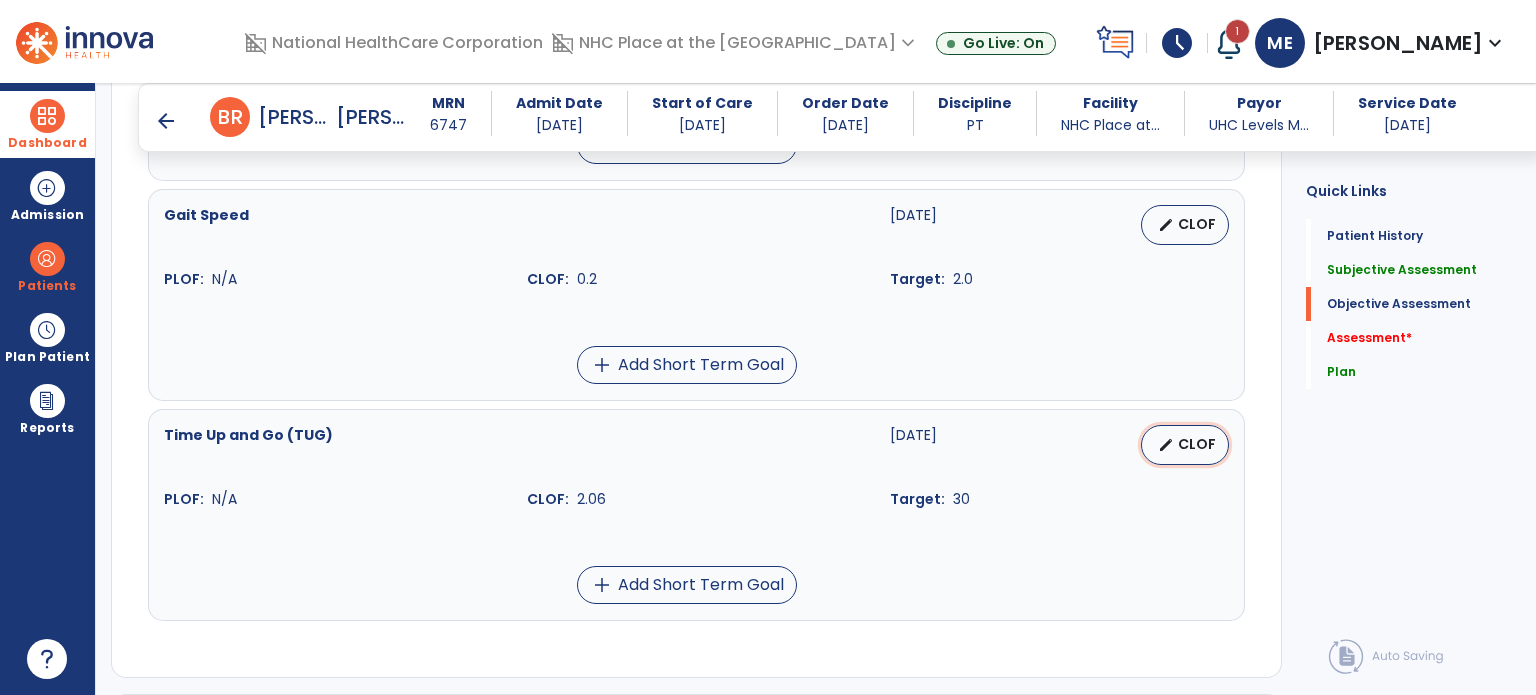 click on "CLOF" at bounding box center (1197, 444) 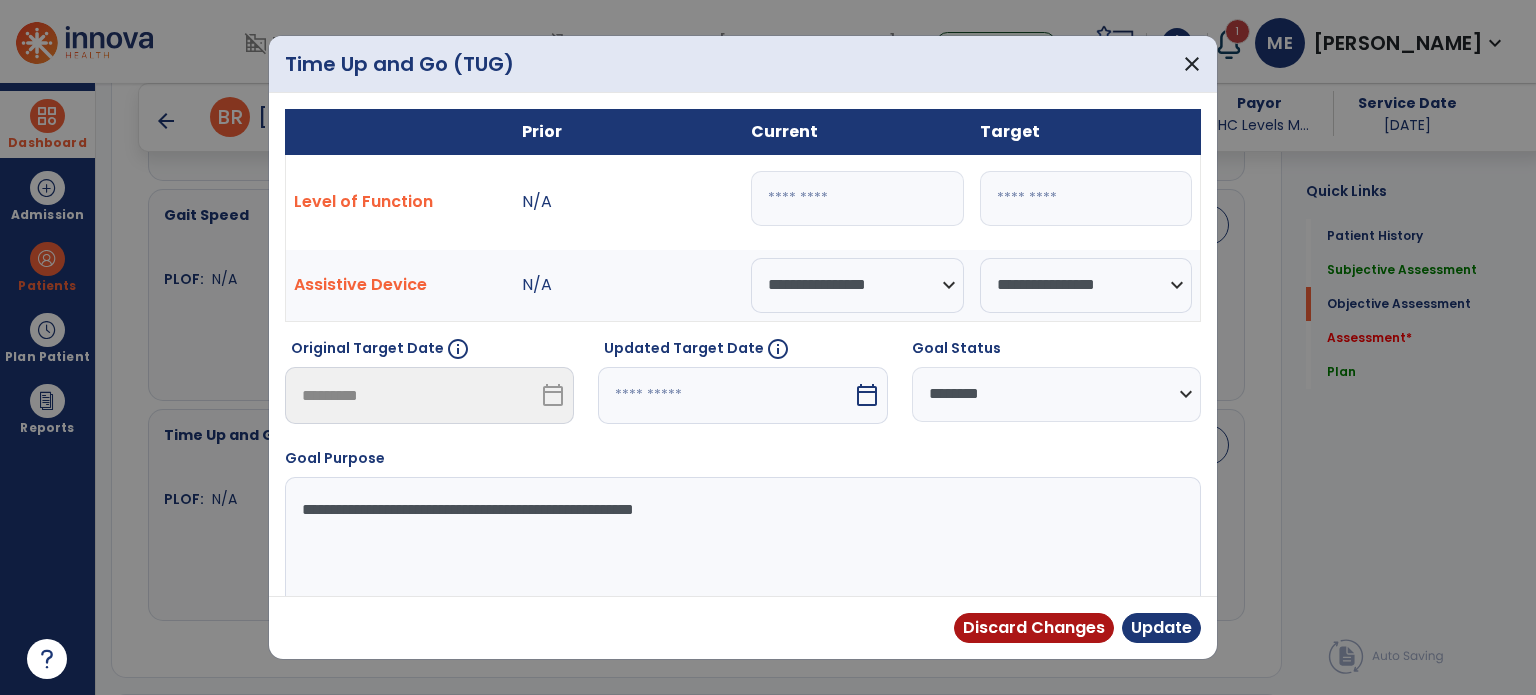 click on "****" at bounding box center [857, 198] 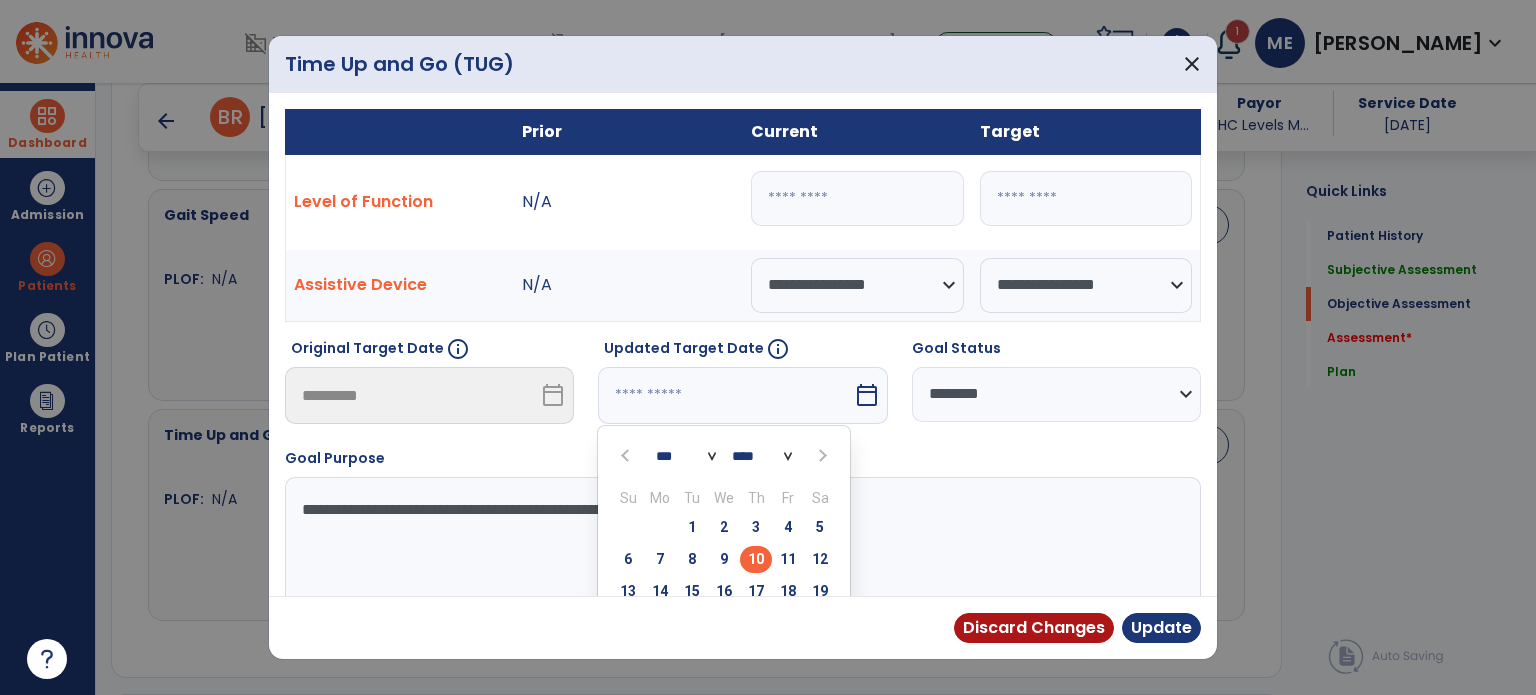 click at bounding box center (822, 456) 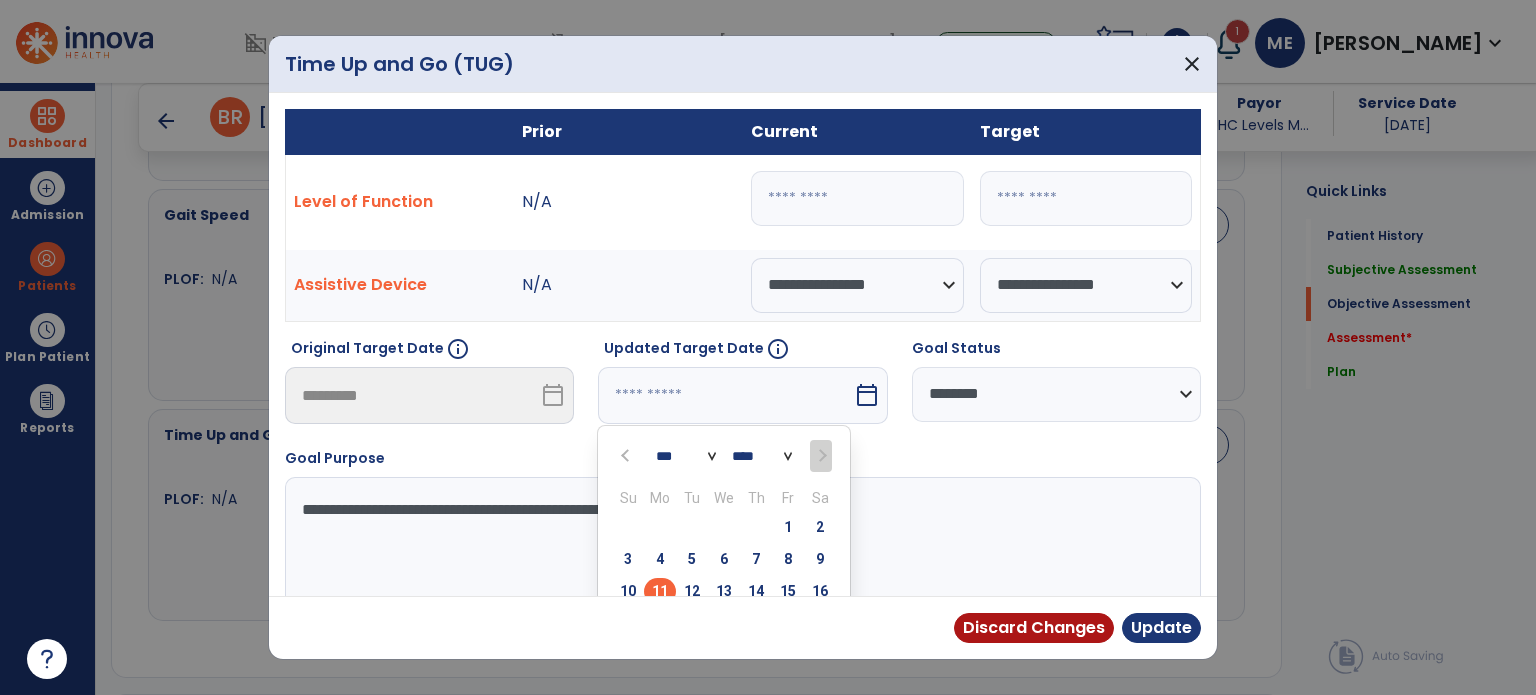click on "11" at bounding box center (660, 591) 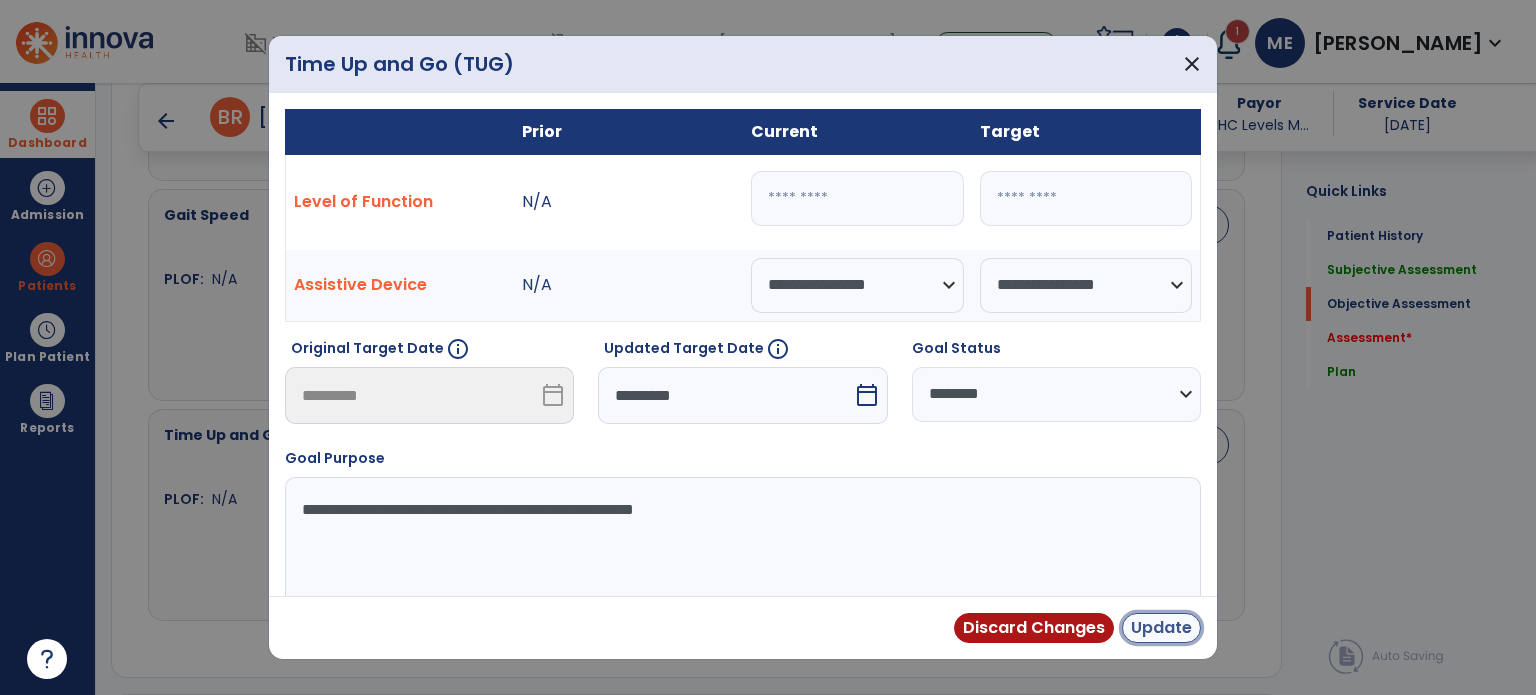 click on "Update" at bounding box center [1161, 628] 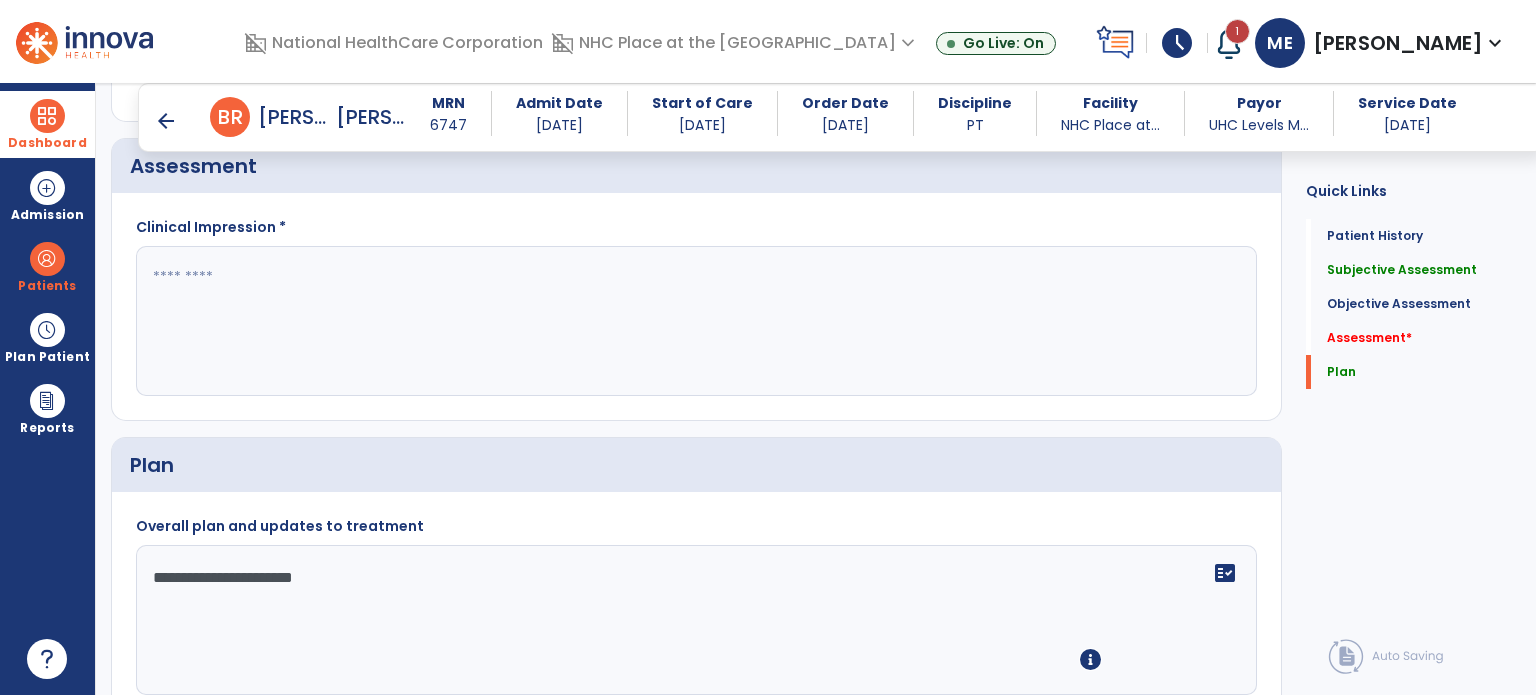 scroll, scrollTop: 2524, scrollLeft: 0, axis: vertical 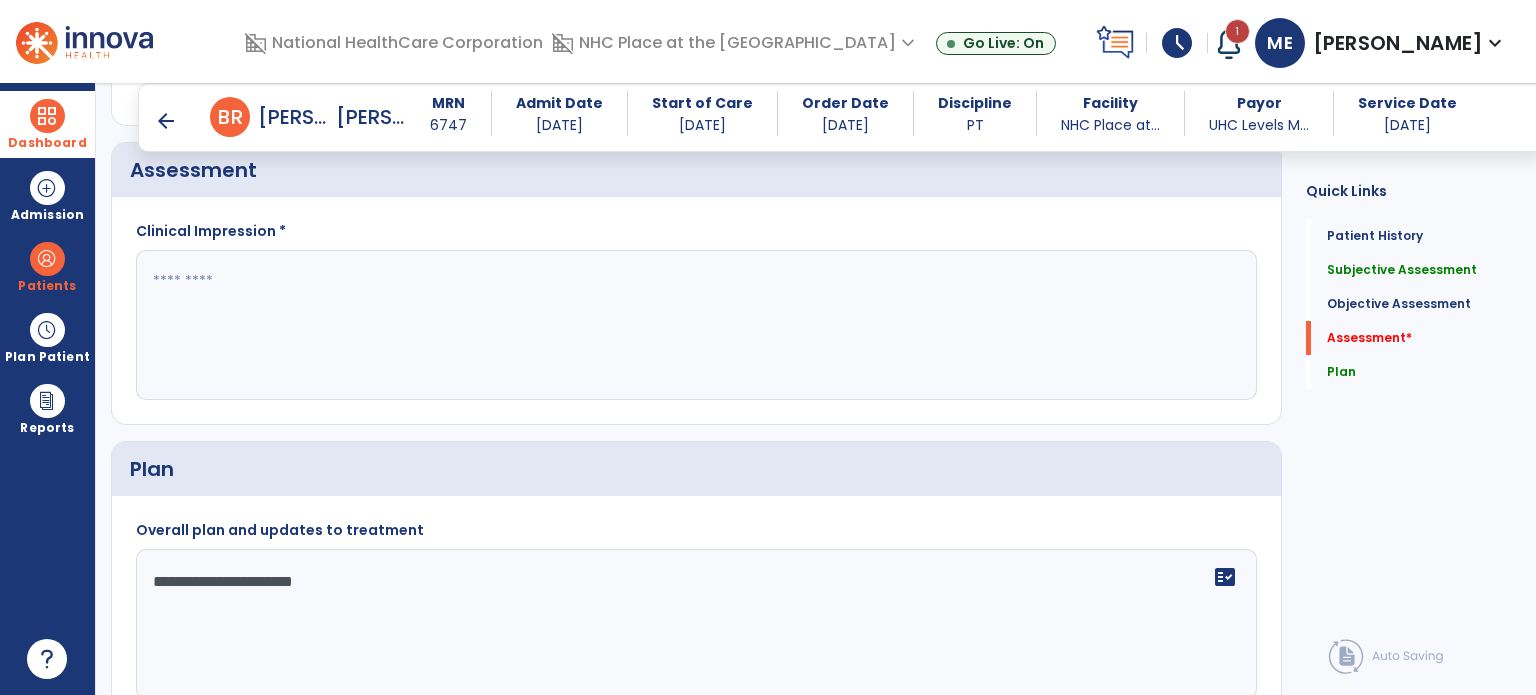 click 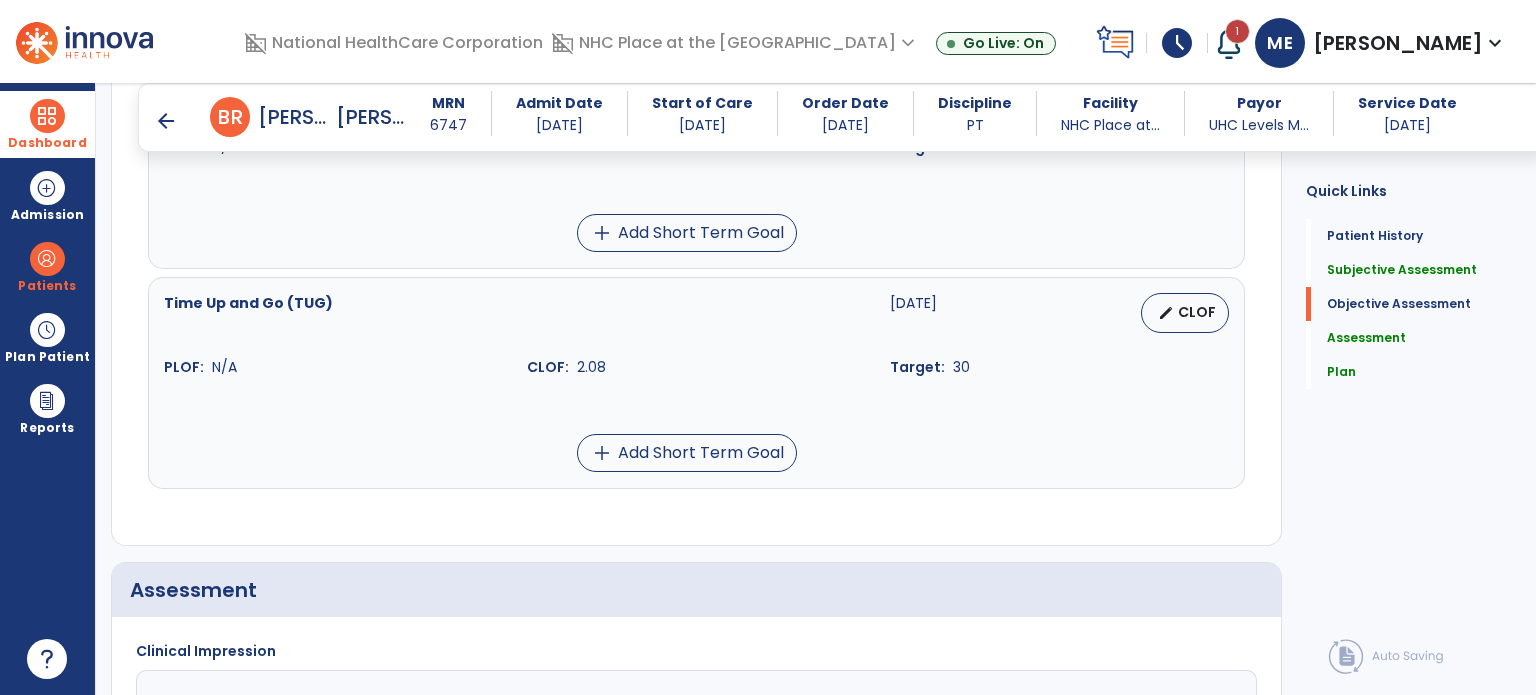 scroll, scrollTop: 2217, scrollLeft: 0, axis: vertical 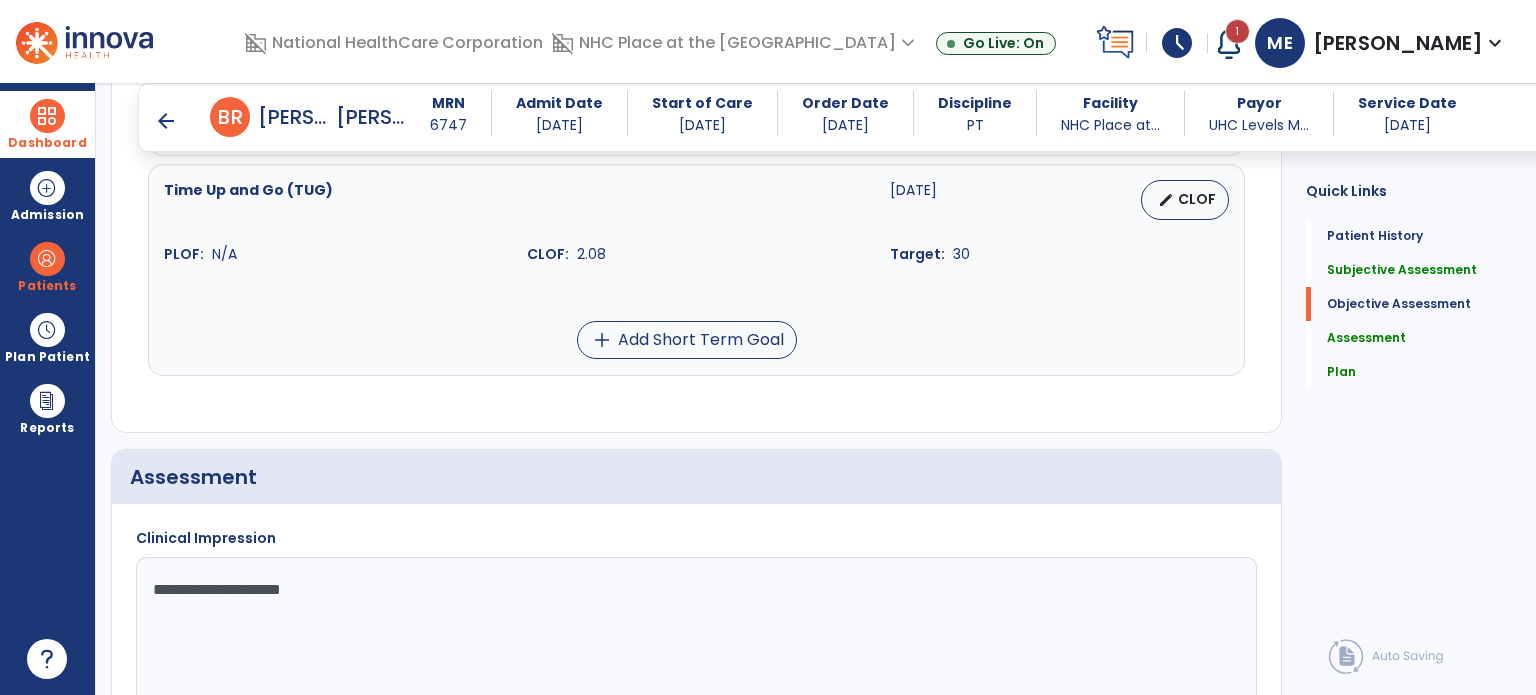 click on "**********" 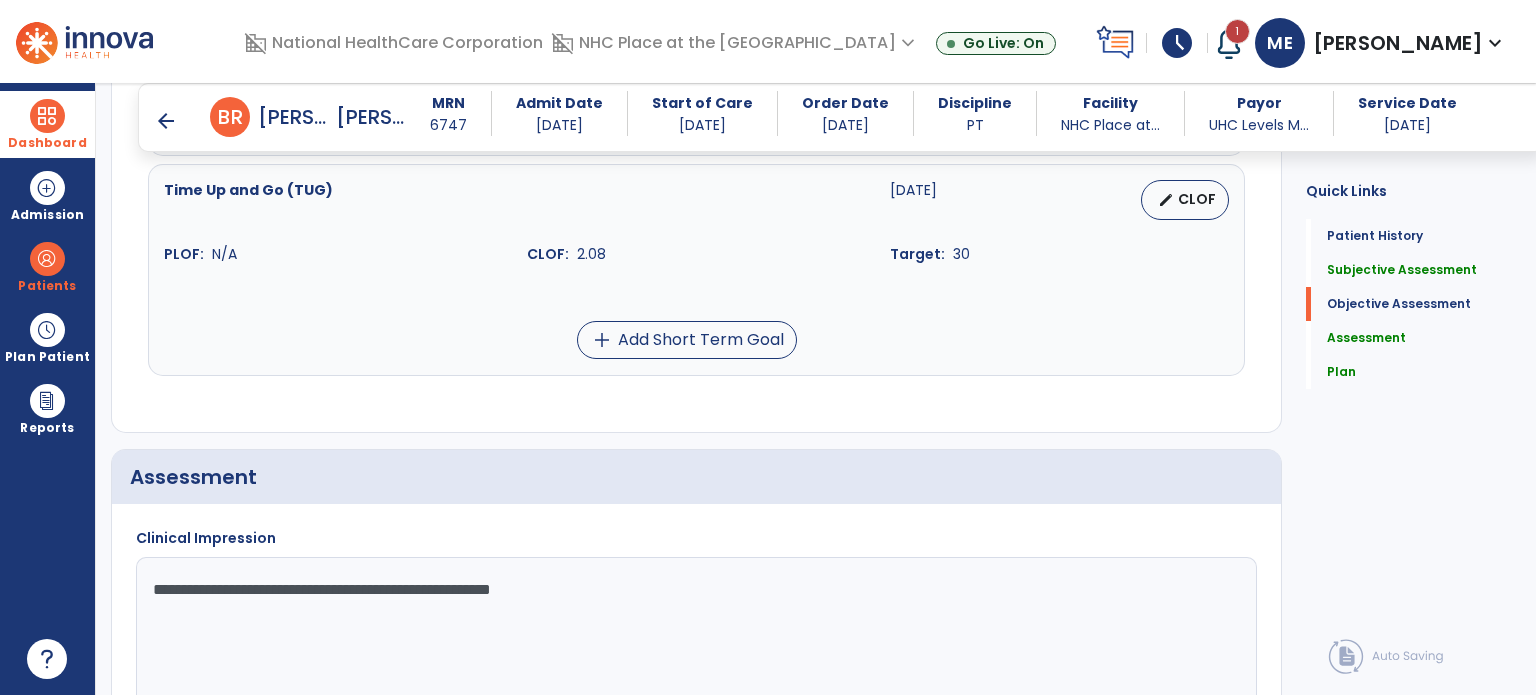 click on "**********" 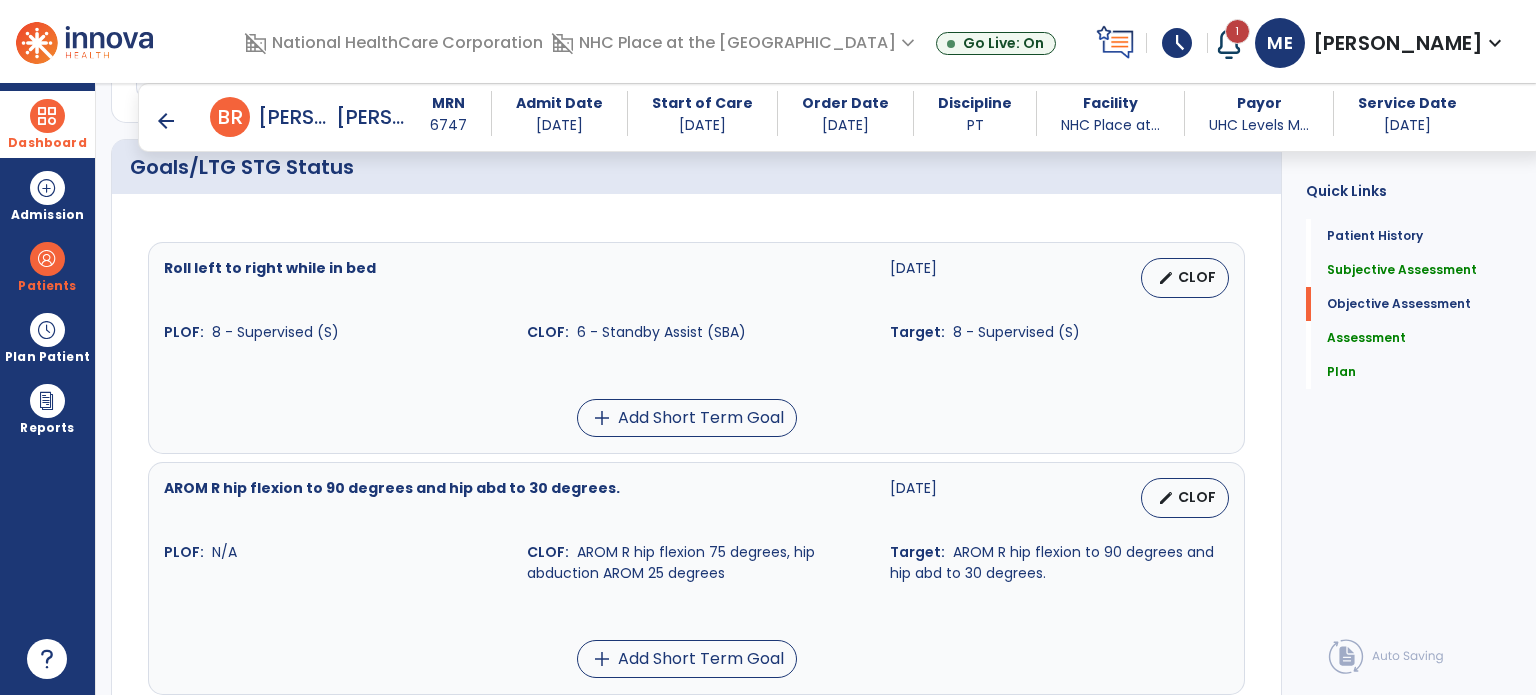 scroll, scrollTop: 796, scrollLeft: 0, axis: vertical 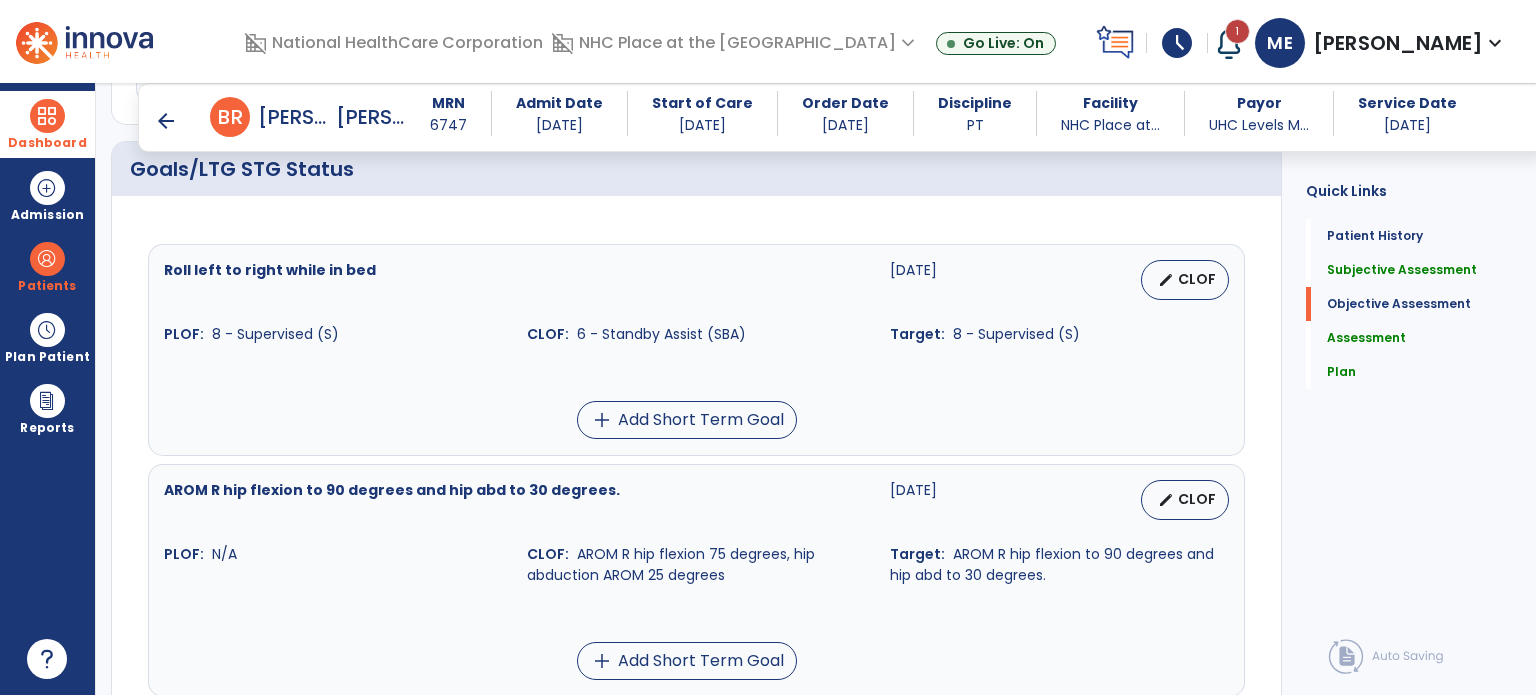 type on "**********" 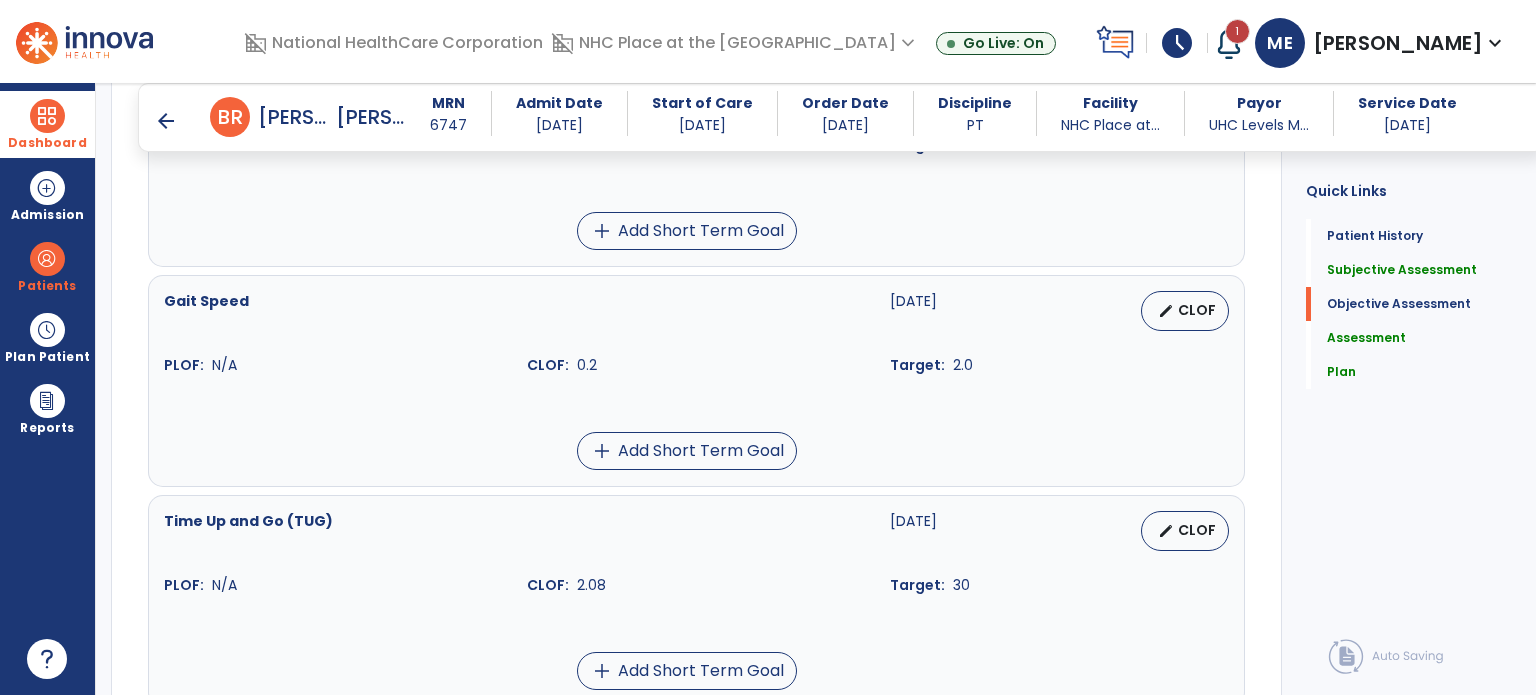scroll, scrollTop: 1878, scrollLeft: 0, axis: vertical 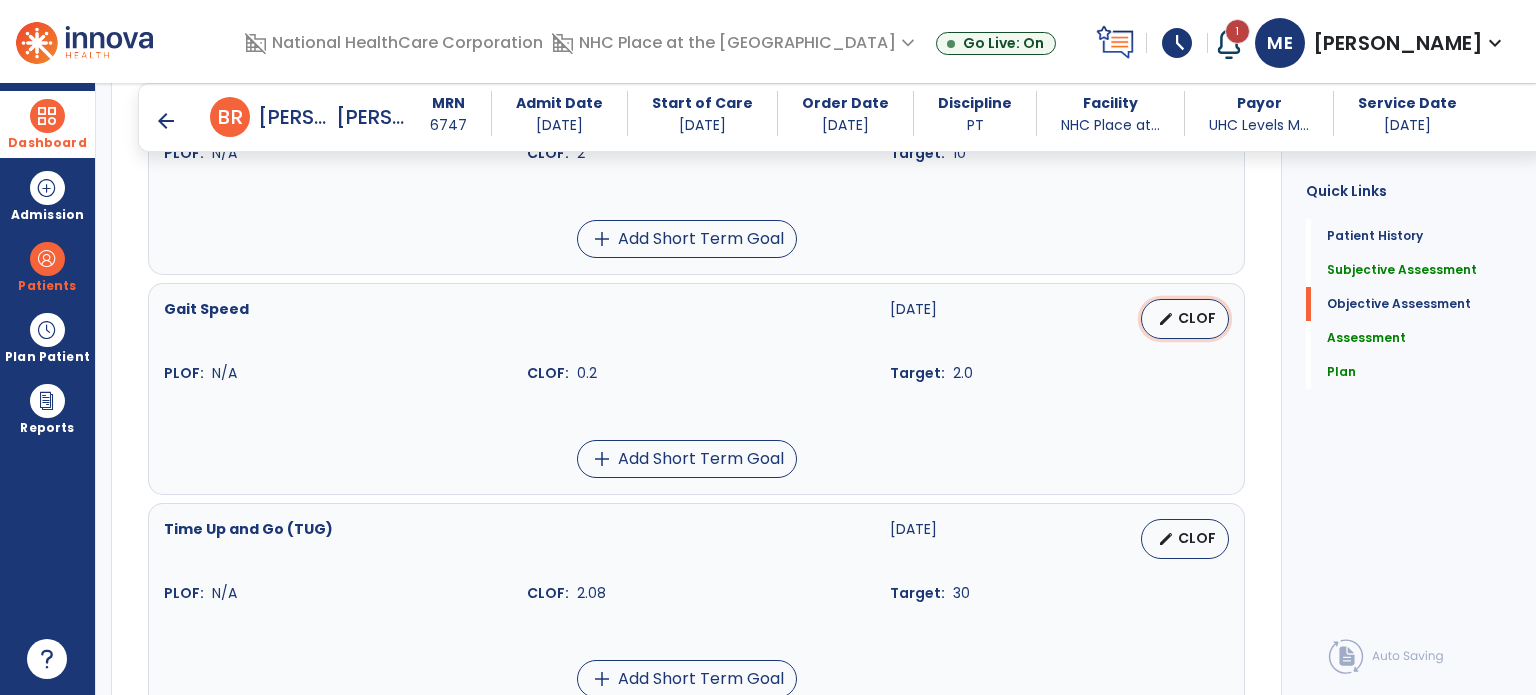 click on "CLOF" at bounding box center (1197, 318) 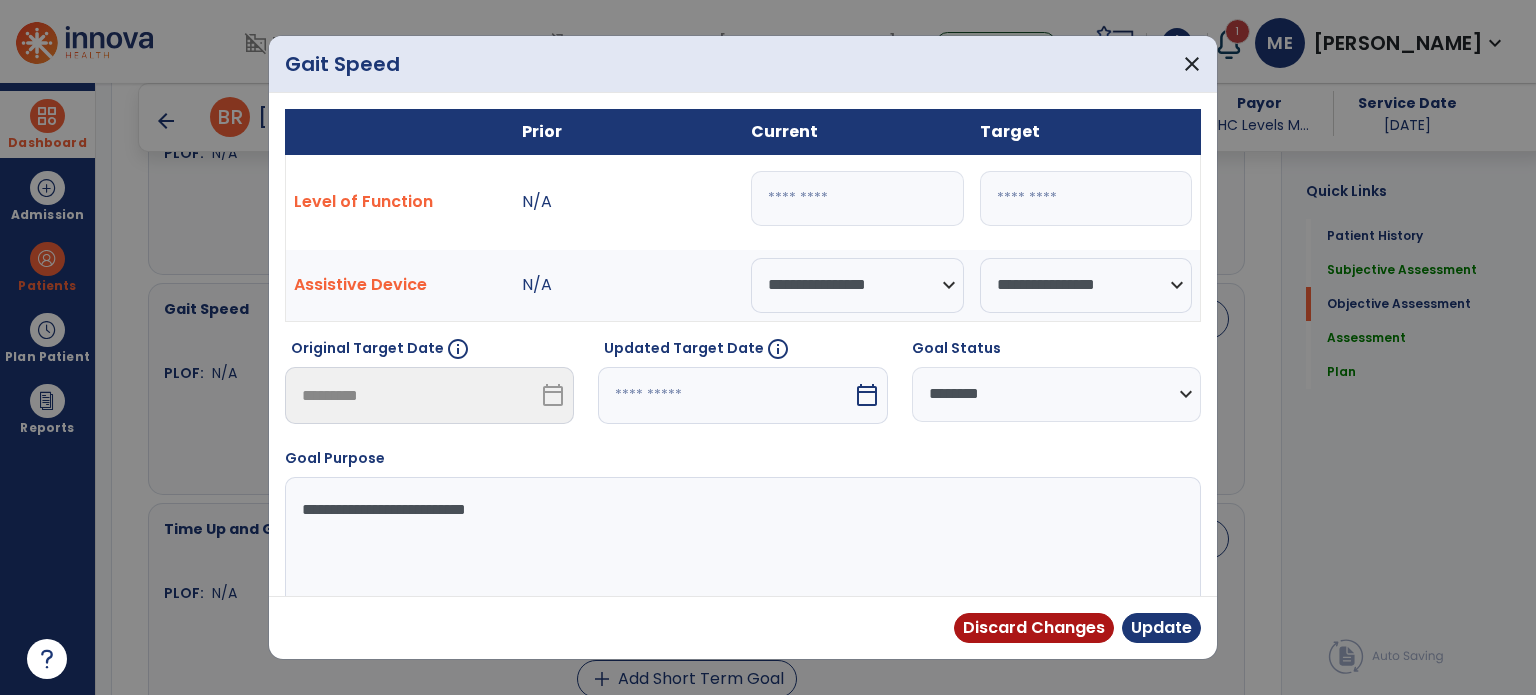 click on "***" at bounding box center [857, 198] 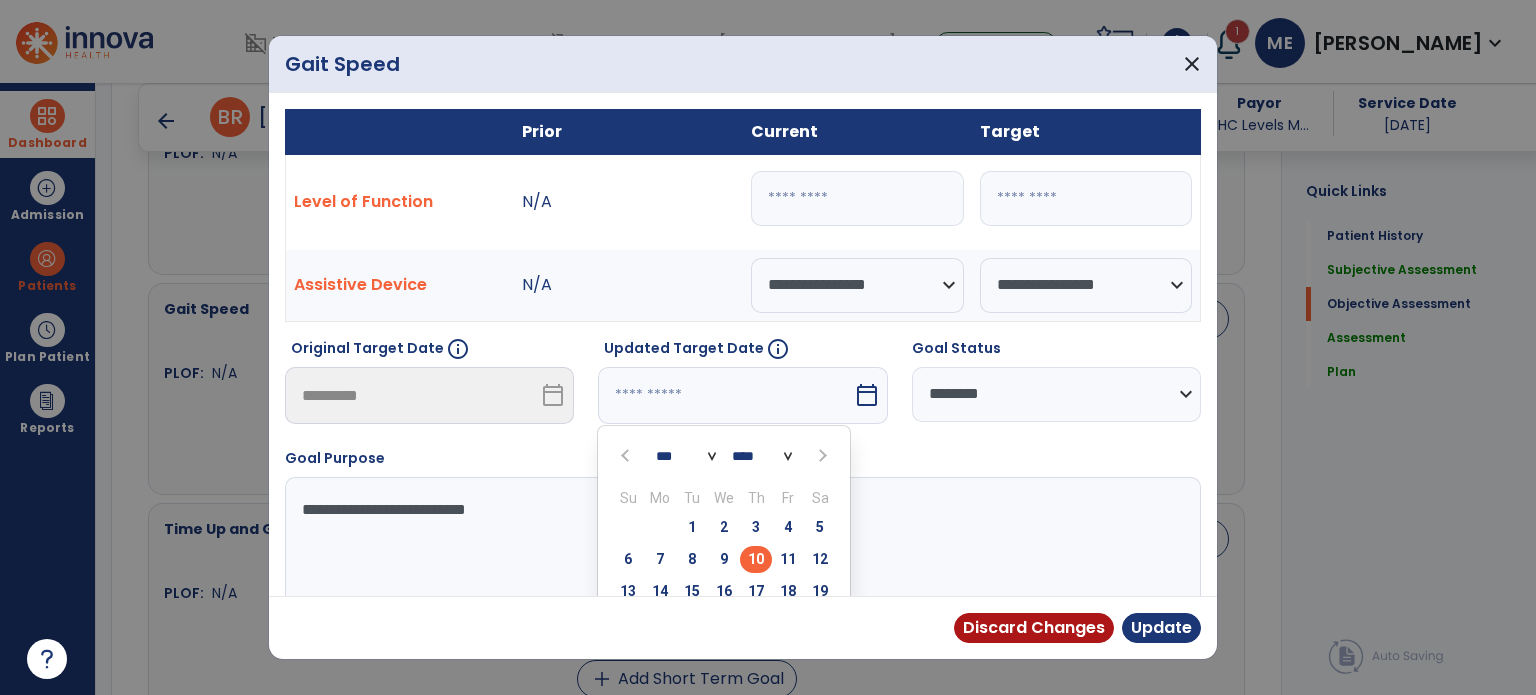 click at bounding box center (820, 455) 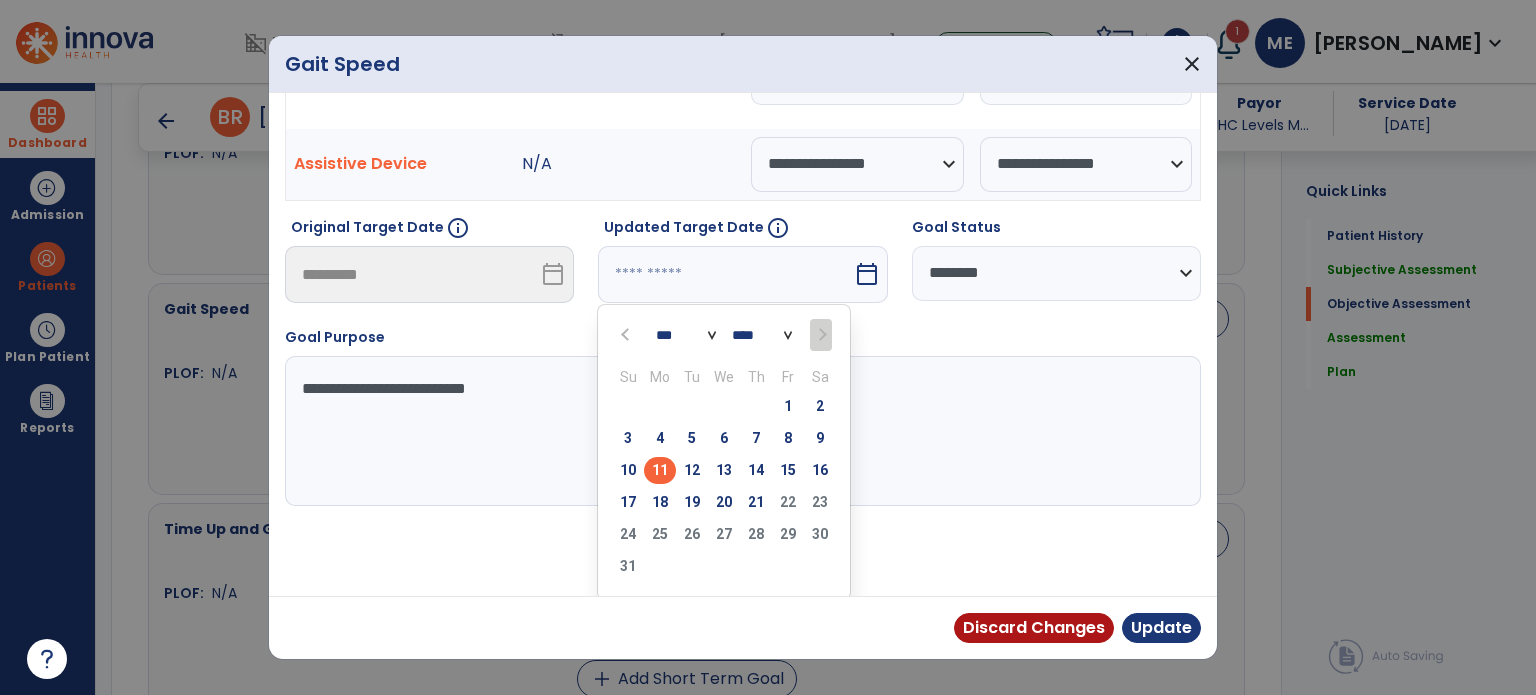 click on "11" at bounding box center [660, 470] 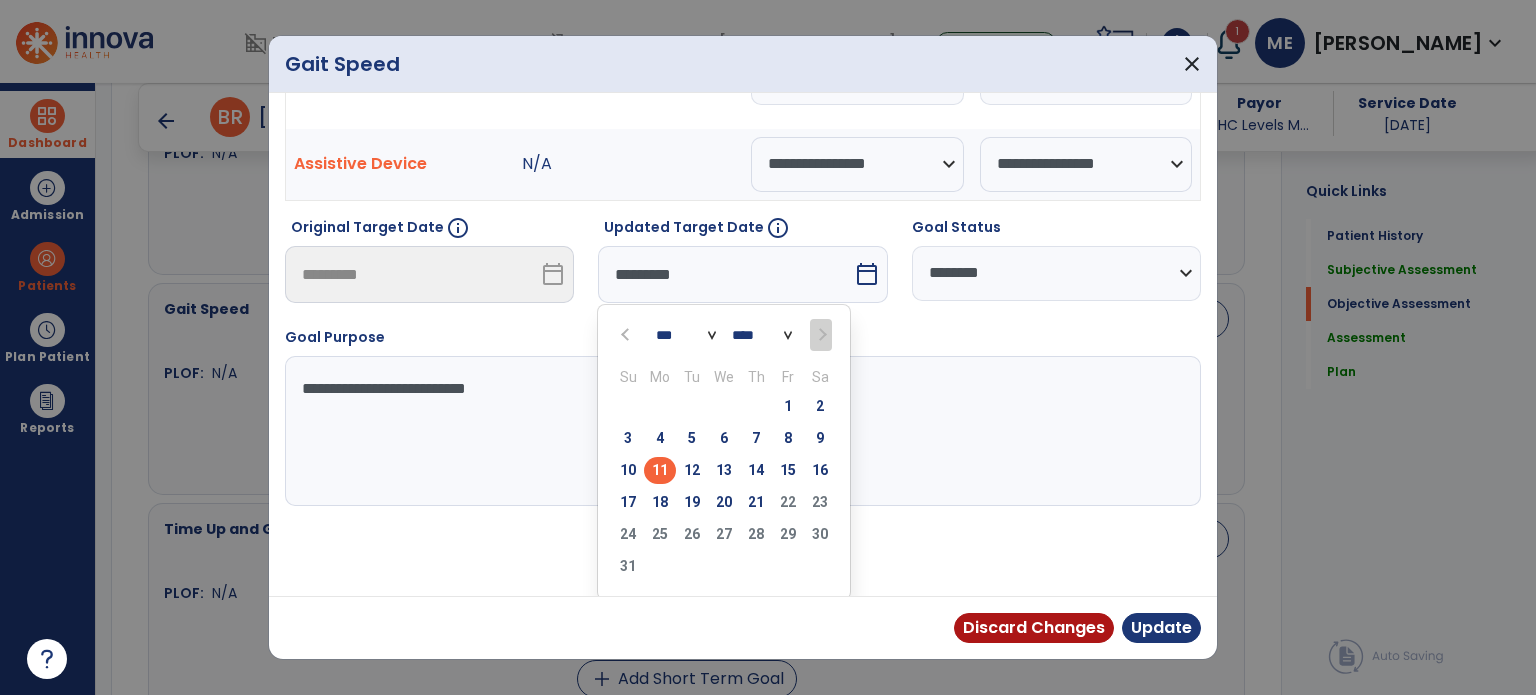 scroll, scrollTop: 44, scrollLeft: 0, axis: vertical 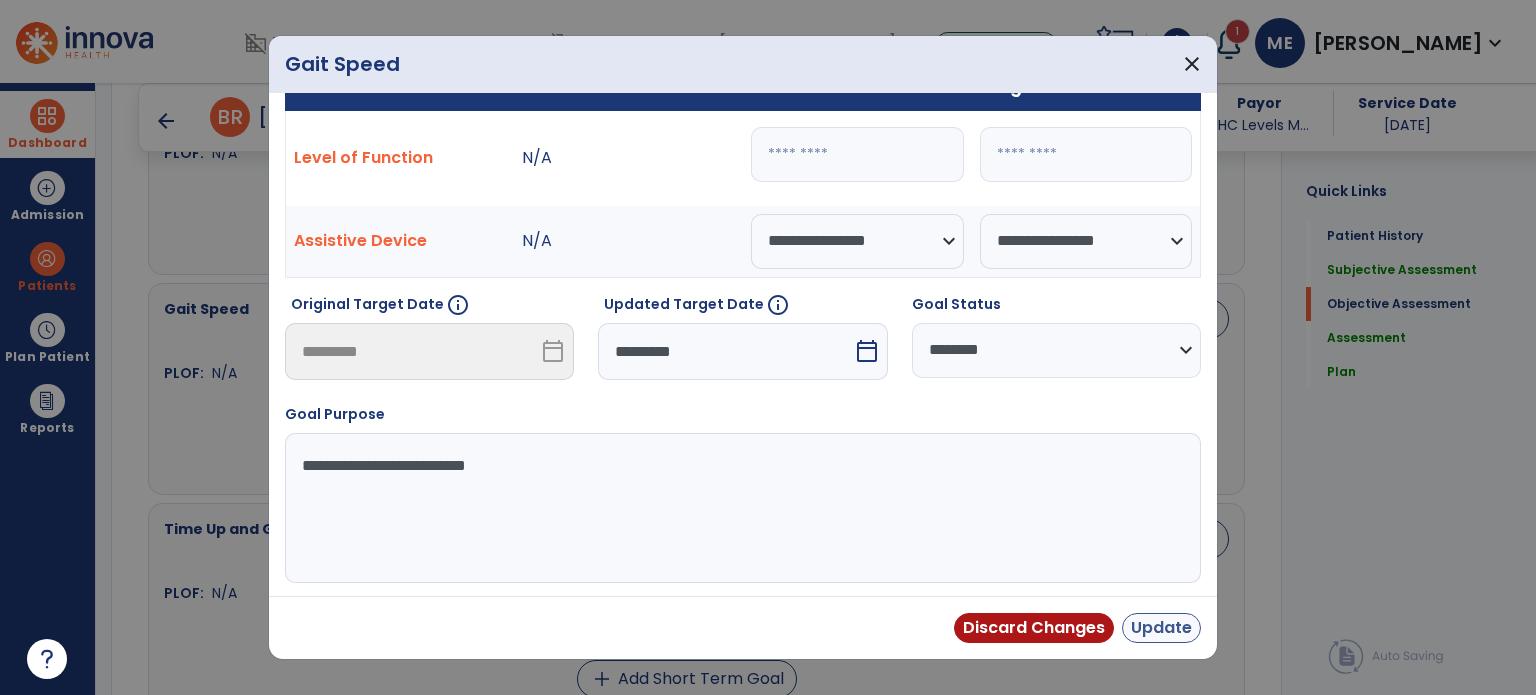 click on "Update" at bounding box center [1161, 628] 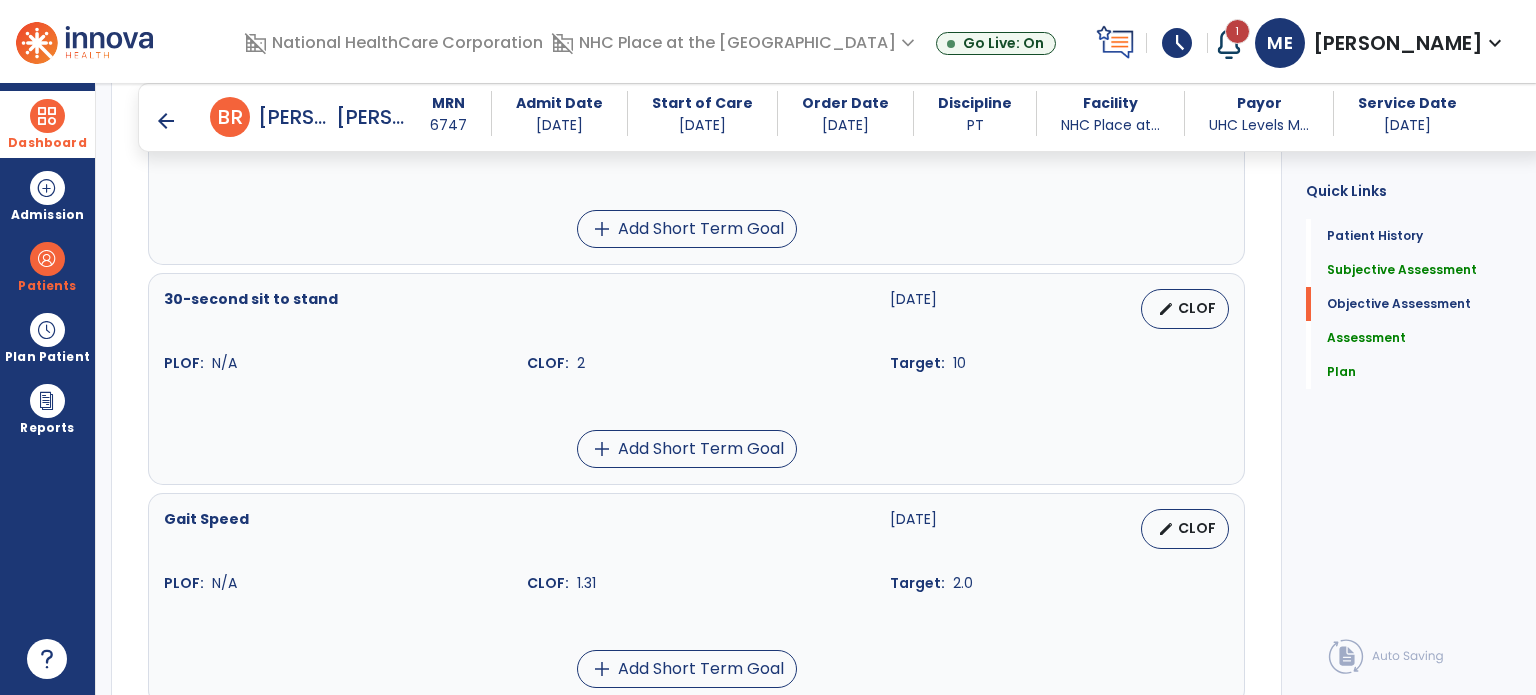 scroll, scrollTop: 1667, scrollLeft: 0, axis: vertical 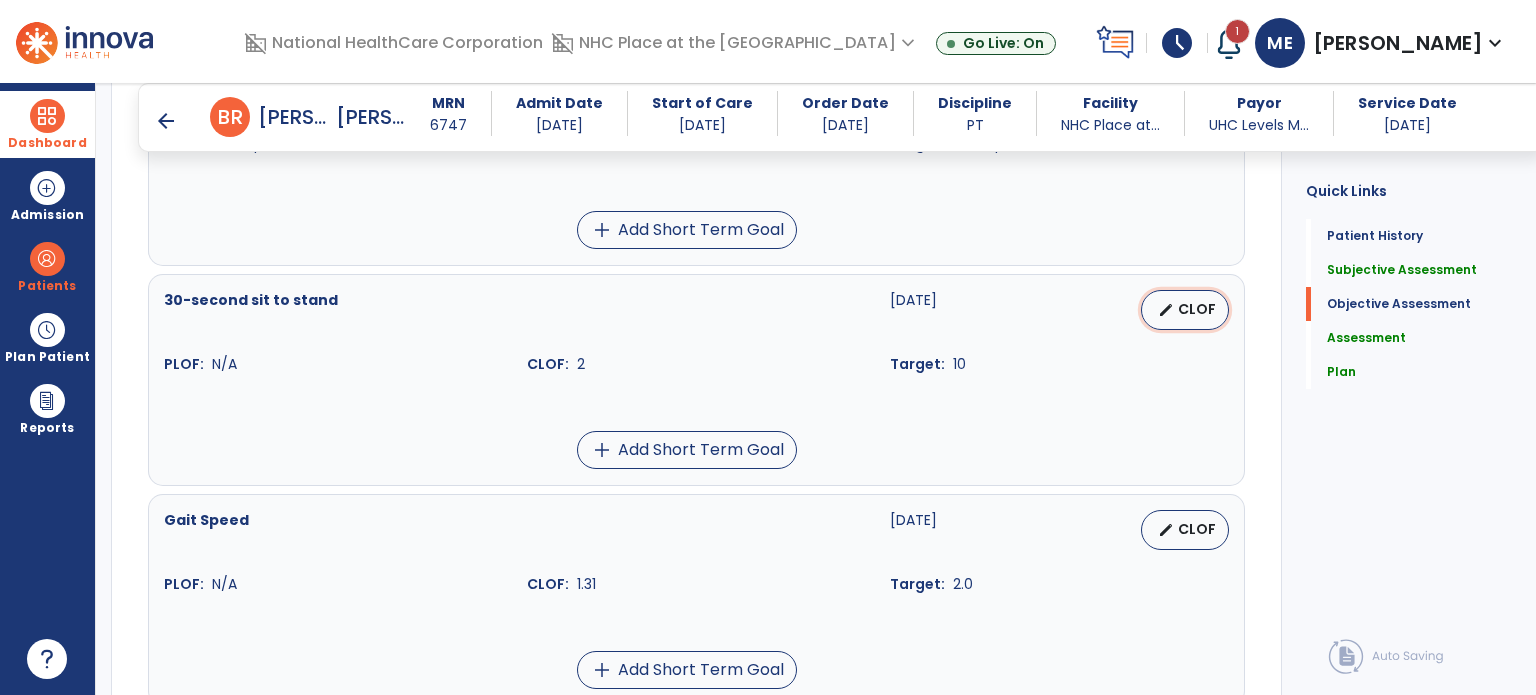 click on "CLOF" at bounding box center [1197, 309] 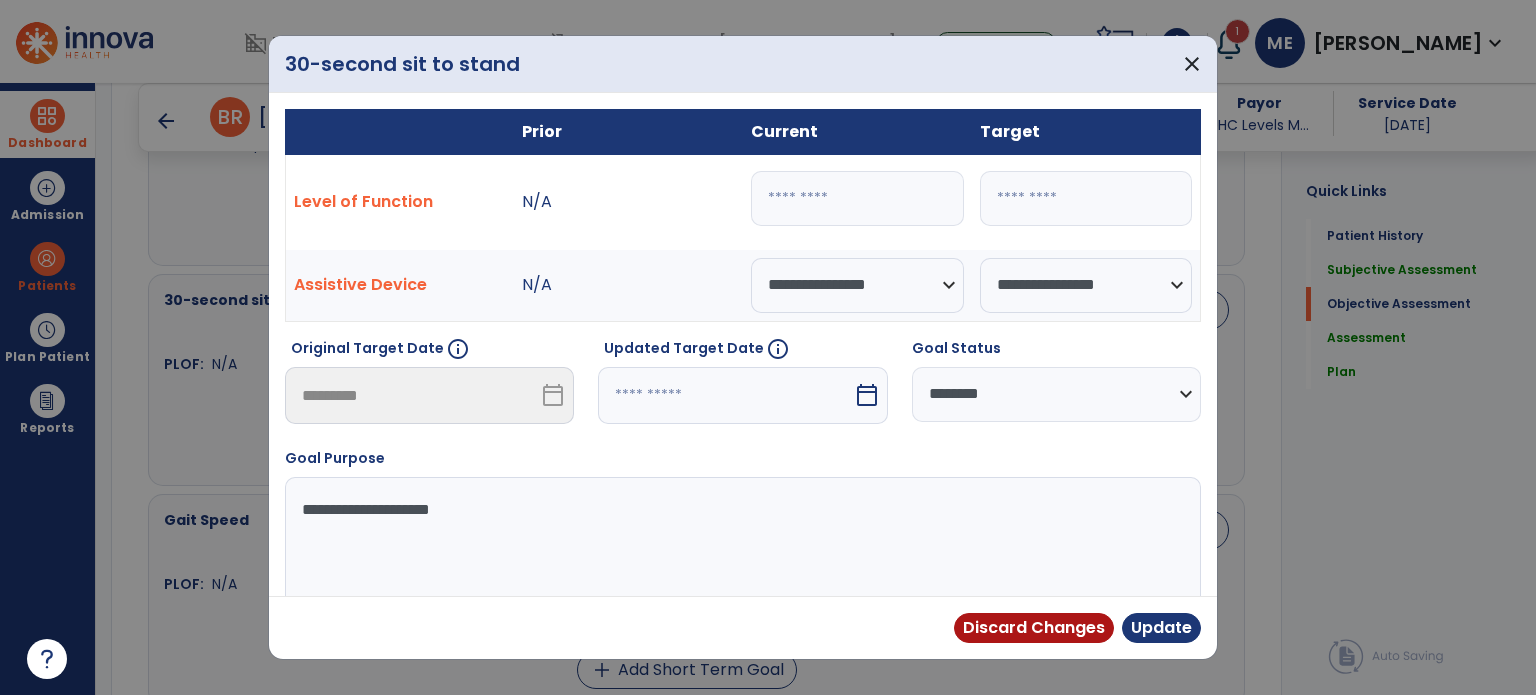 click on "*" at bounding box center [857, 198] 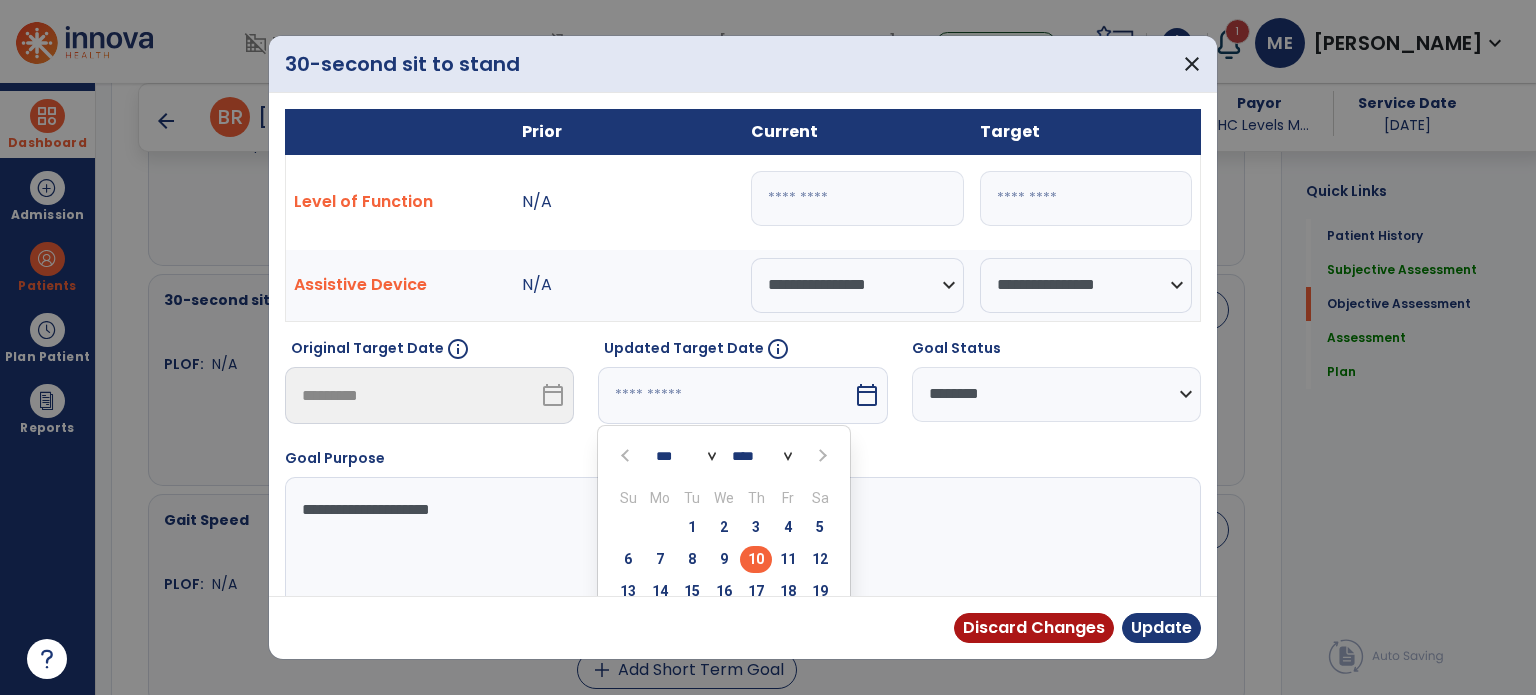 click at bounding box center [820, 455] 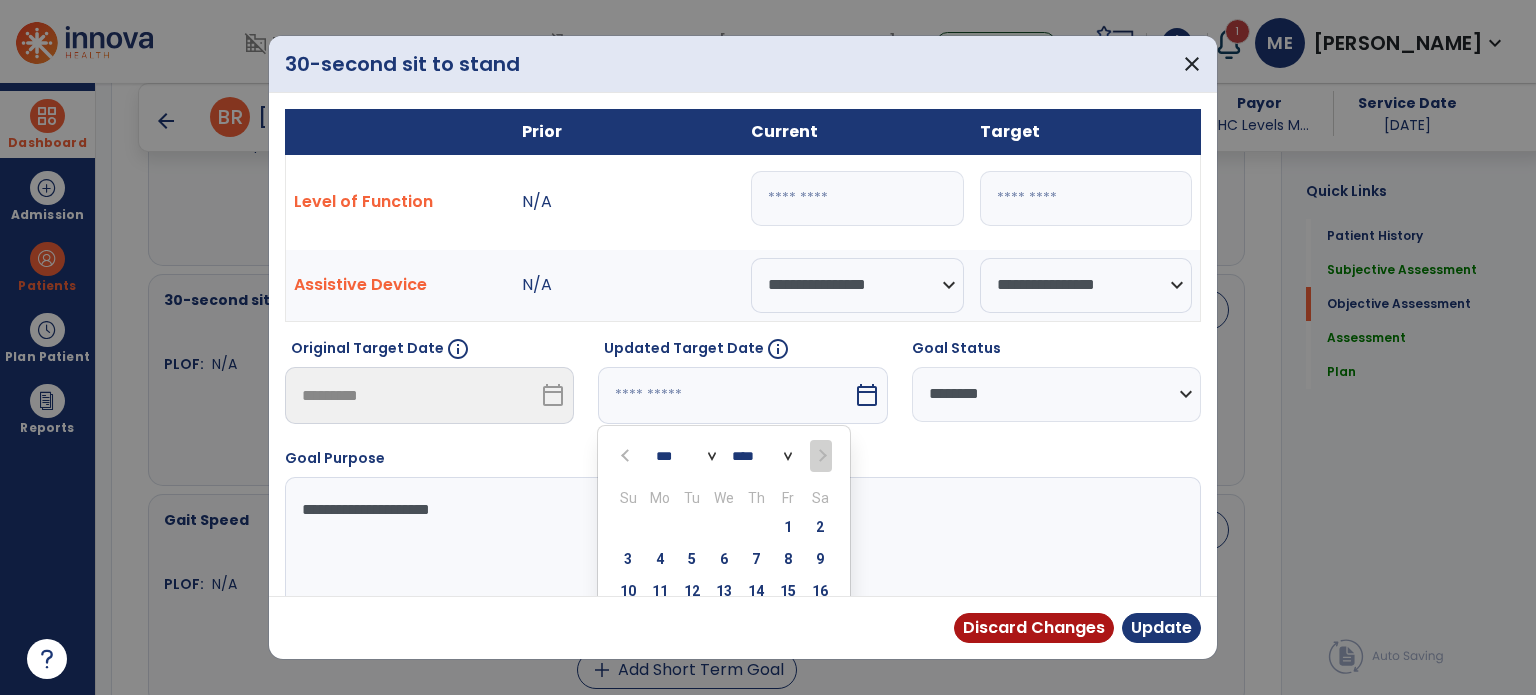 scroll, scrollTop: 121, scrollLeft: 0, axis: vertical 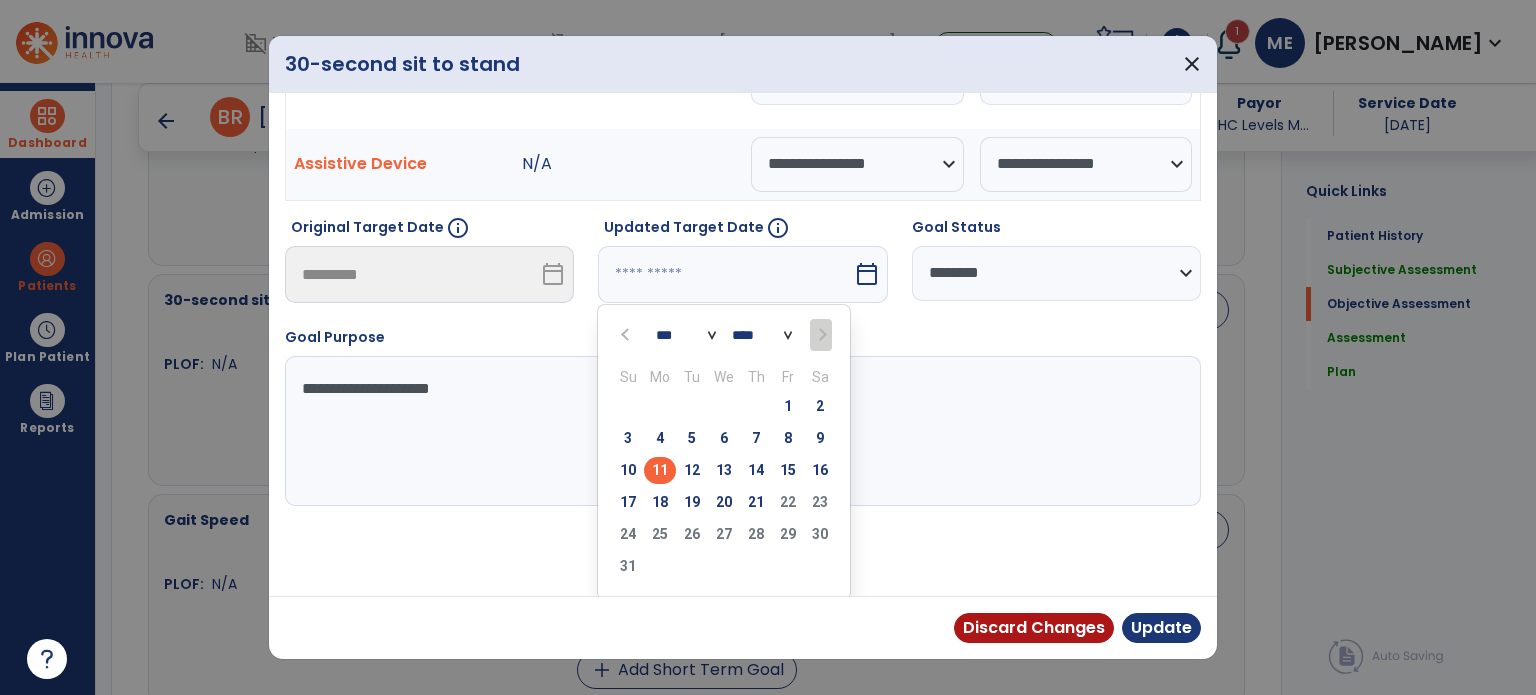 click on "11" at bounding box center (660, 470) 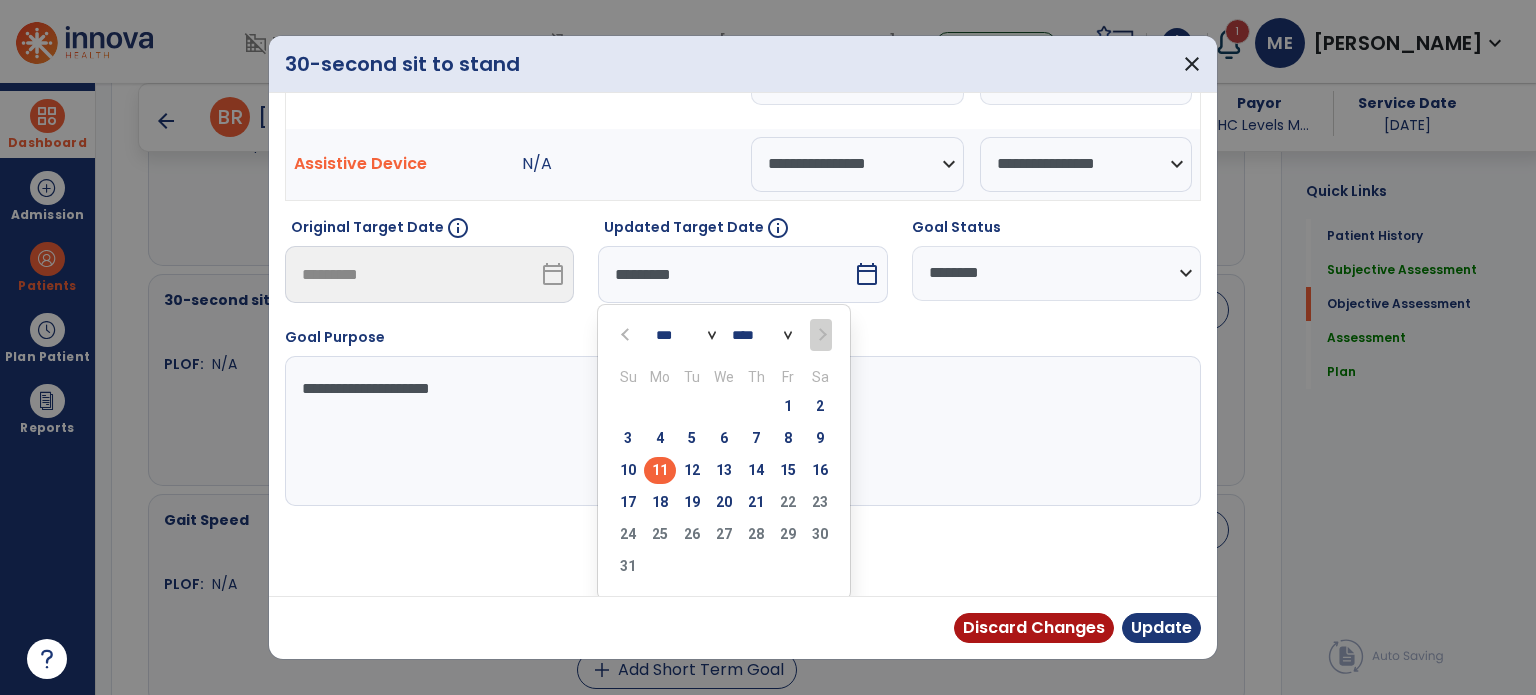 scroll, scrollTop: 44, scrollLeft: 0, axis: vertical 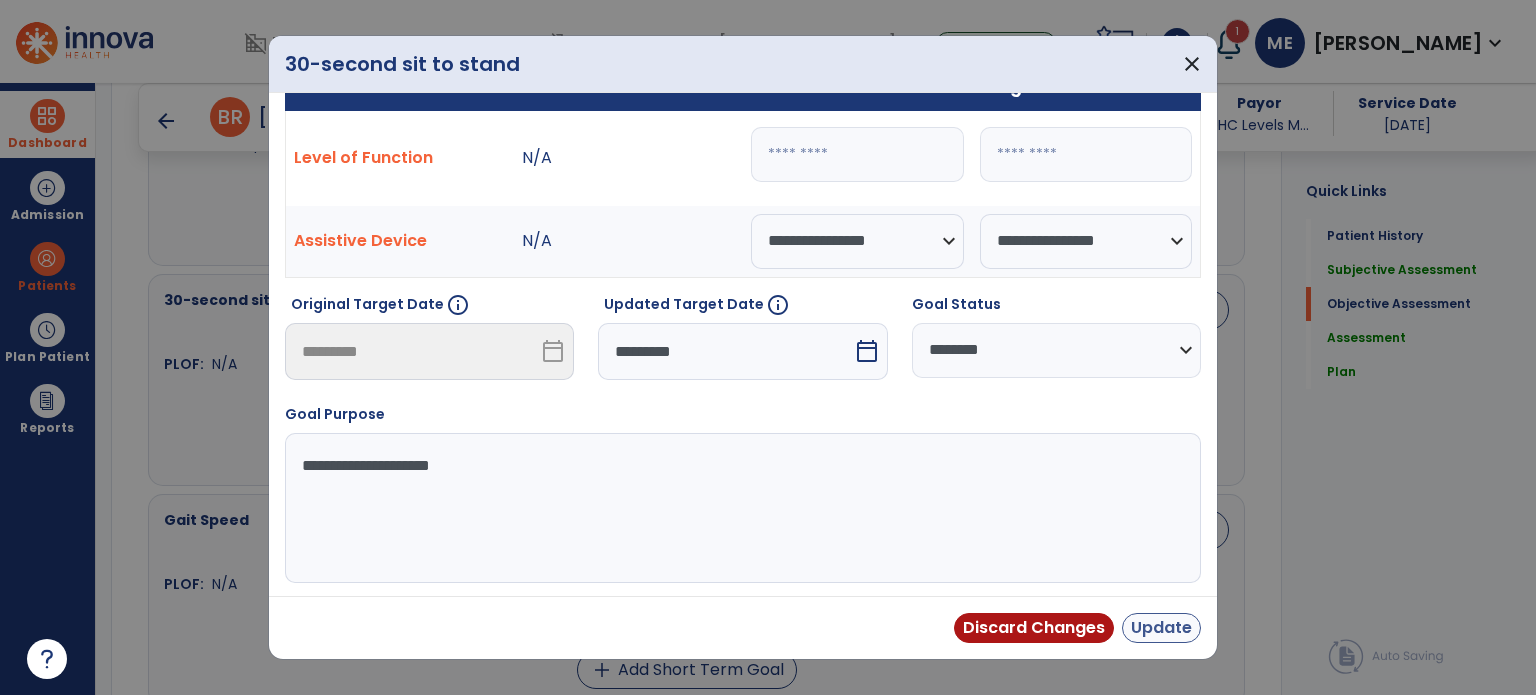 click on "Update" at bounding box center [1161, 628] 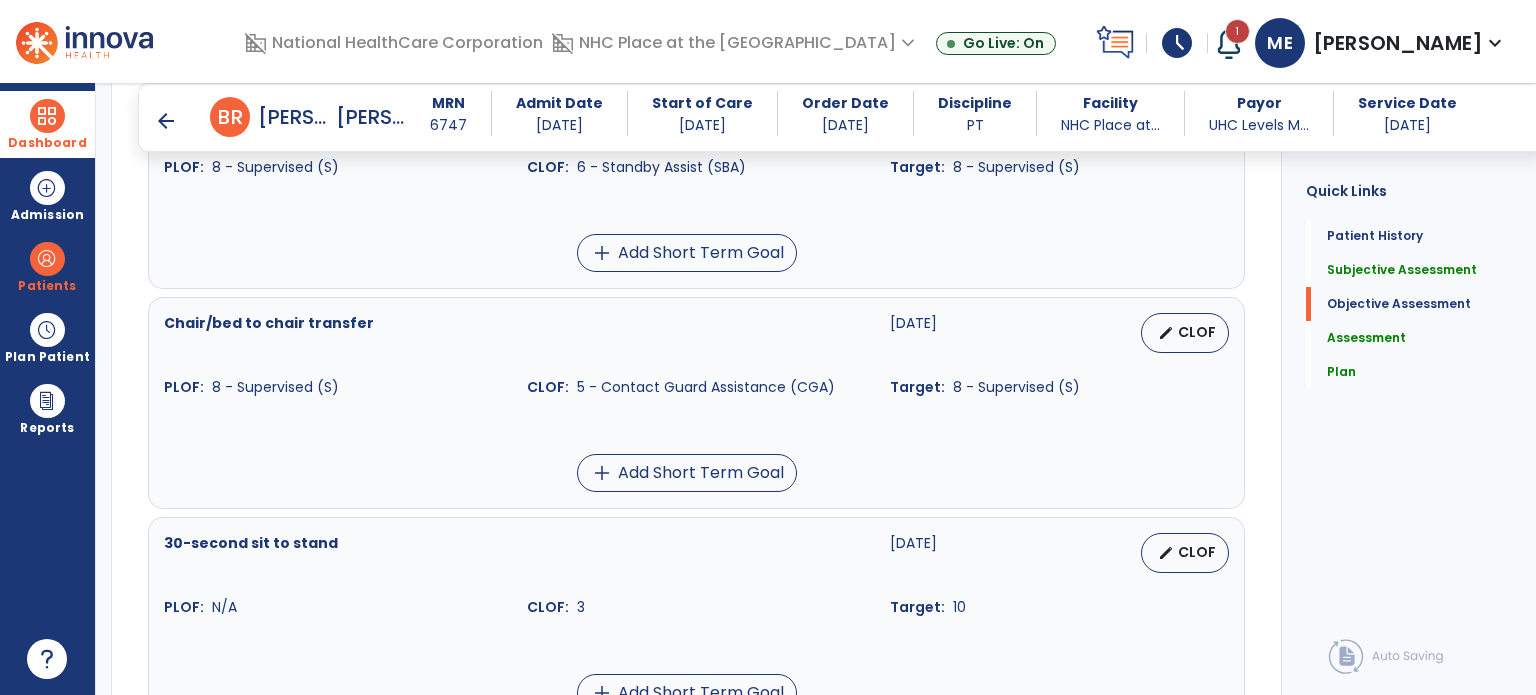 scroll, scrollTop: 1424, scrollLeft: 0, axis: vertical 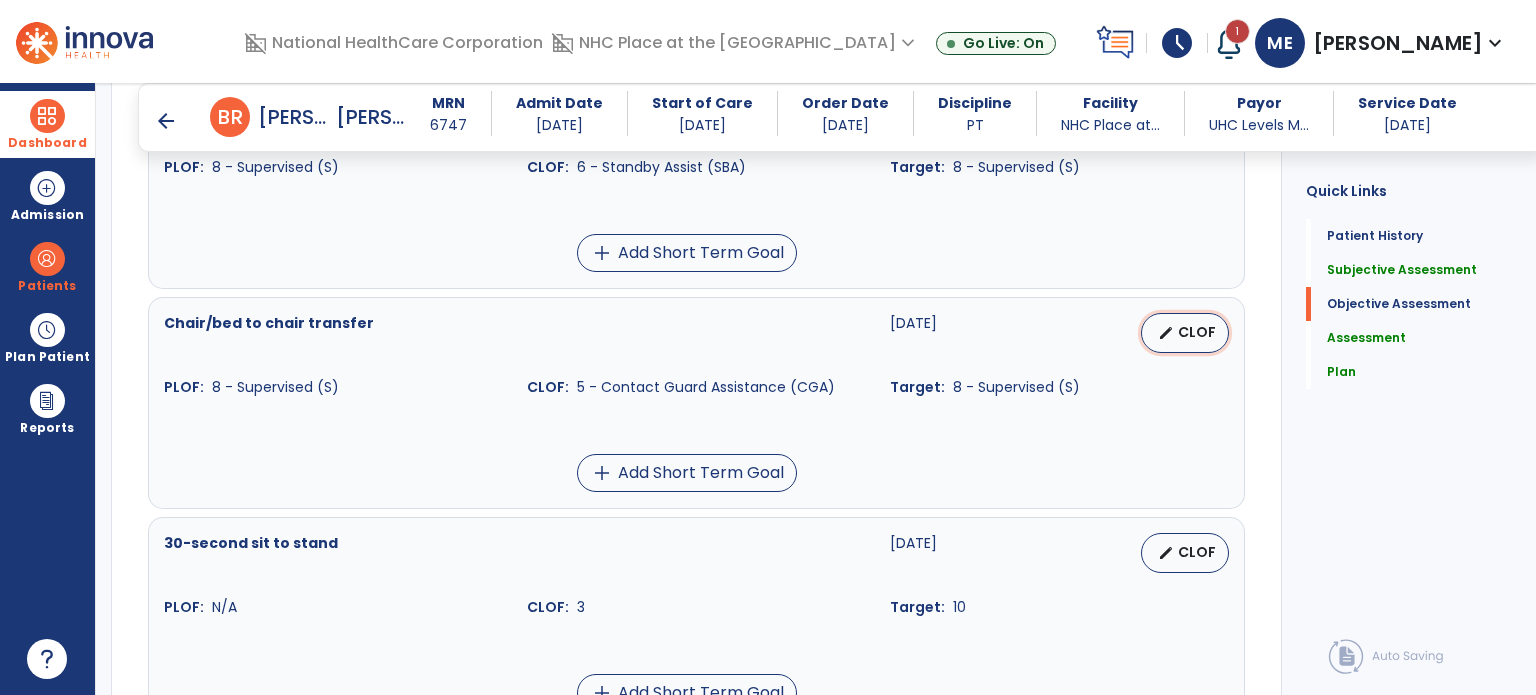 click on "CLOF" at bounding box center (1197, 332) 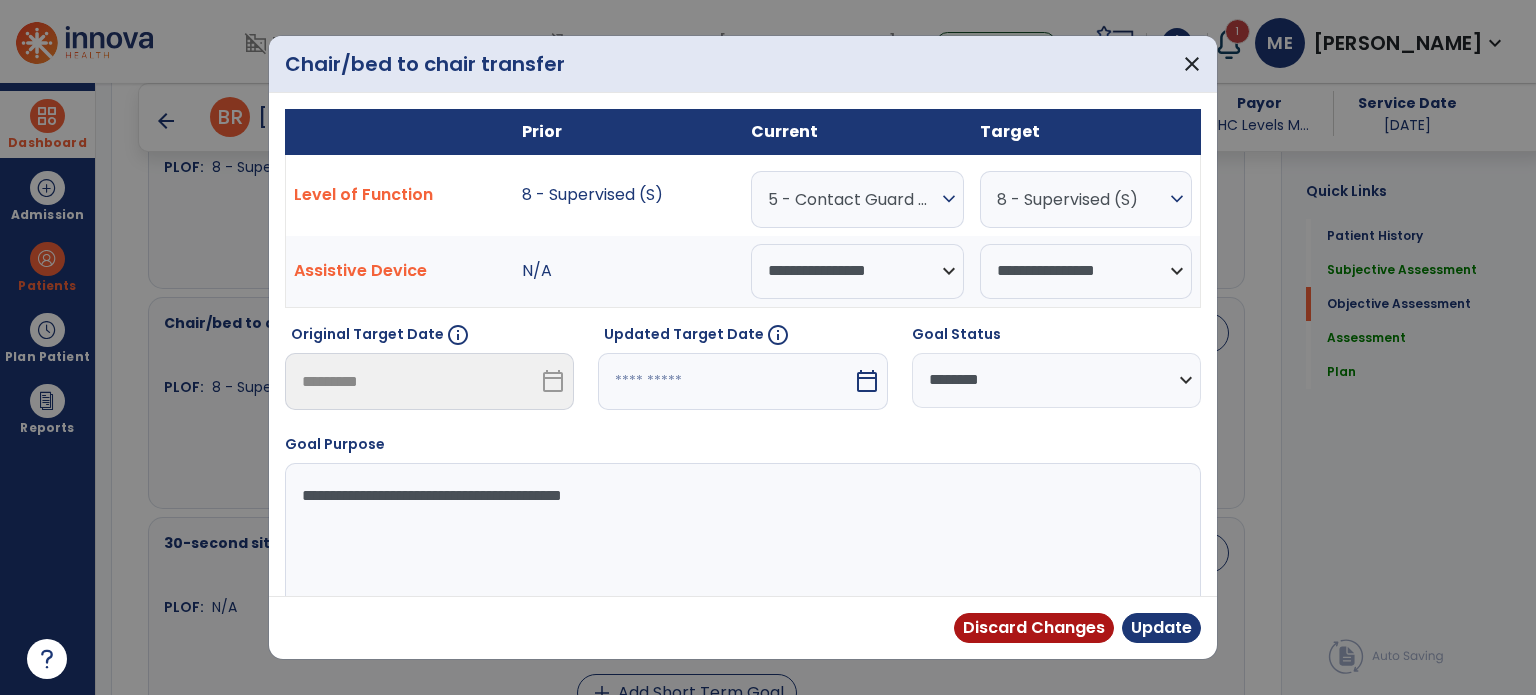 click on "calendar_today" at bounding box center (867, 381) 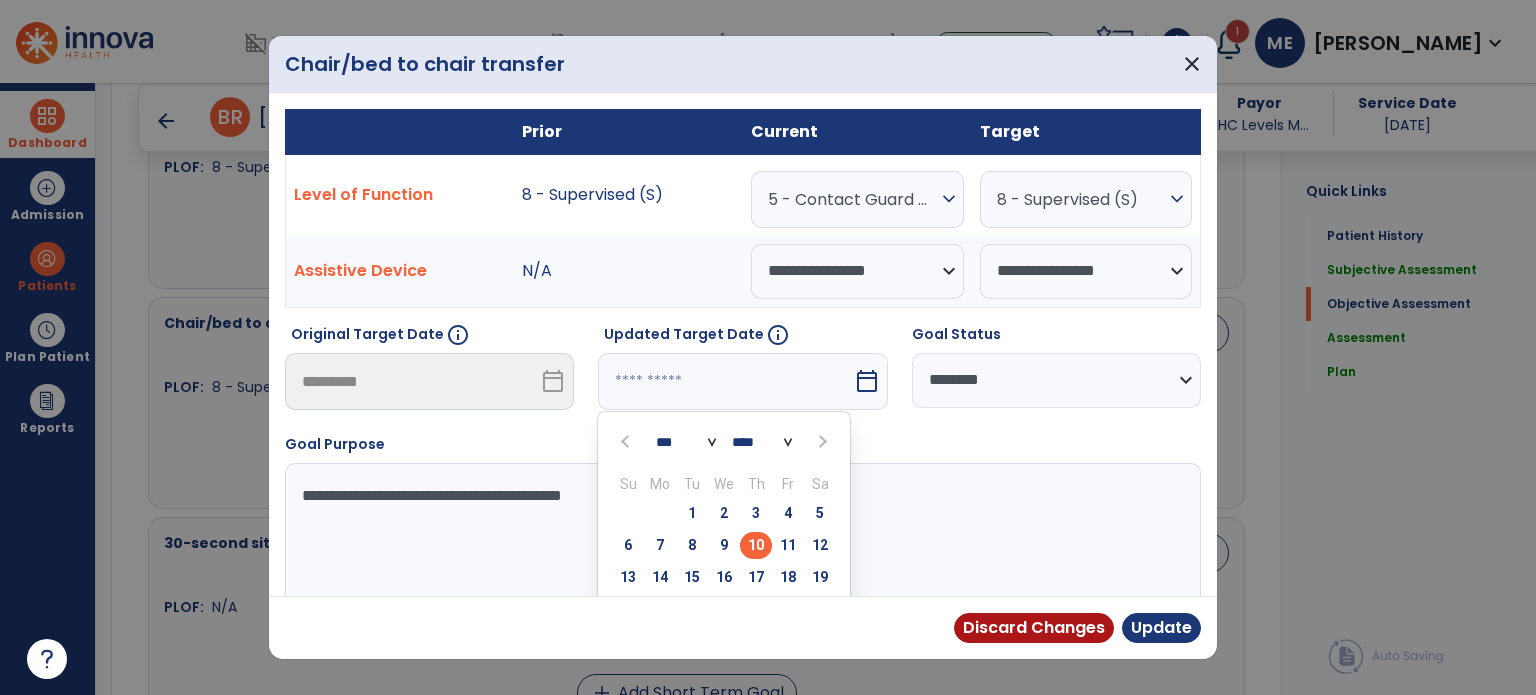 click at bounding box center (822, 442) 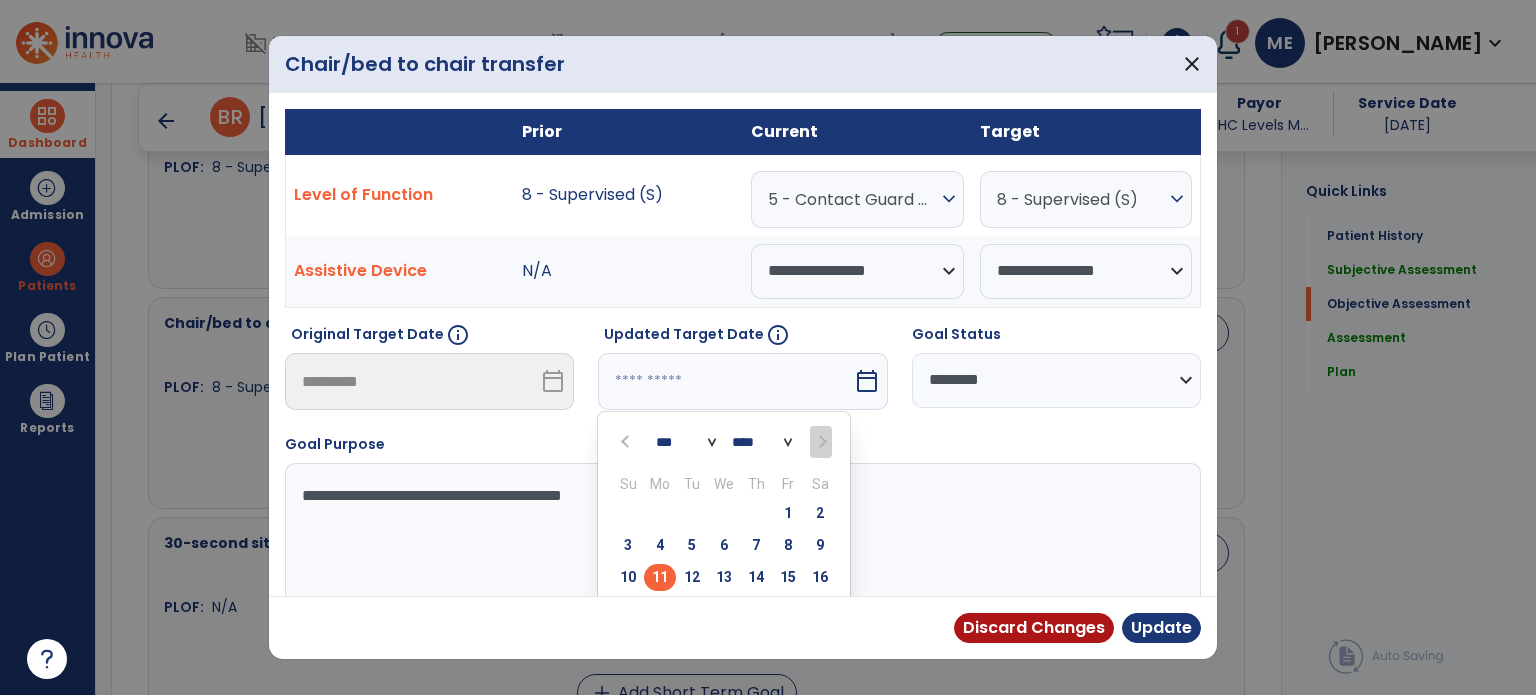 click on "11" at bounding box center (660, 577) 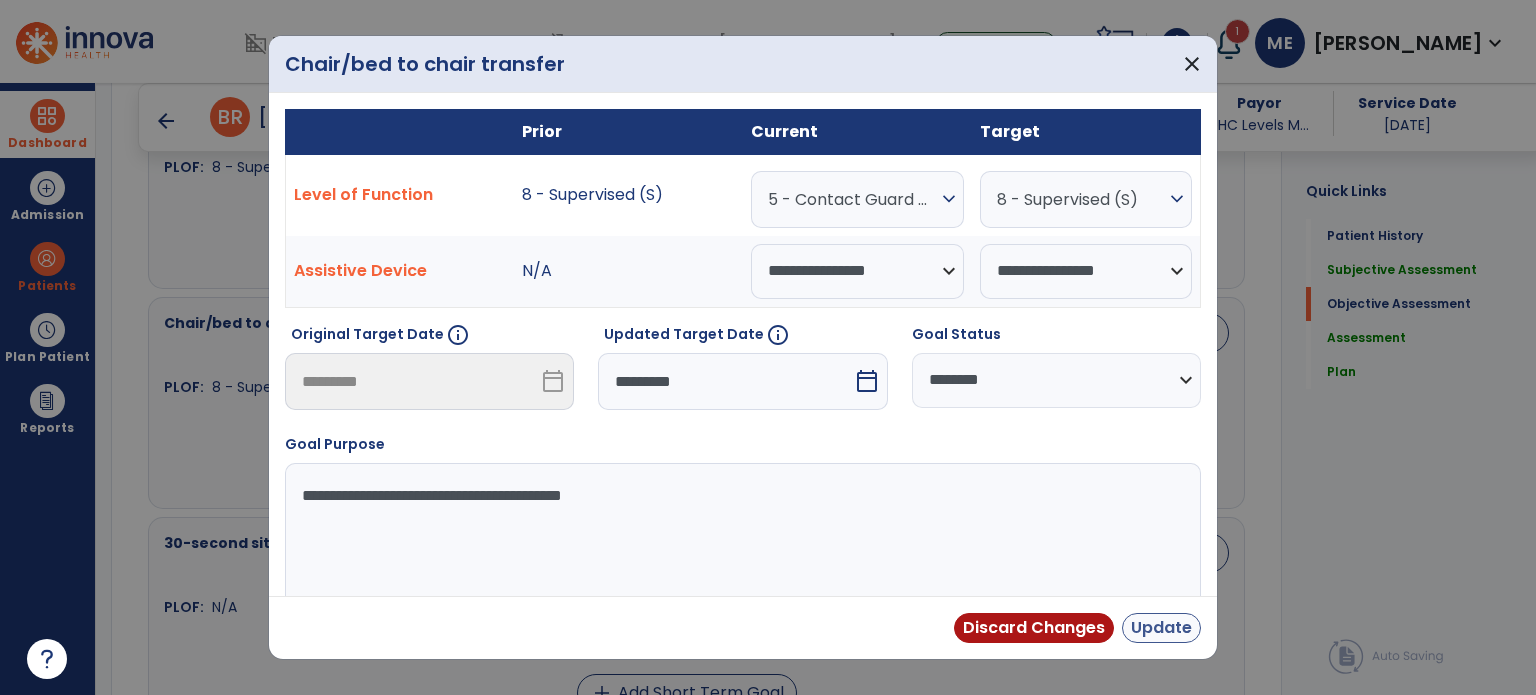 click on "Update" at bounding box center [1161, 628] 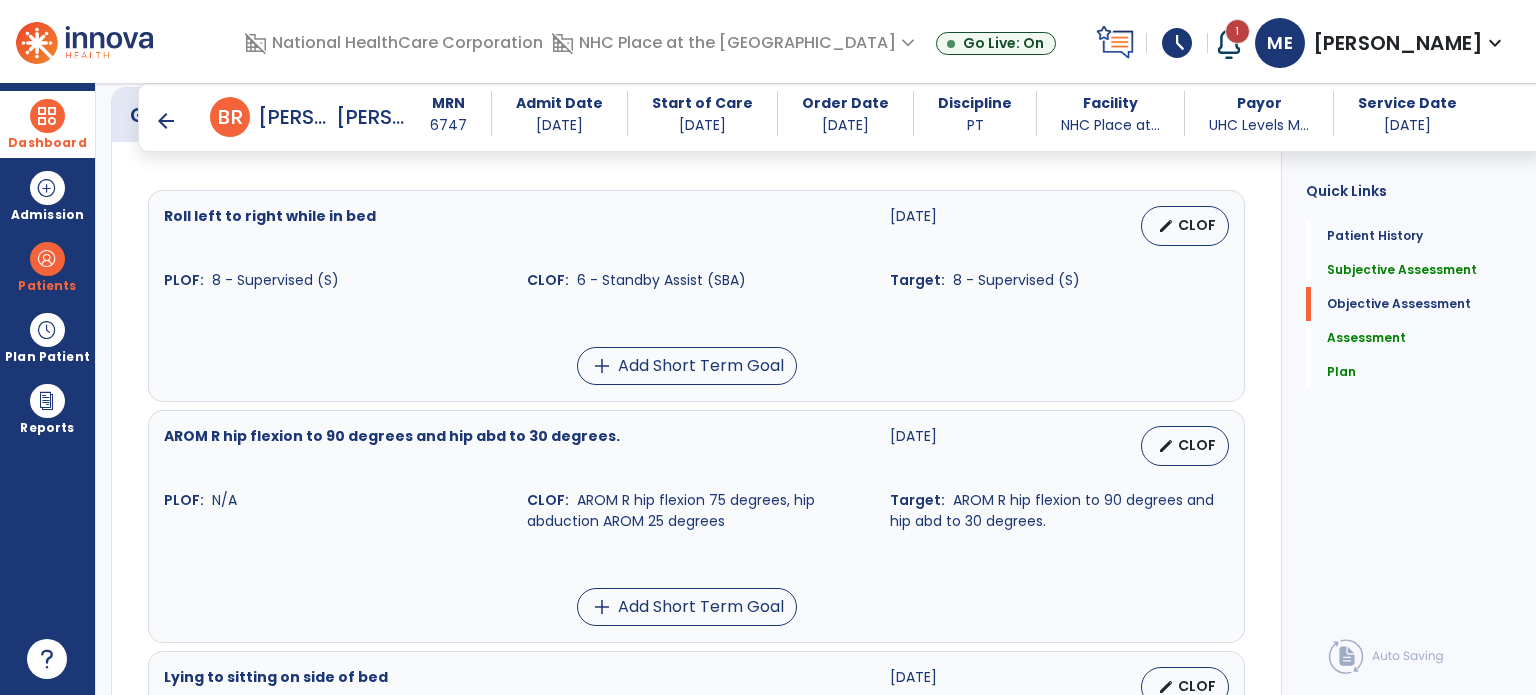 scroll, scrollTop: 829, scrollLeft: 0, axis: vertical 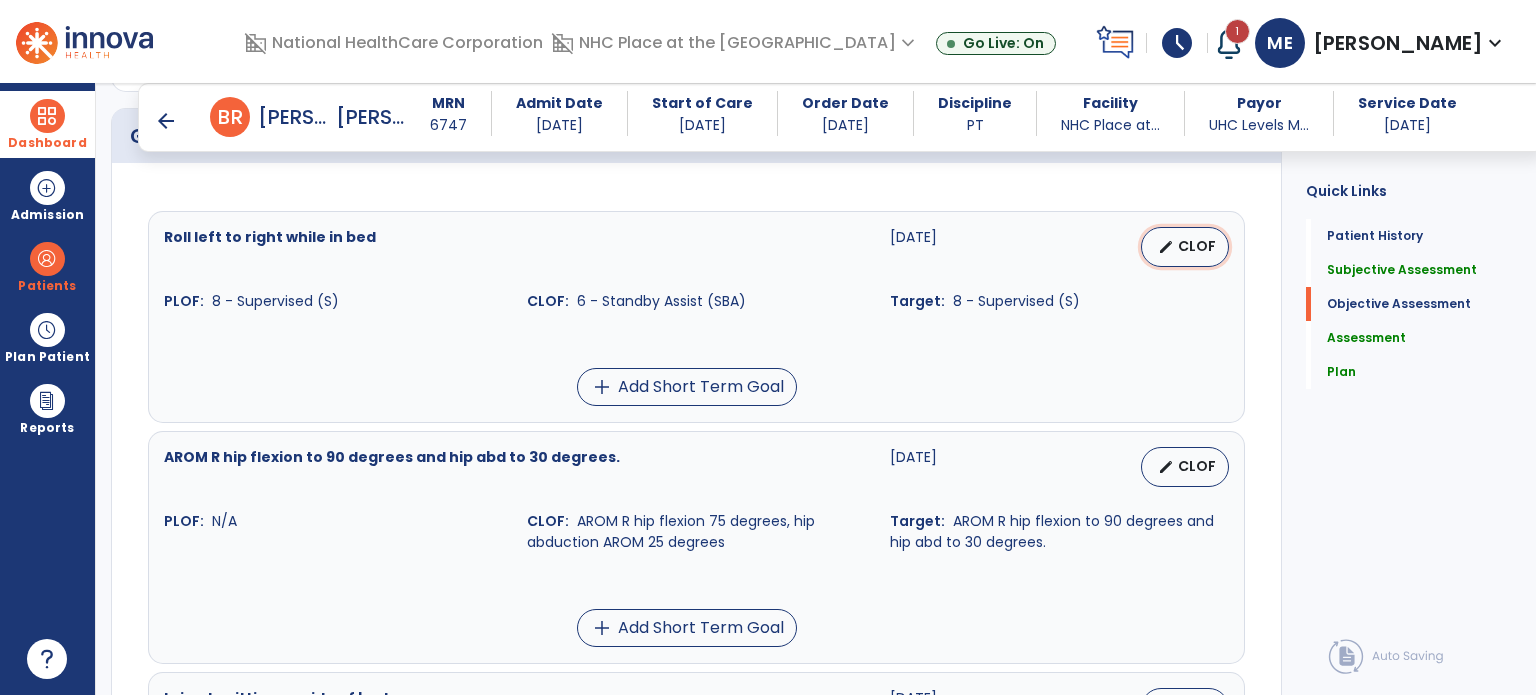 click on "CLOF" at bounding box center [1197, 246] 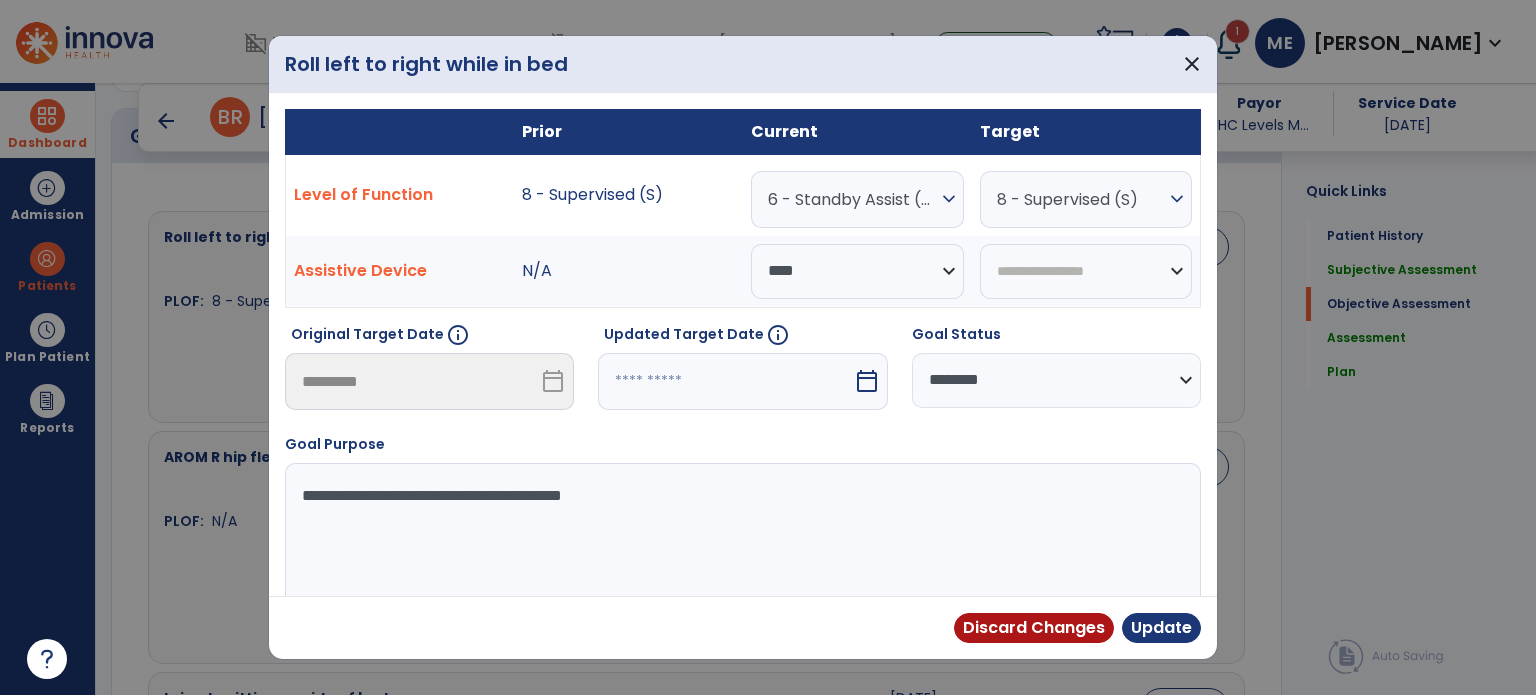 click on "calendar_today" at bounding box center [867, 381] 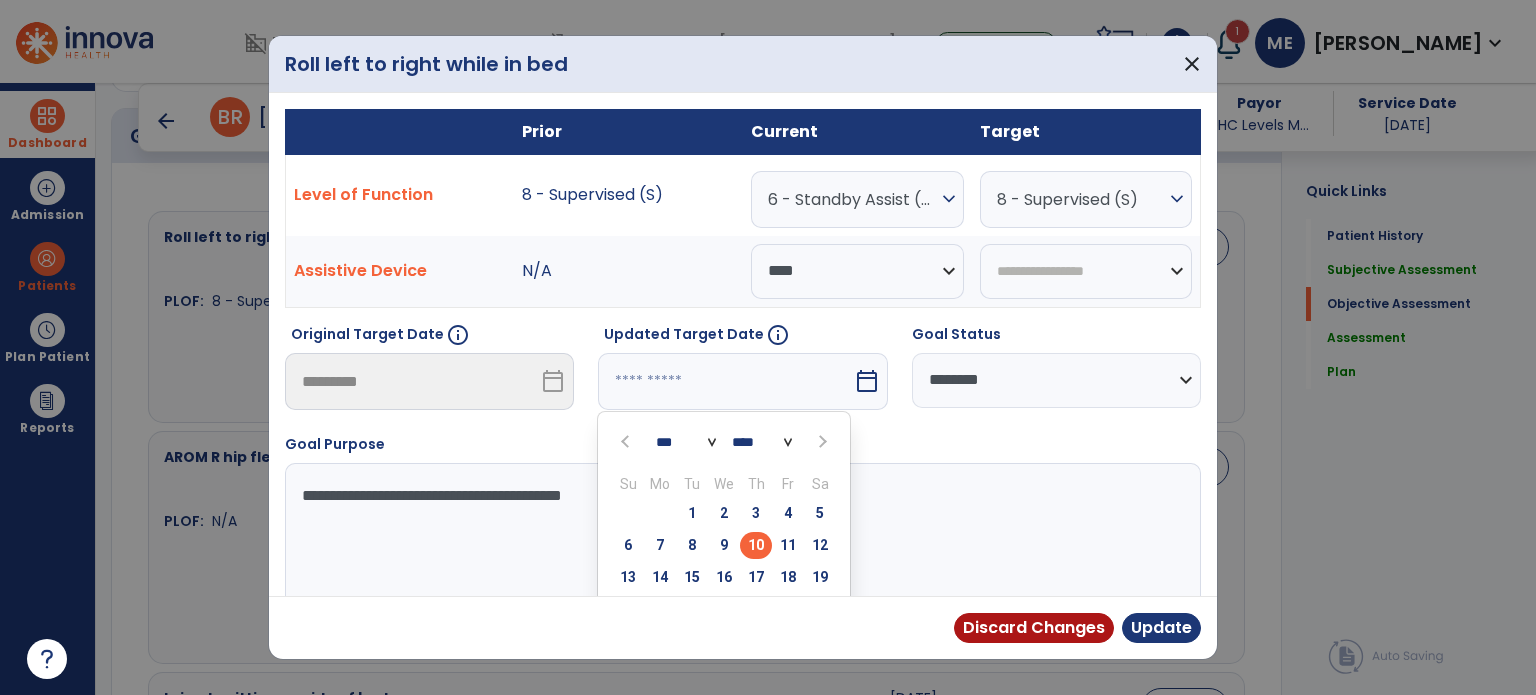 click at bounding box center (820, 441) 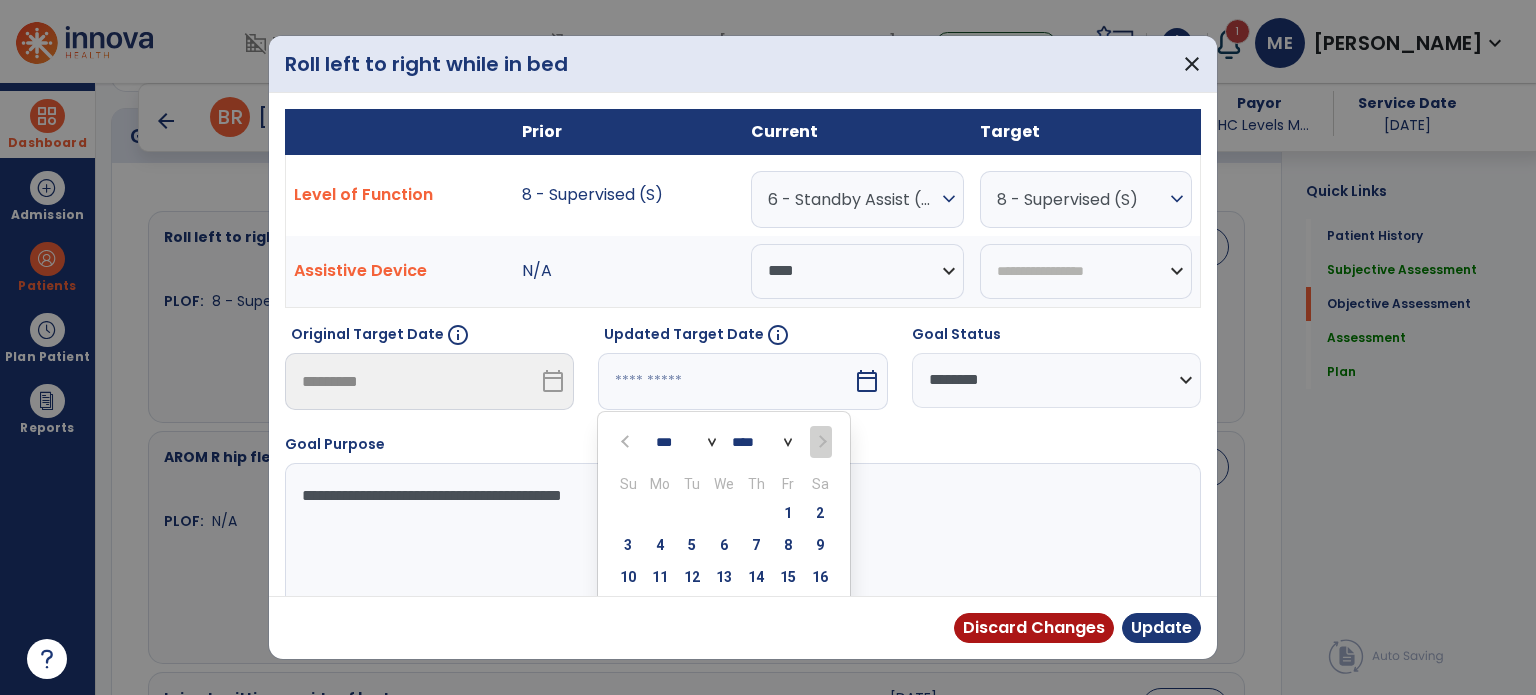 select on "*" 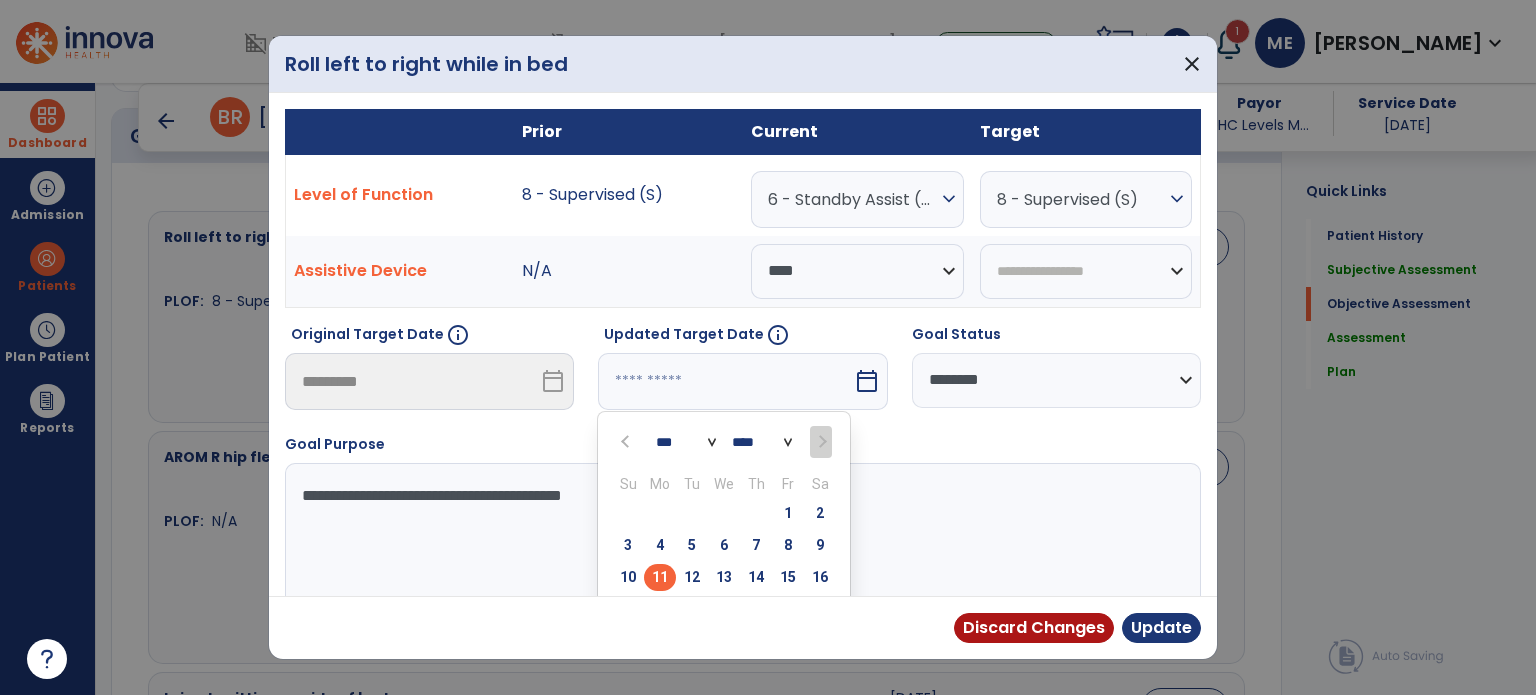 click on "11" at bounding box center [660, 577] 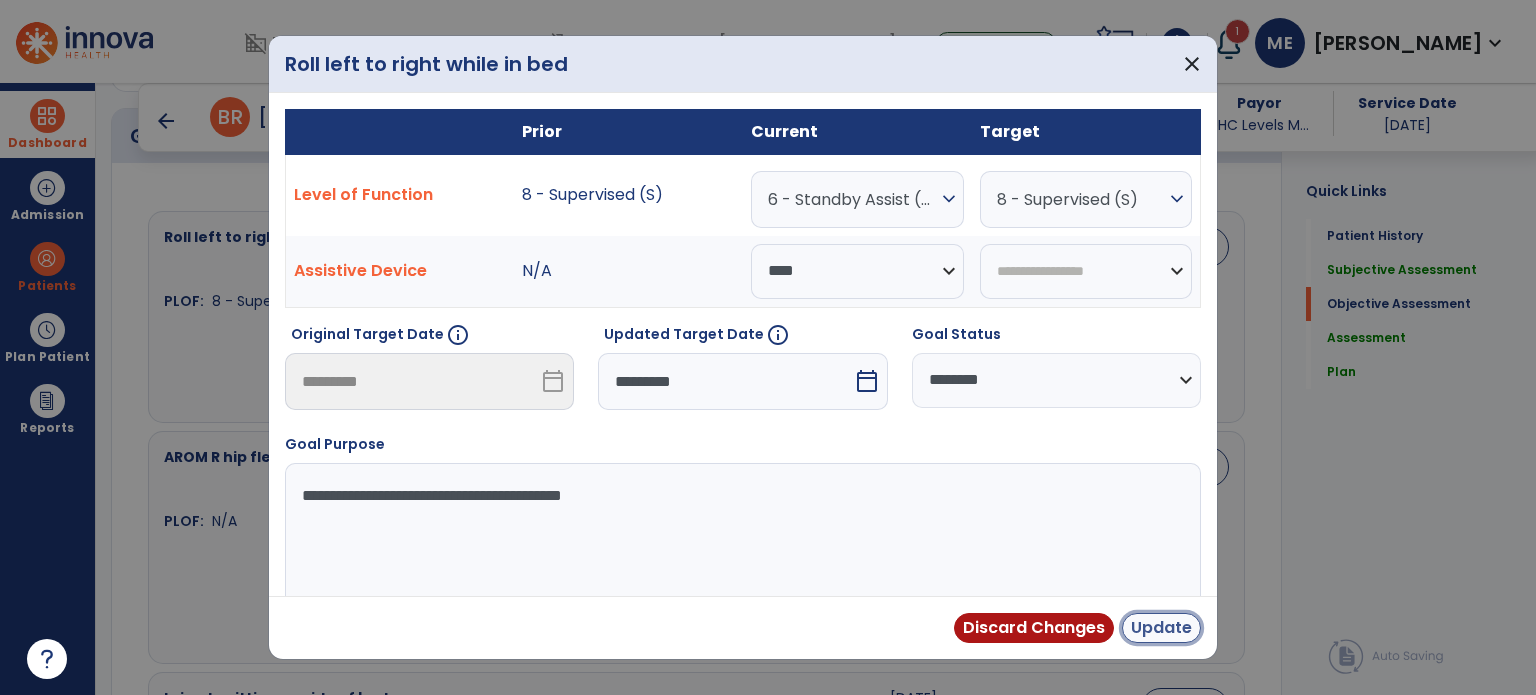 click on "Update" at bounding box center (1161, 628) 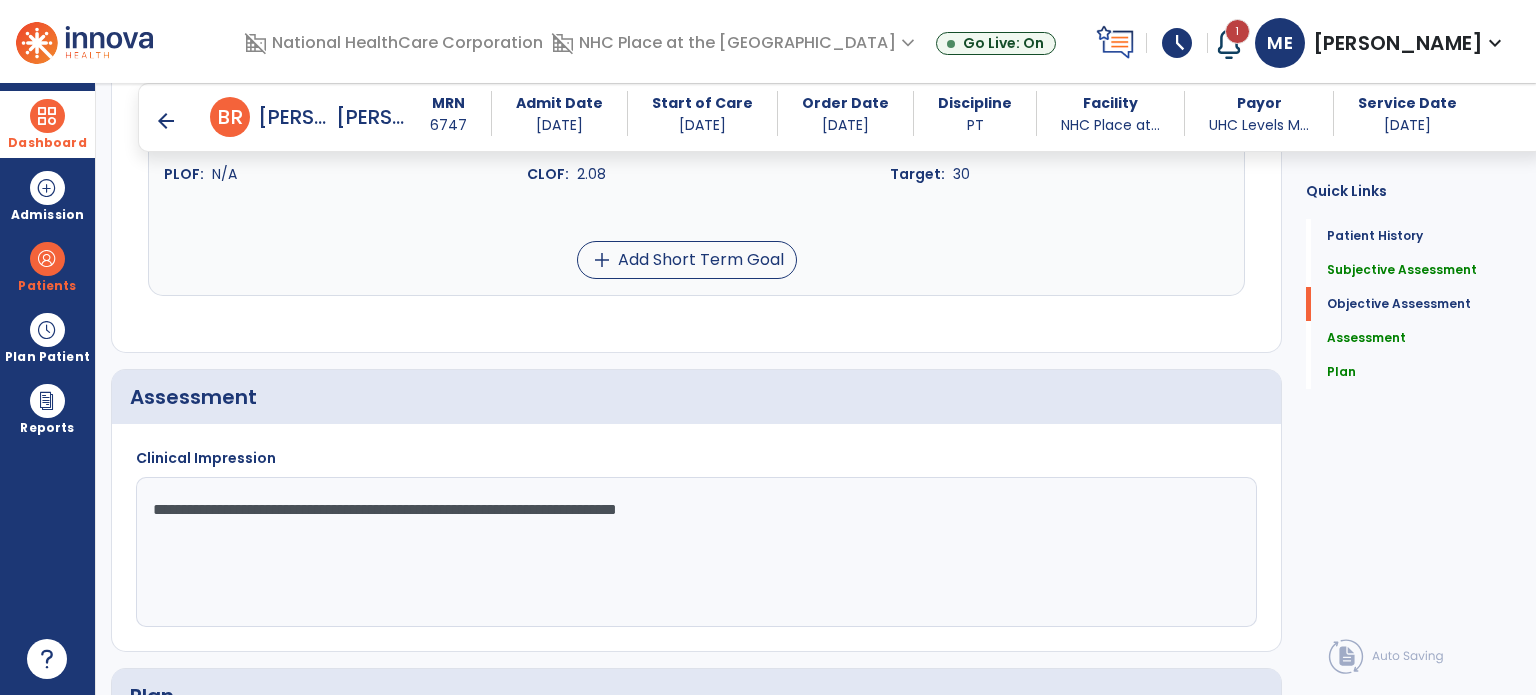 scroll, scrollTop: 2303, scrollLeft: 0, axis: vertical 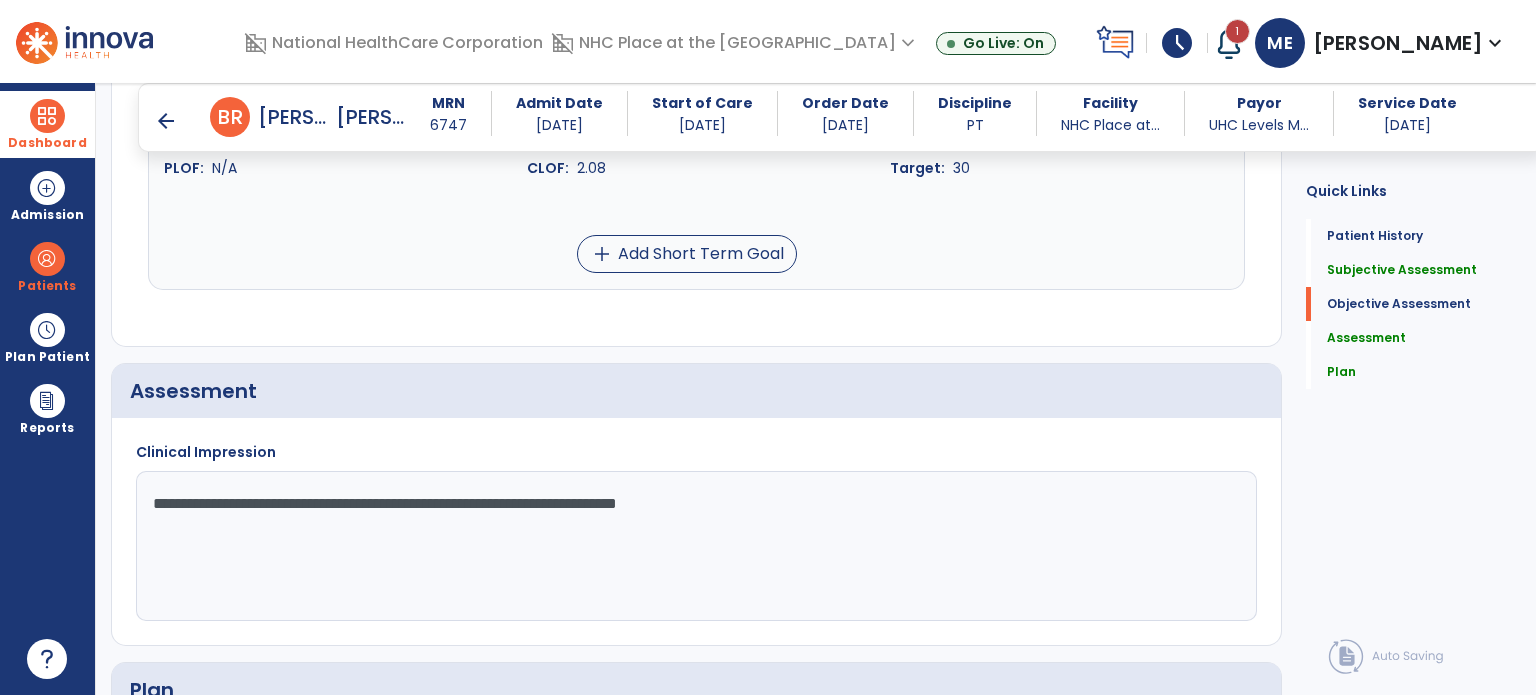 click on "**********" 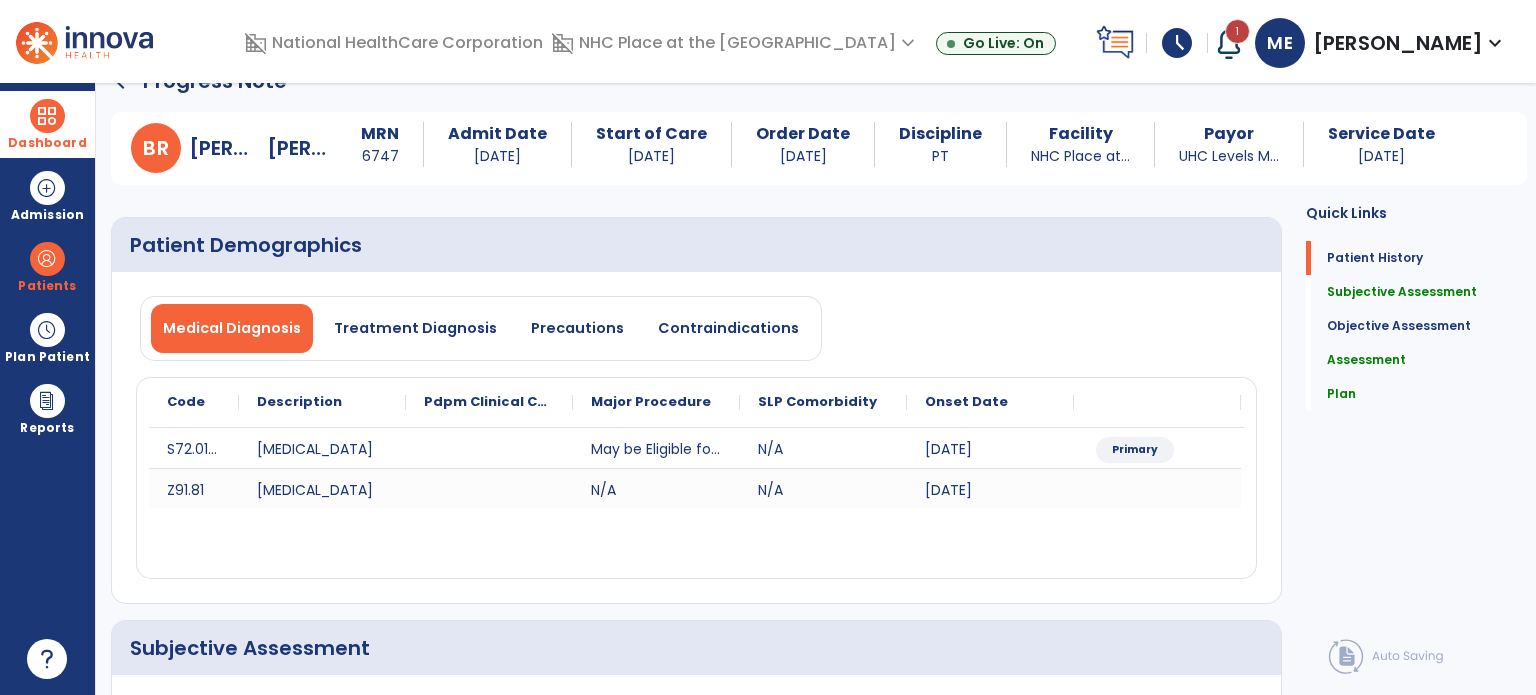 scroll, scrollTop: 0, scrollLeft: 0, axis: both 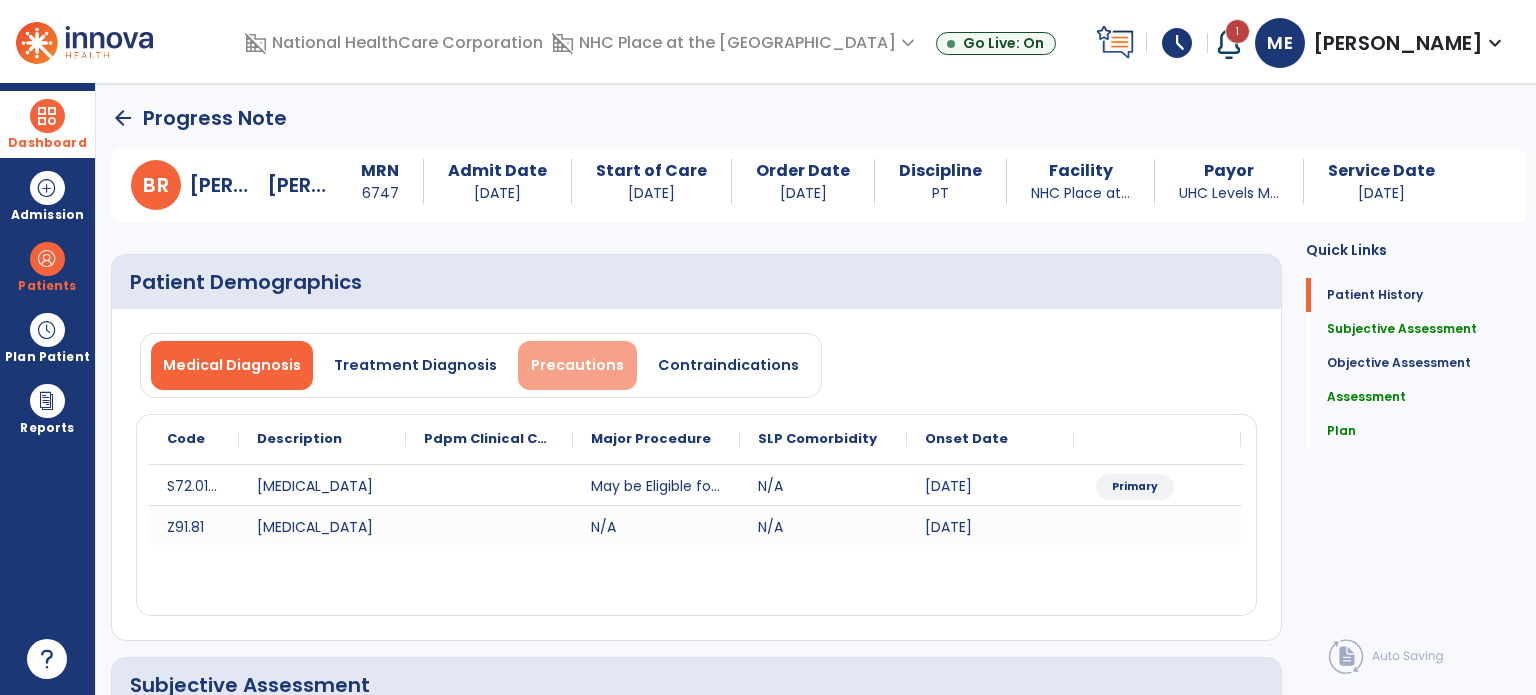 type on "**********" 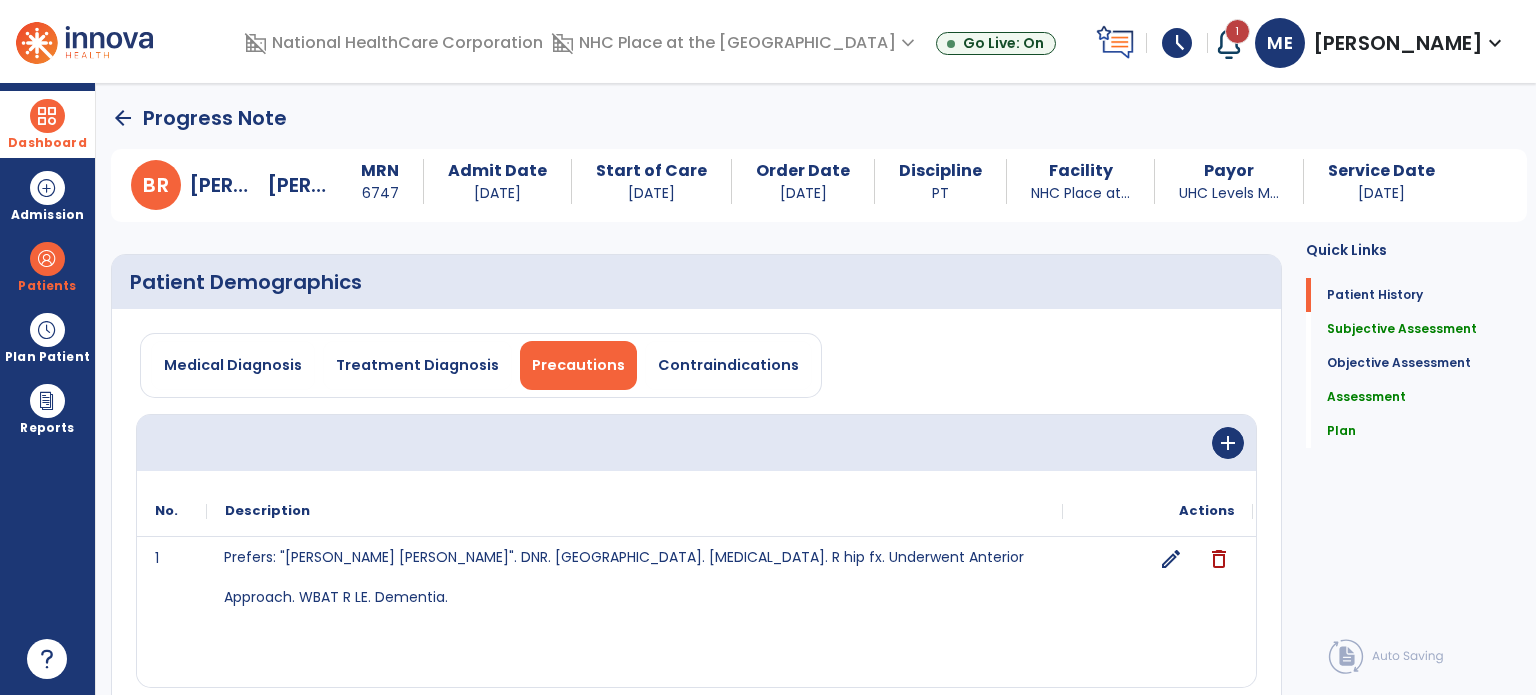 click on "Prefers: "[PERSON_NAME] [PERSON_NAME]". DNR. [GEOGRAPHIC_DATA]. [MEDICAL_DATA]. R hip fx. Underwent Anterior Approach. WBAT R LE. Dementia." 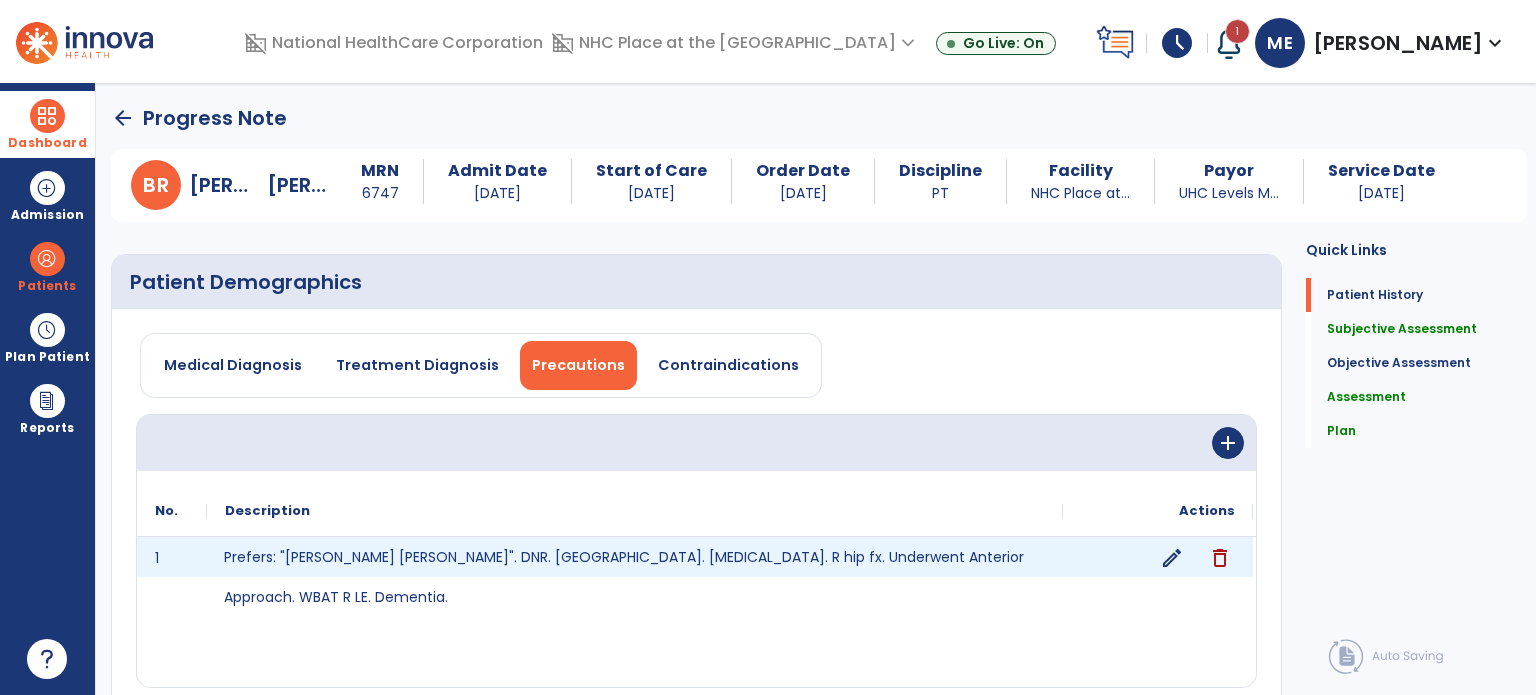 click on "edit" 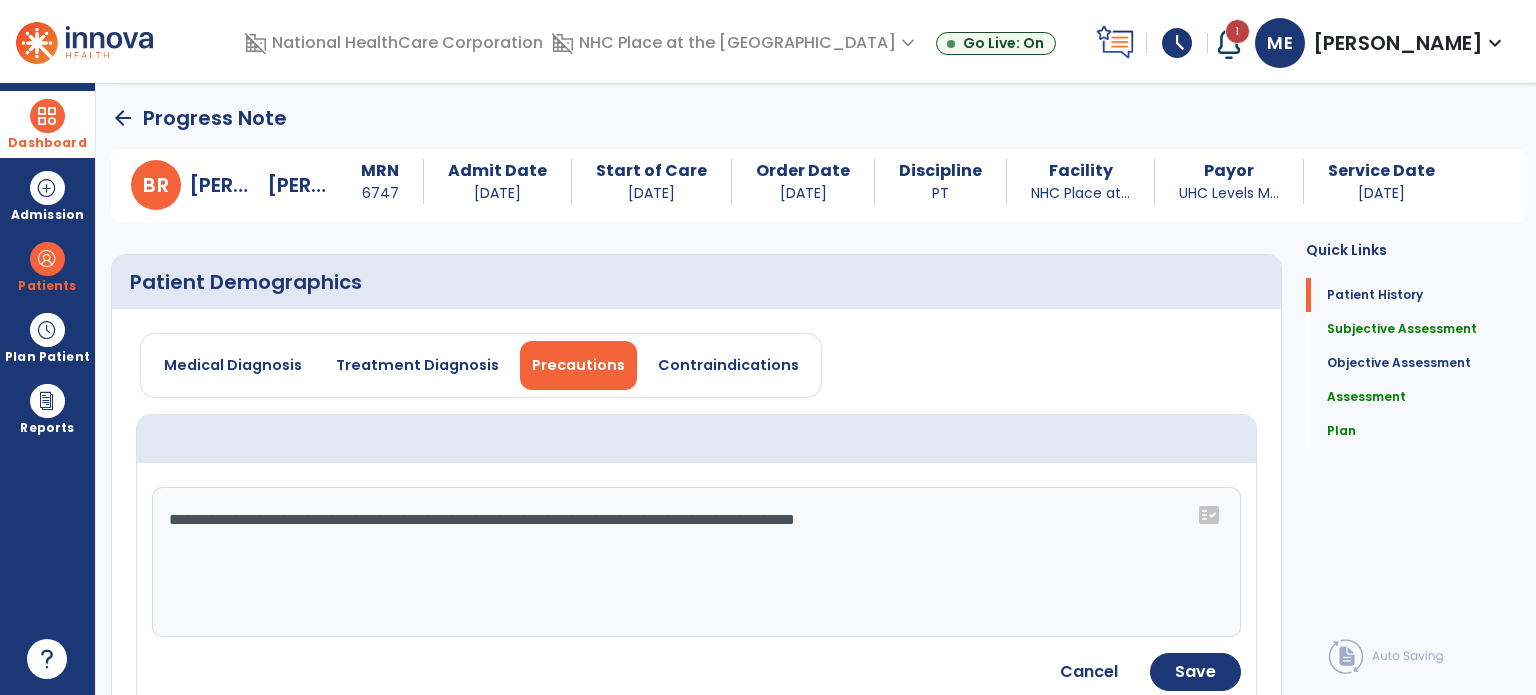 click on "**********" 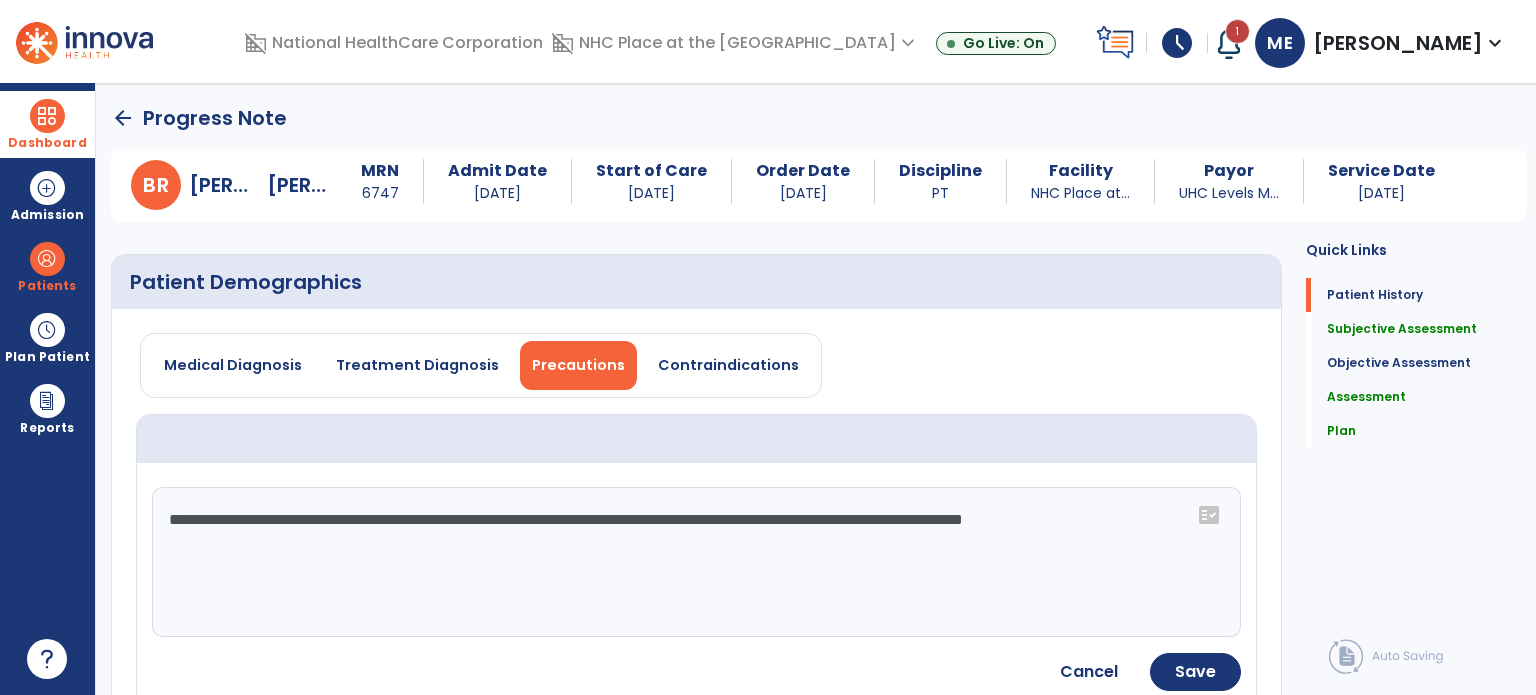 type on "**********" 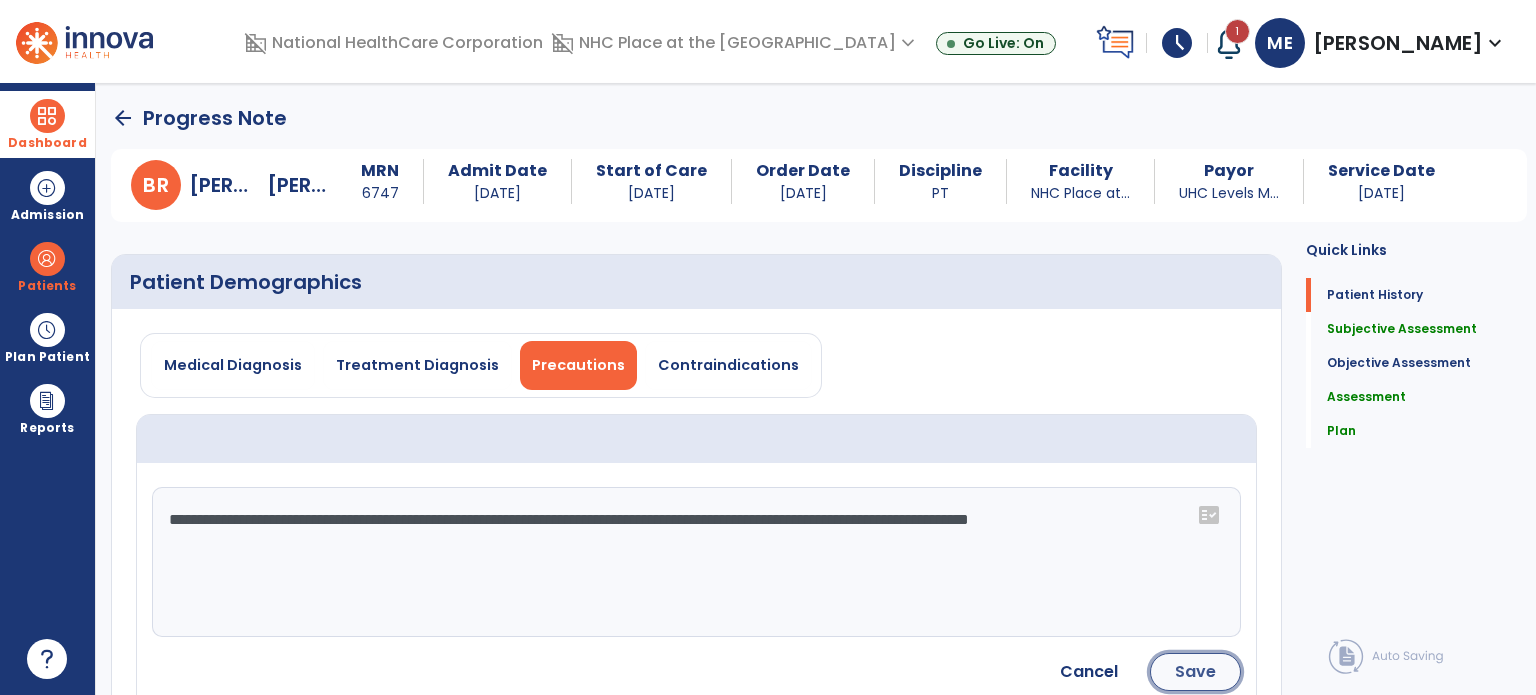 click on "Save" 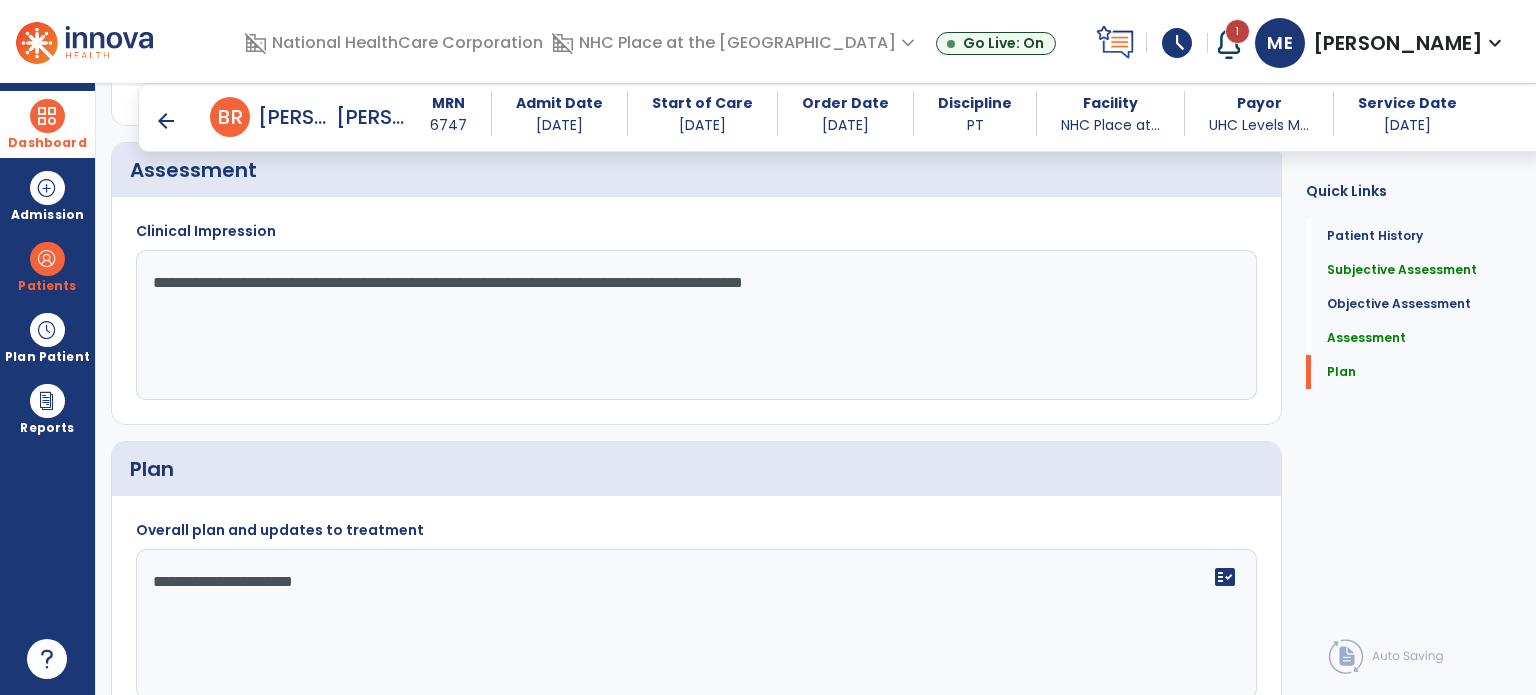 scroll, scrollTop: 2593, scrollLeft: 0, axis: vertical 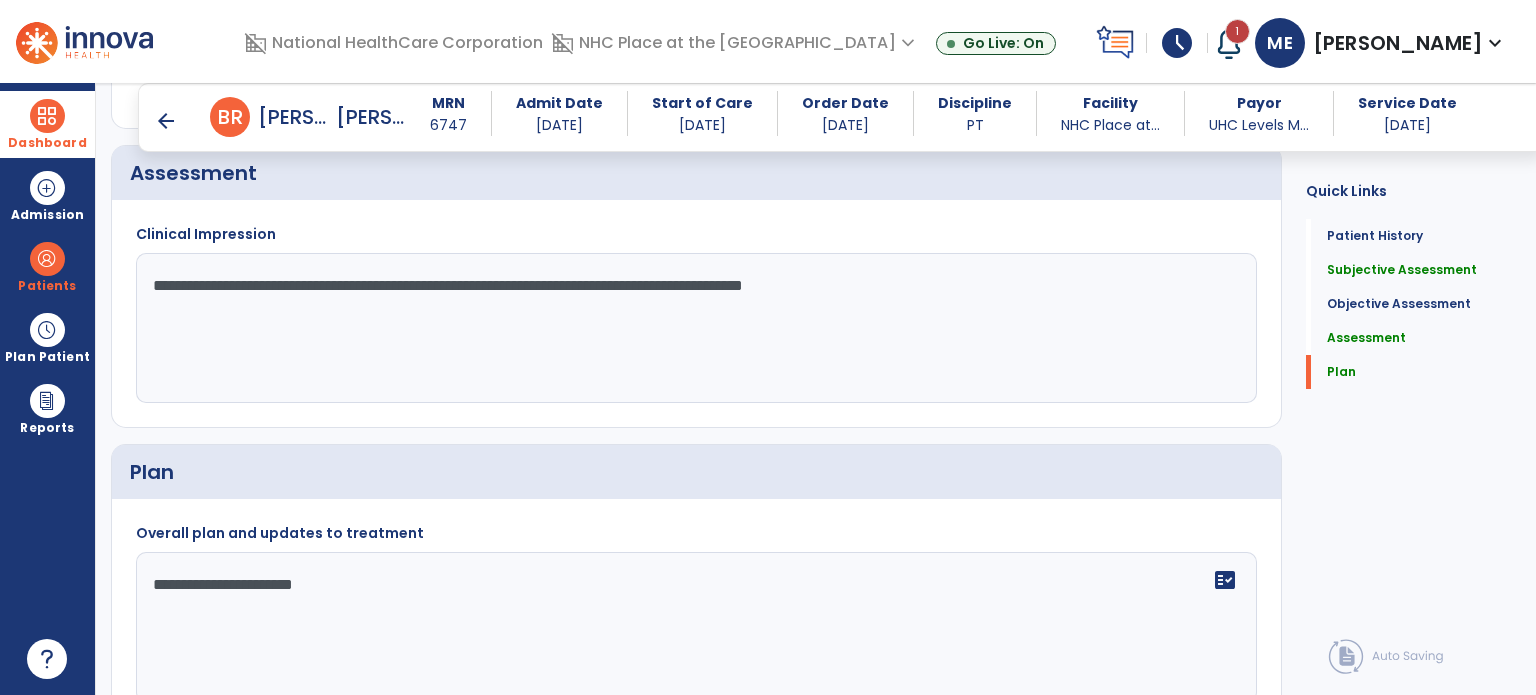 click on "**********" 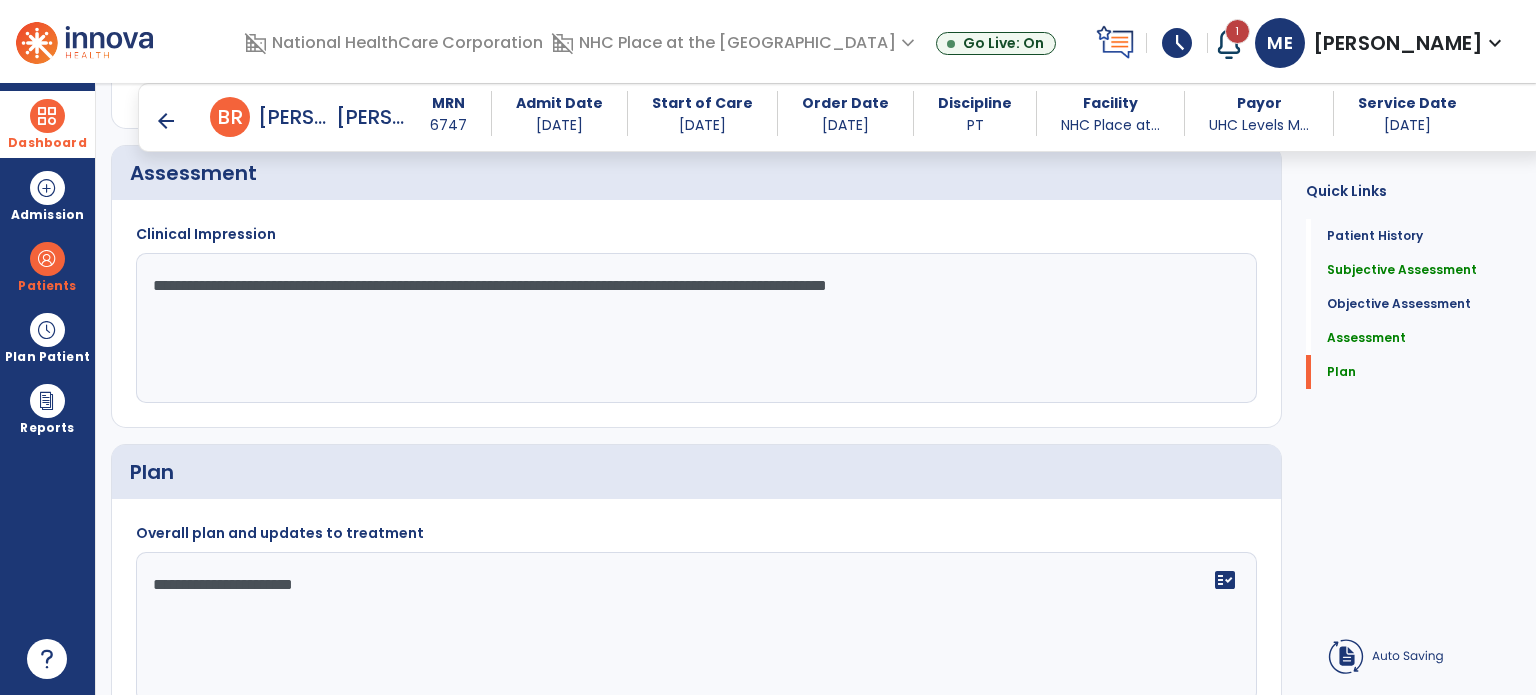 click on "**********" 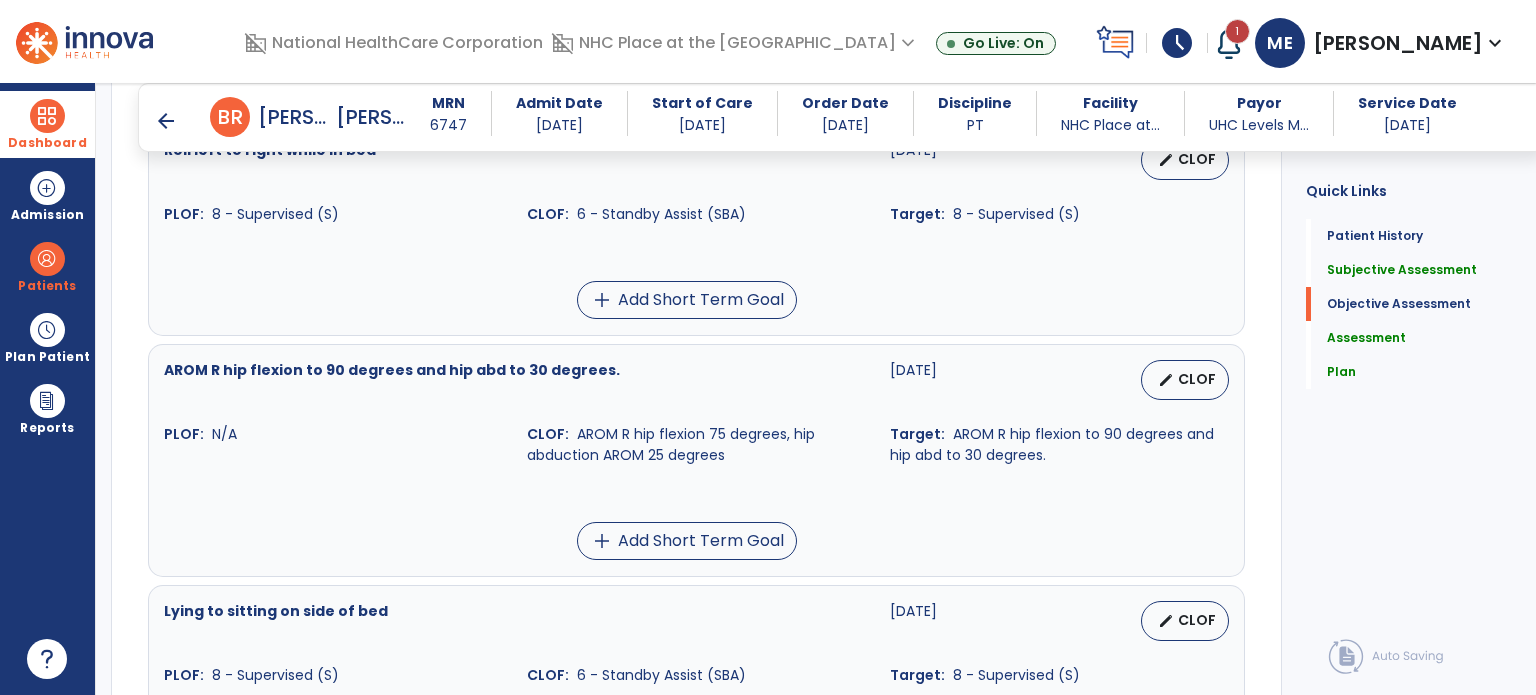 scroll, scrollTop: 987, scrollLeft: 0, axis: vertical 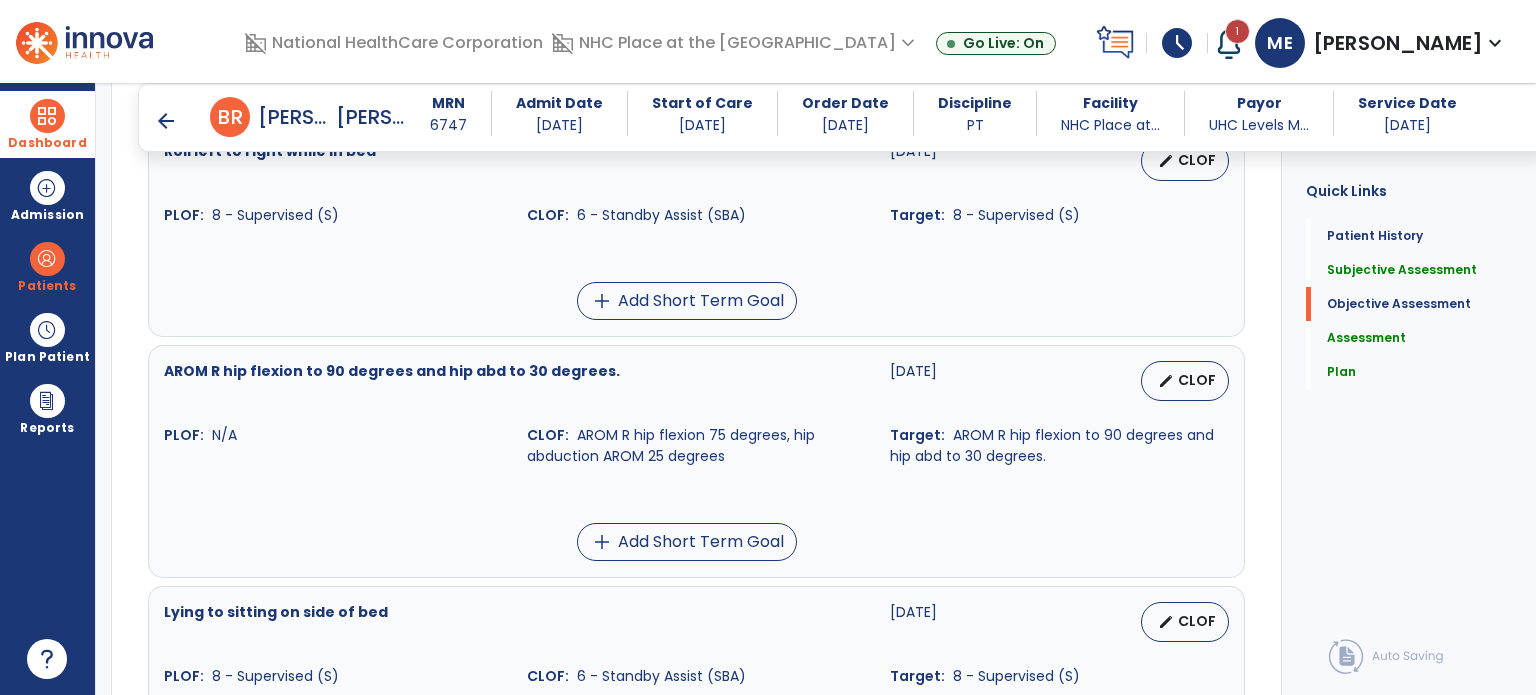 type on "**********" 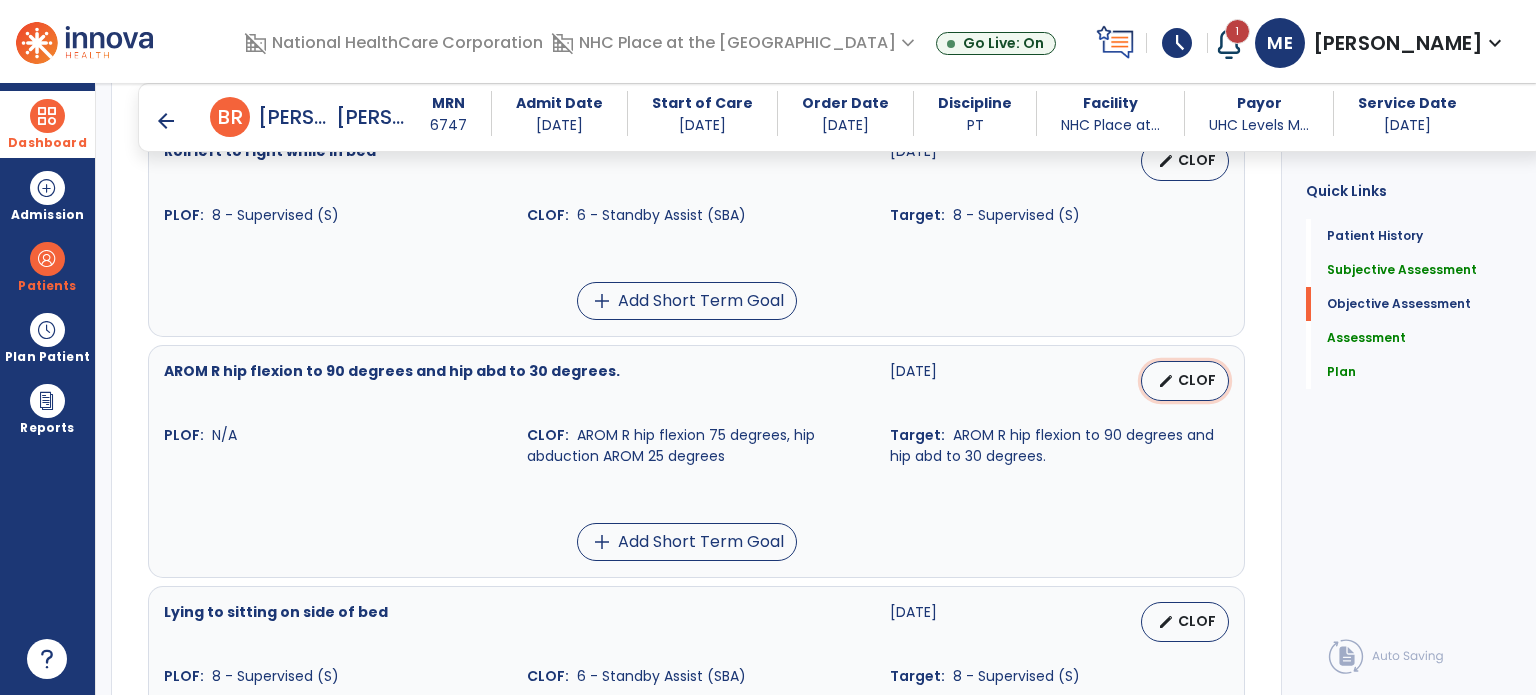 click on "CLOF" at bounding box center [1197, 380] 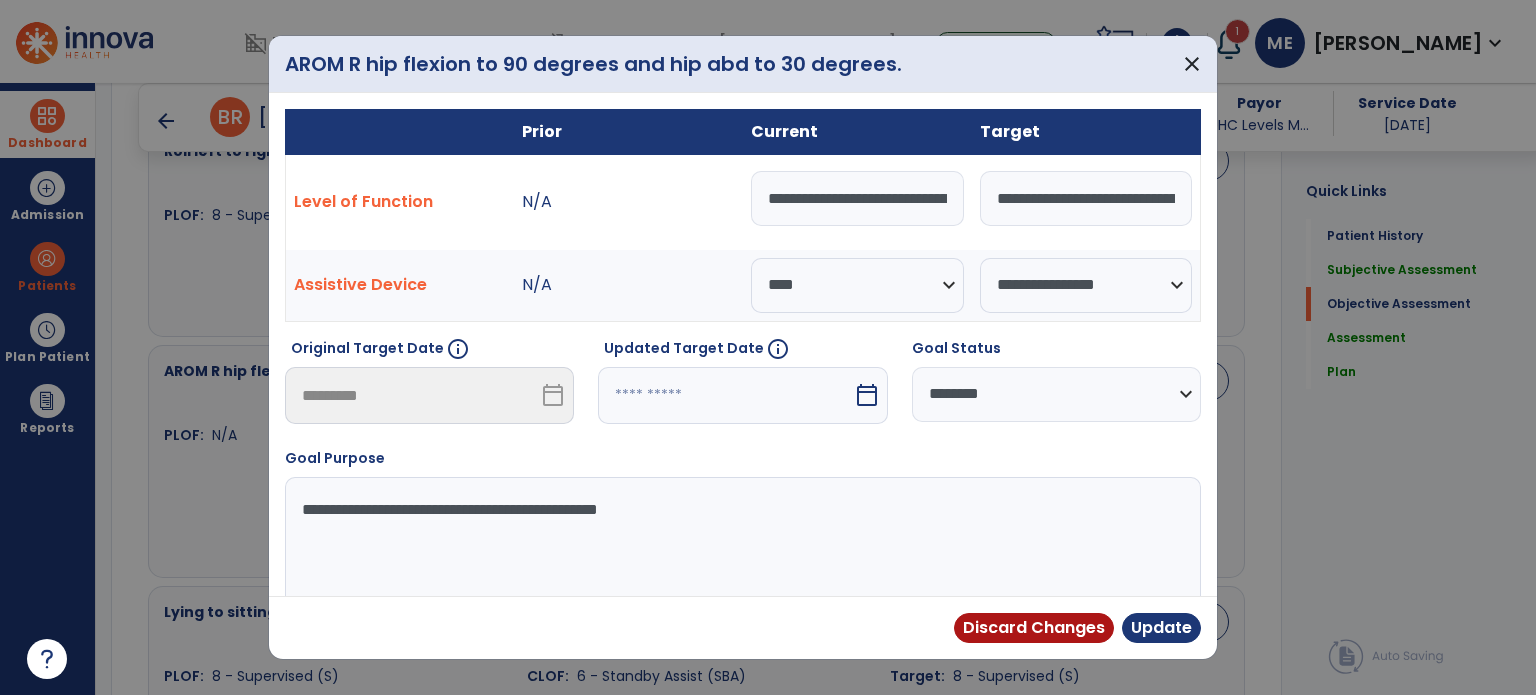 click on "**********" at bounding box center (857, 198) 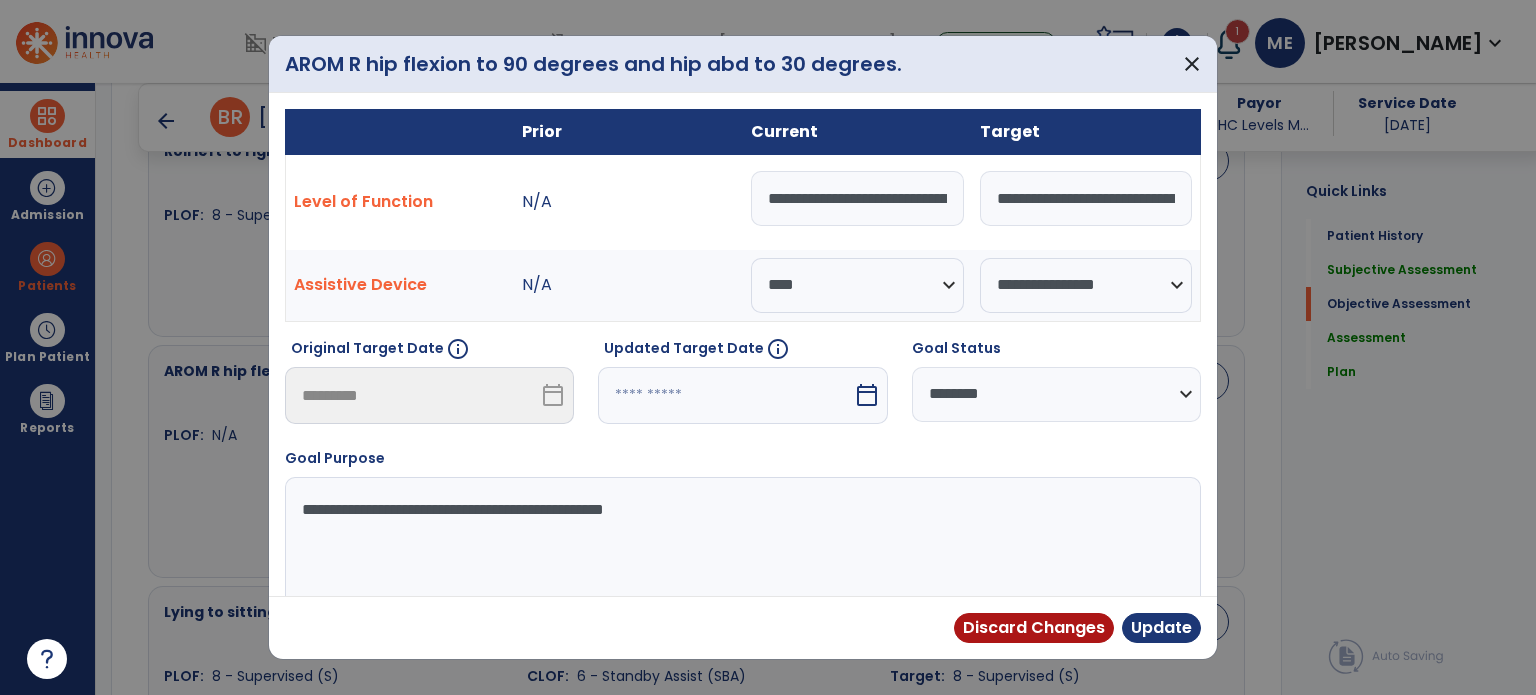paste on "**********" 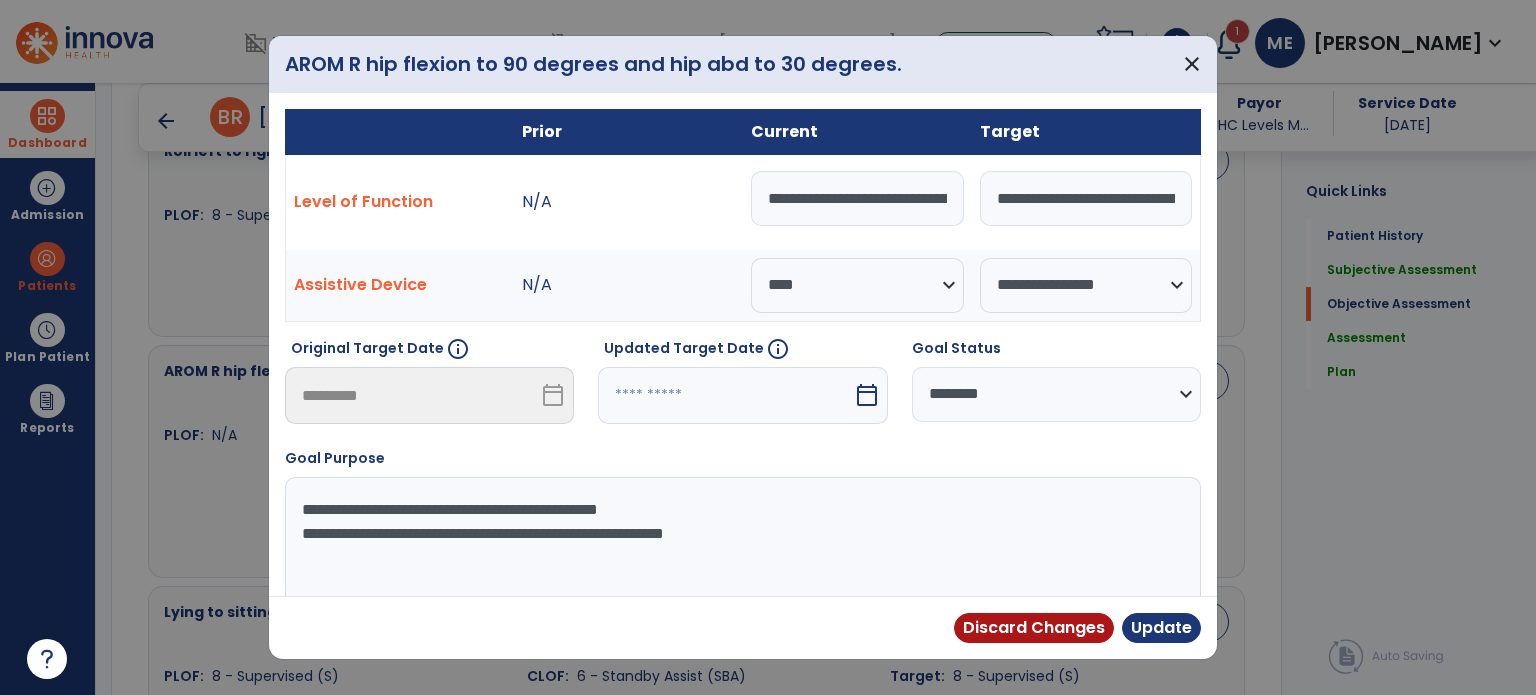 click on "**********" at bounding box center (741, 552) 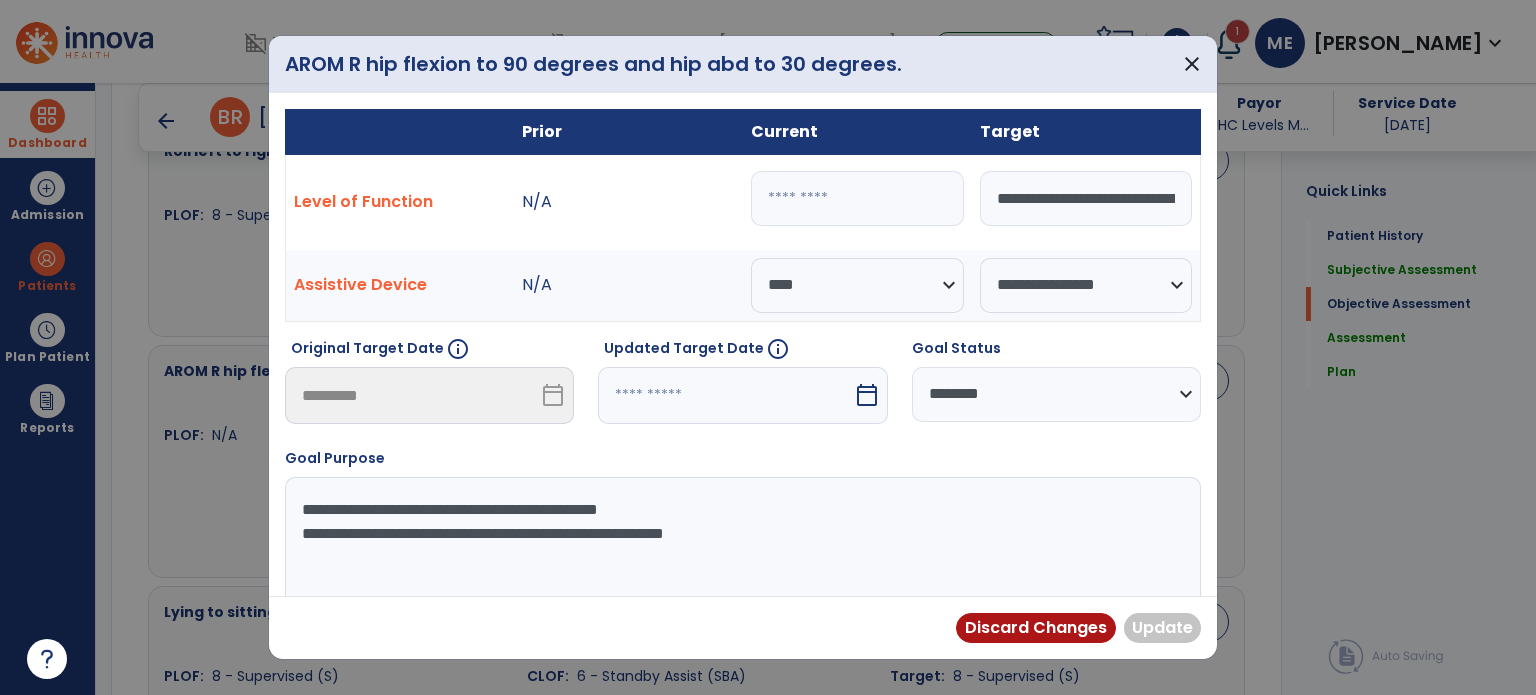type 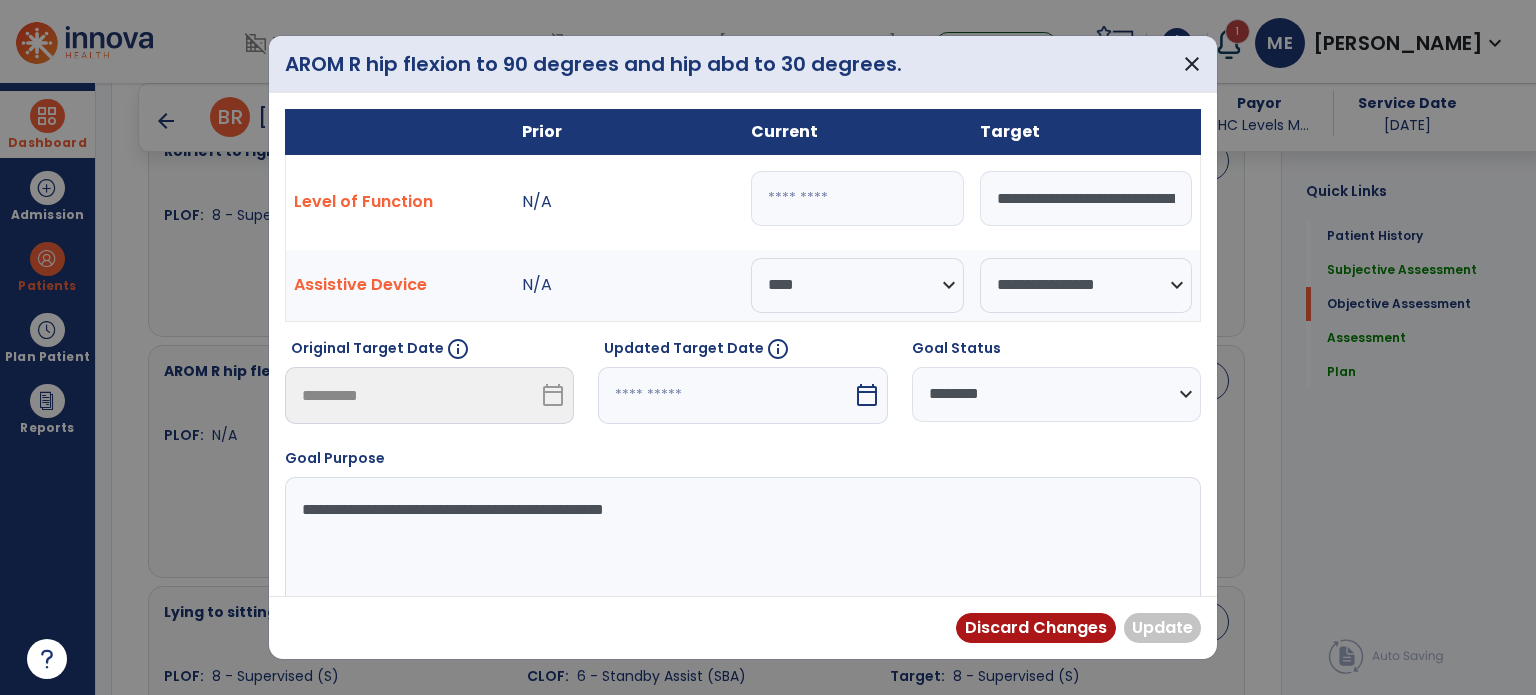 type on "**********" 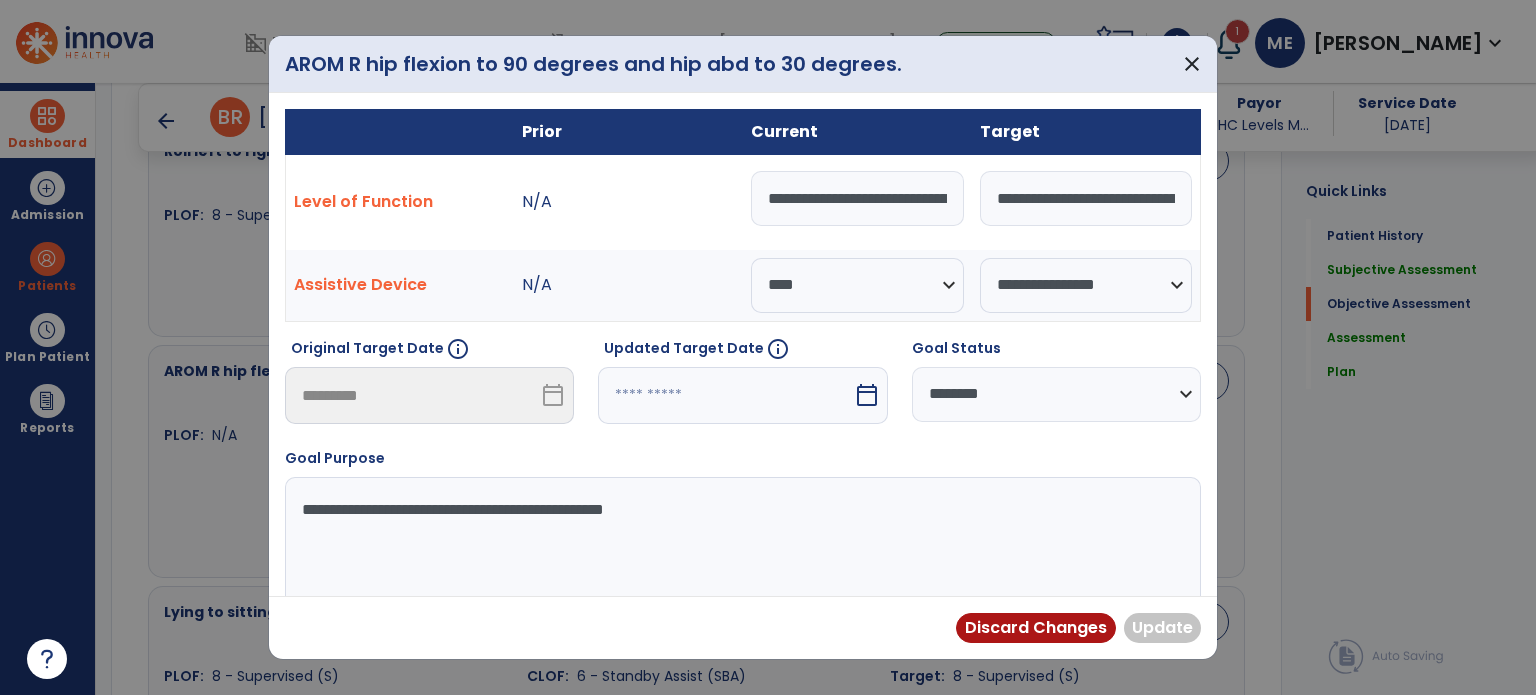 scroll, scrollTop: 0, scrollLeft: 325, axis: horizontal 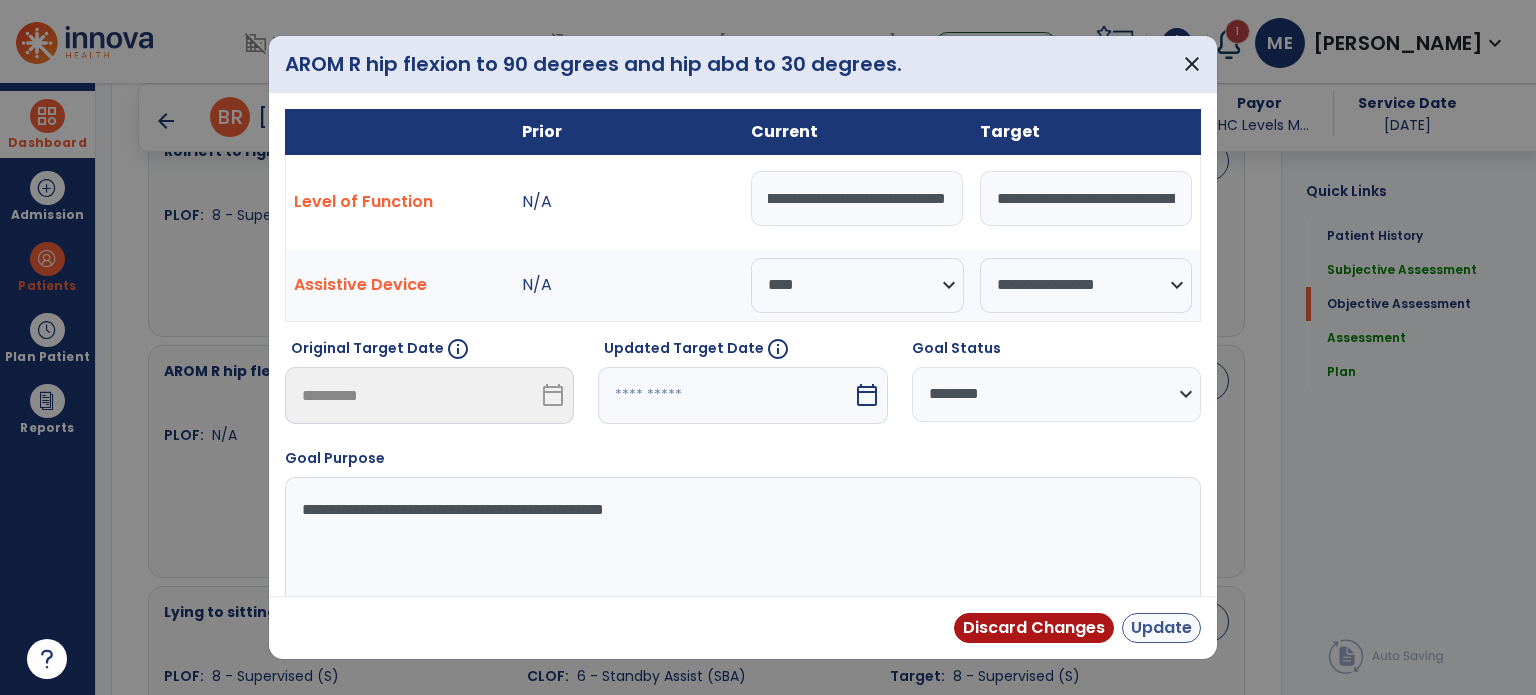 click on "Update" at bounding box center (1161, 628) 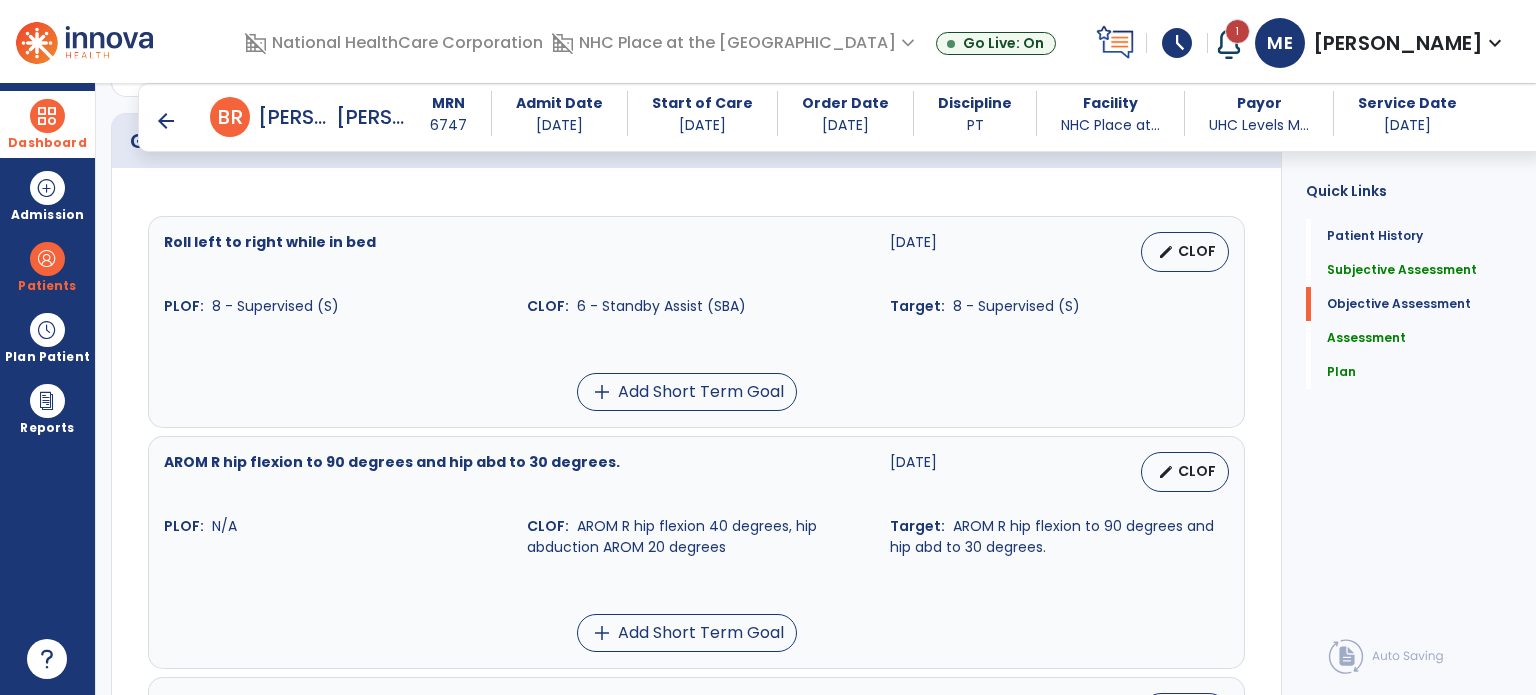 scroll, scrollTop: 912, scrollLeft: 0, axis: vertical 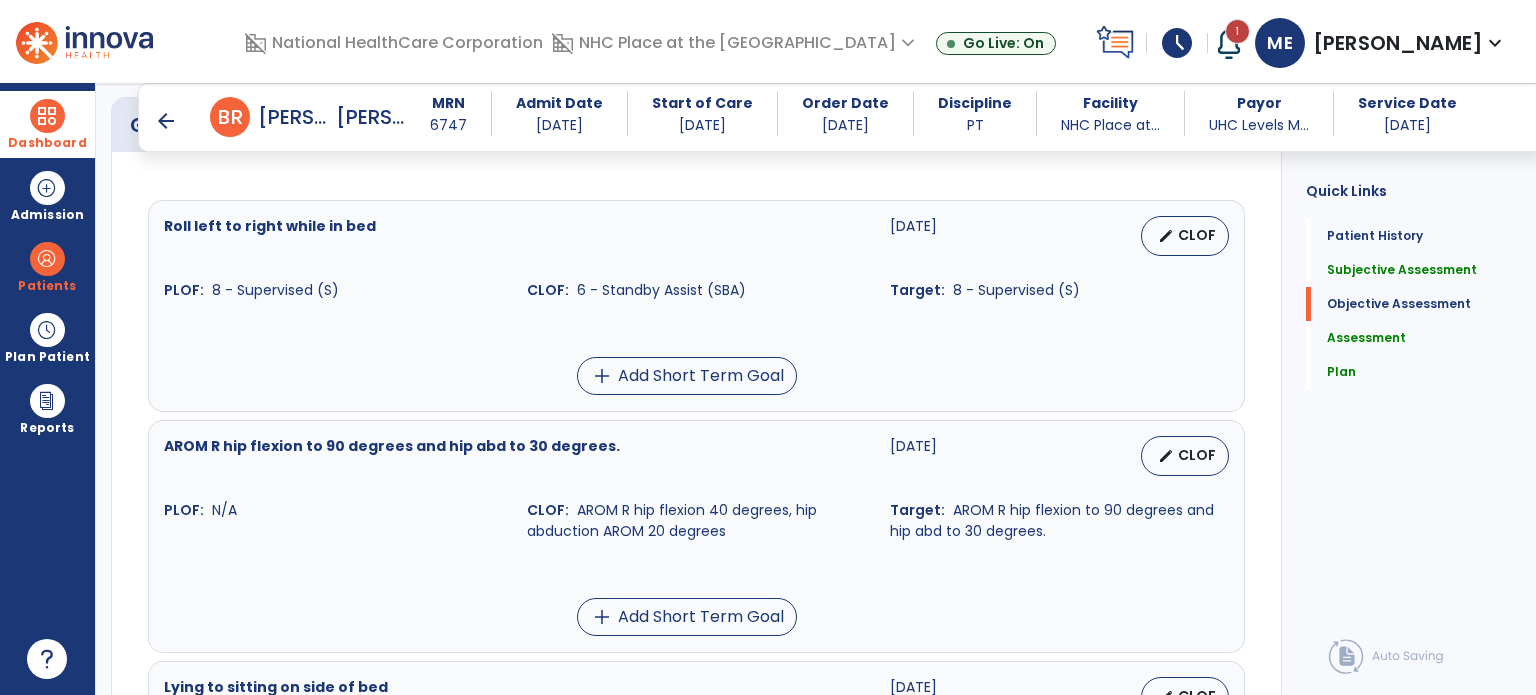 click on "CLOF" at bounding box center [1197, 455] 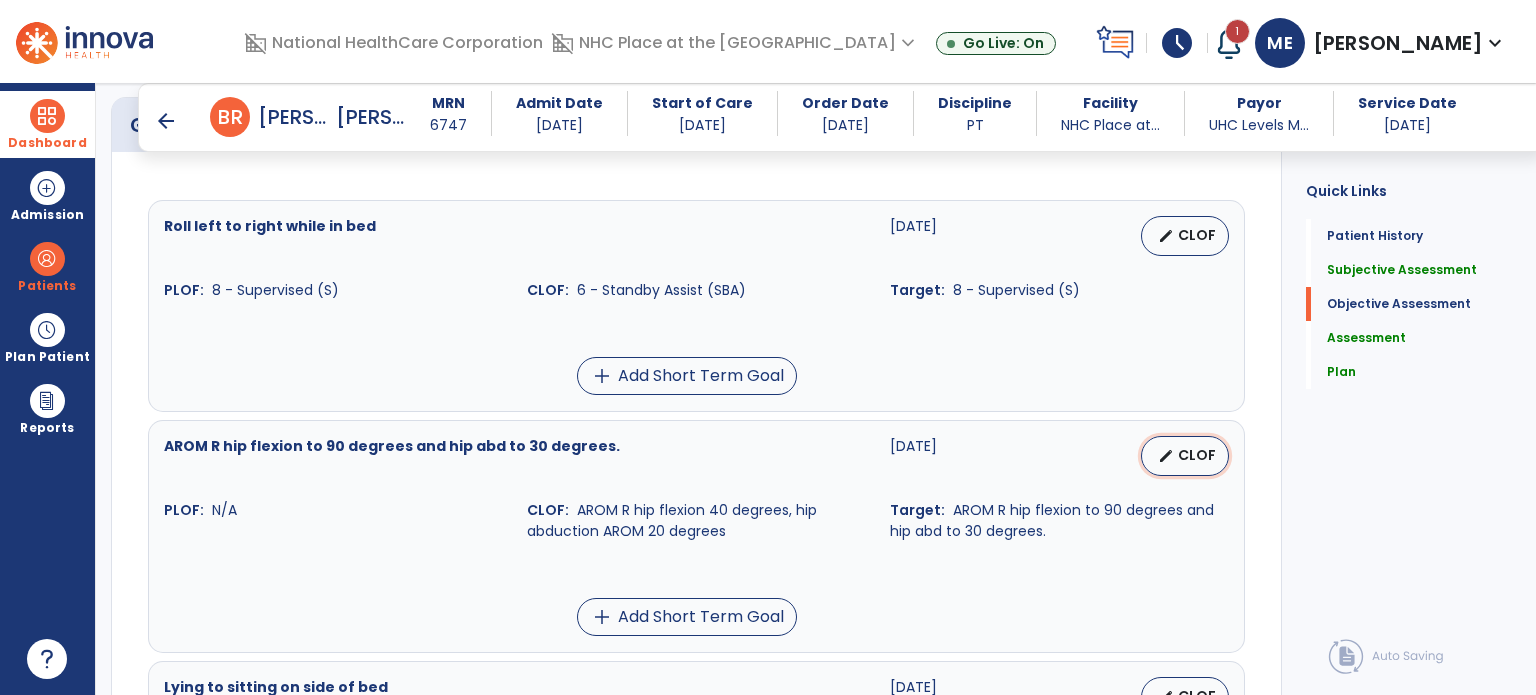 select on "****" 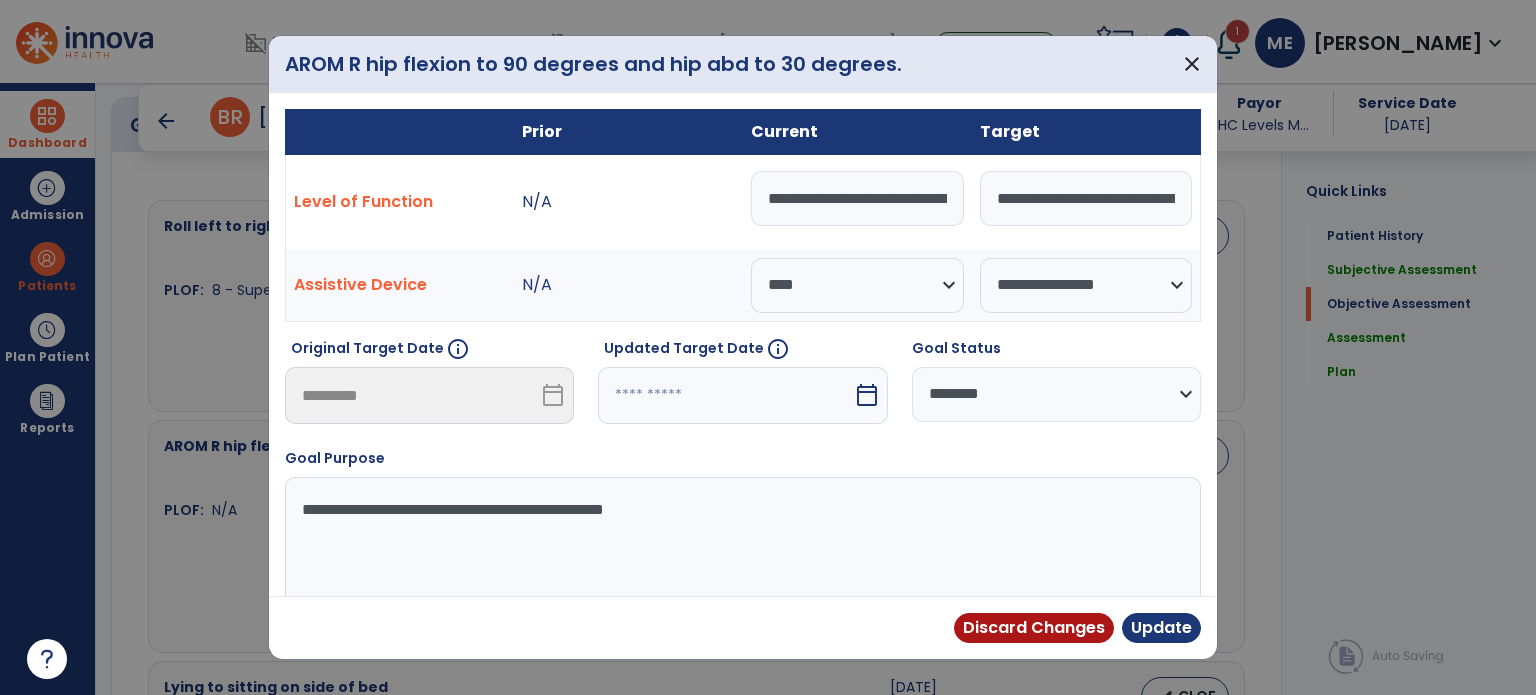 click on "calendar_today" at bounding box center (867, 395) 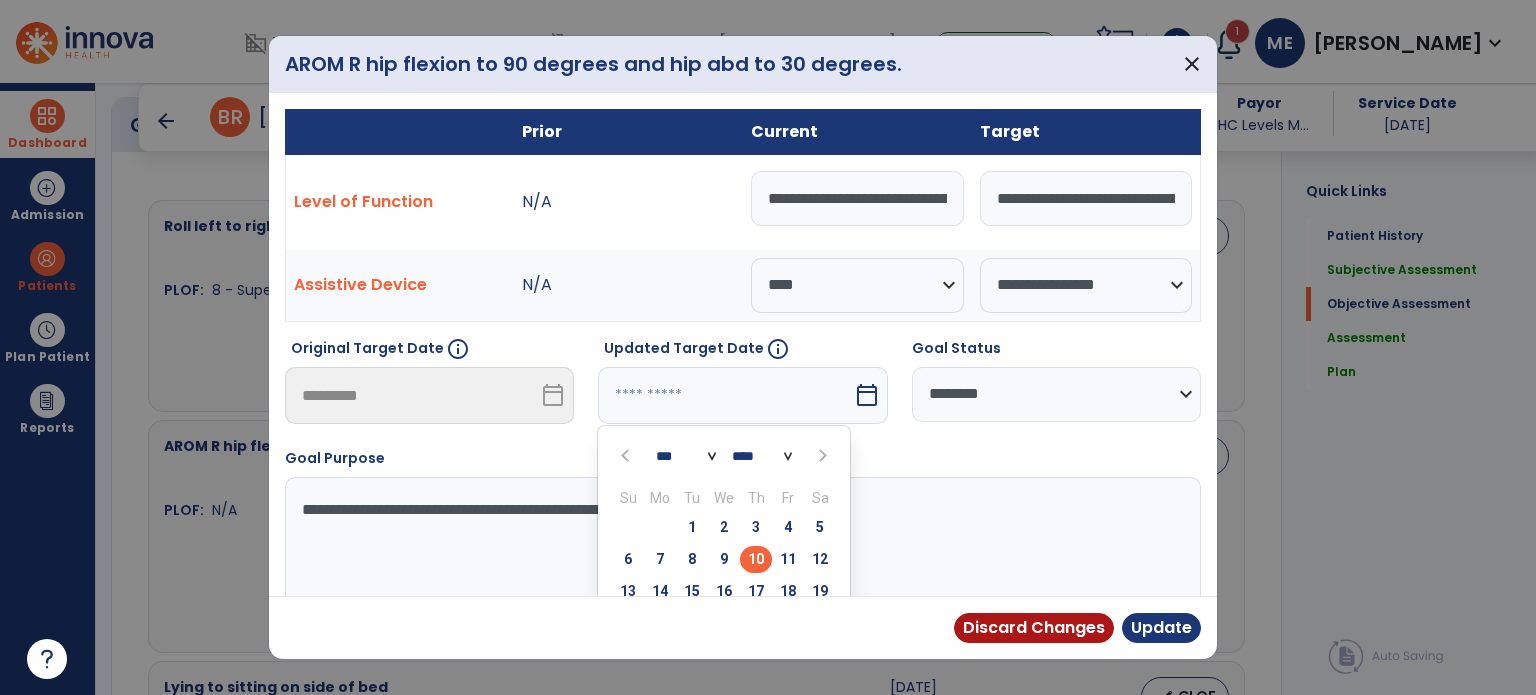 click at bounding box center [822, 456] 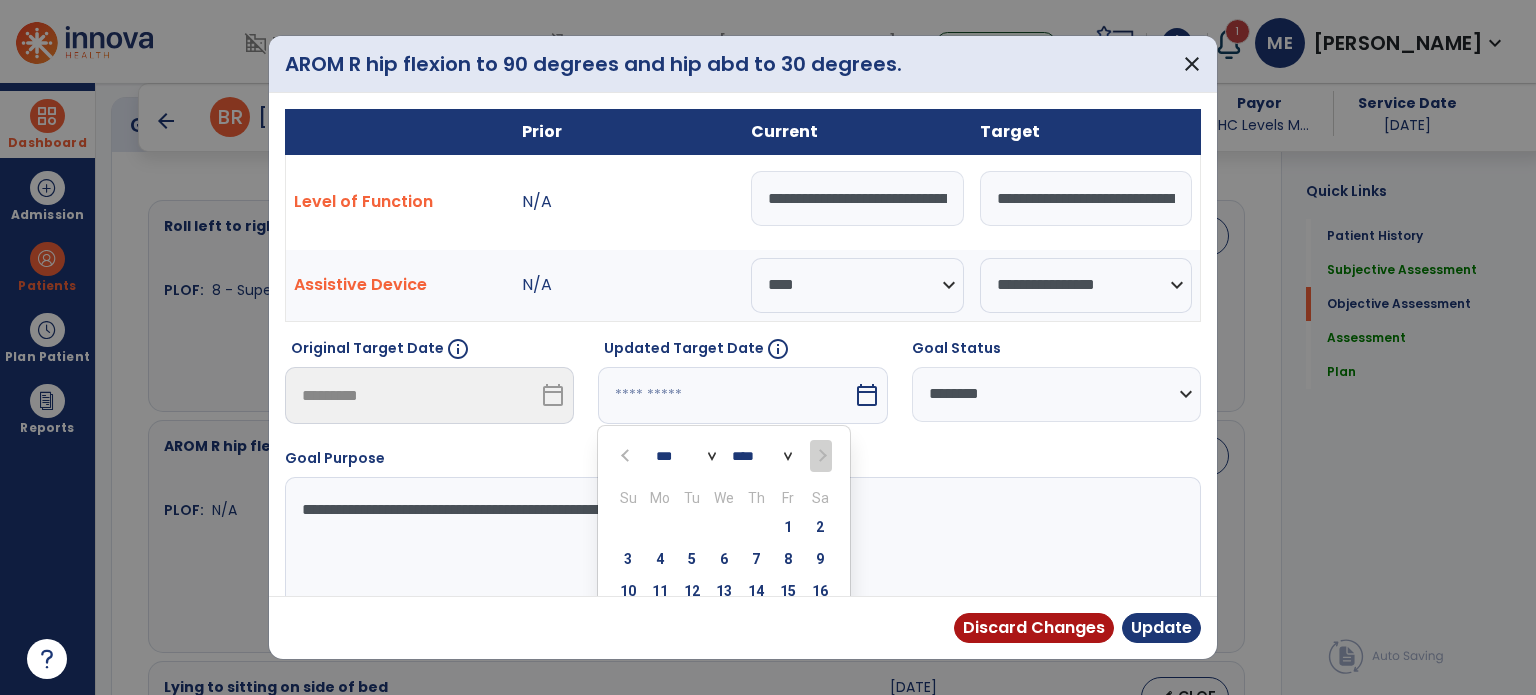 scroll, scrollTop: 121, scrollLeft: 0, axis: vertical 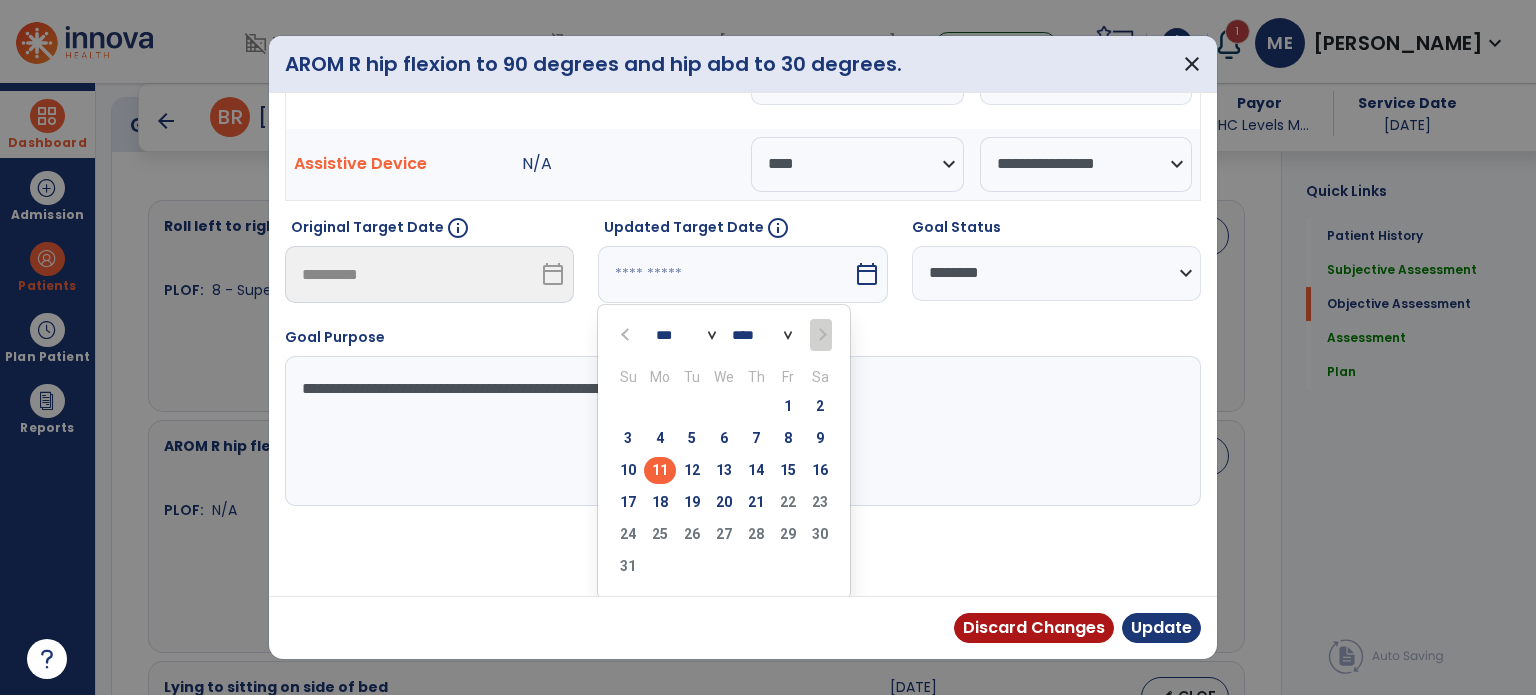 click on "11" at bounding box center [660, 470] 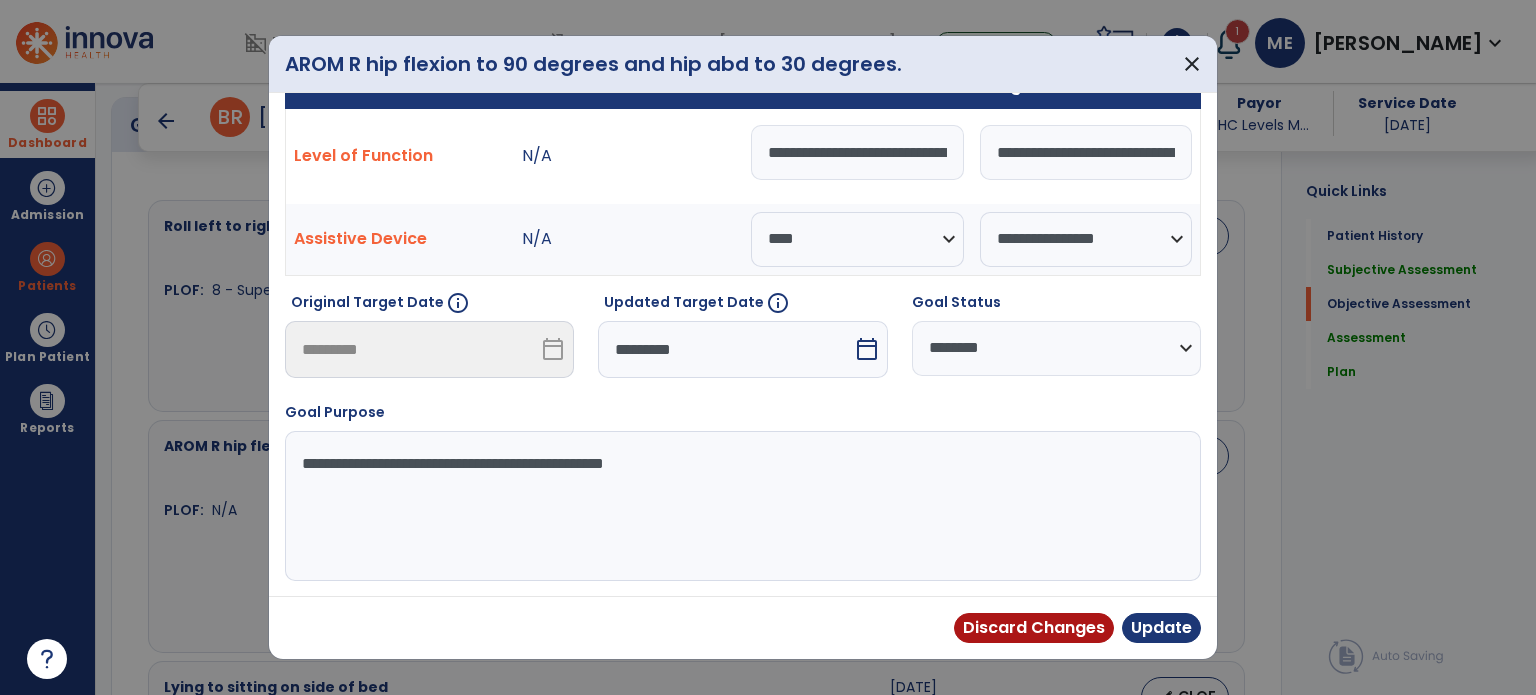 scroll, scrollTop: 44, scrollLeft: 0, axis: vertical 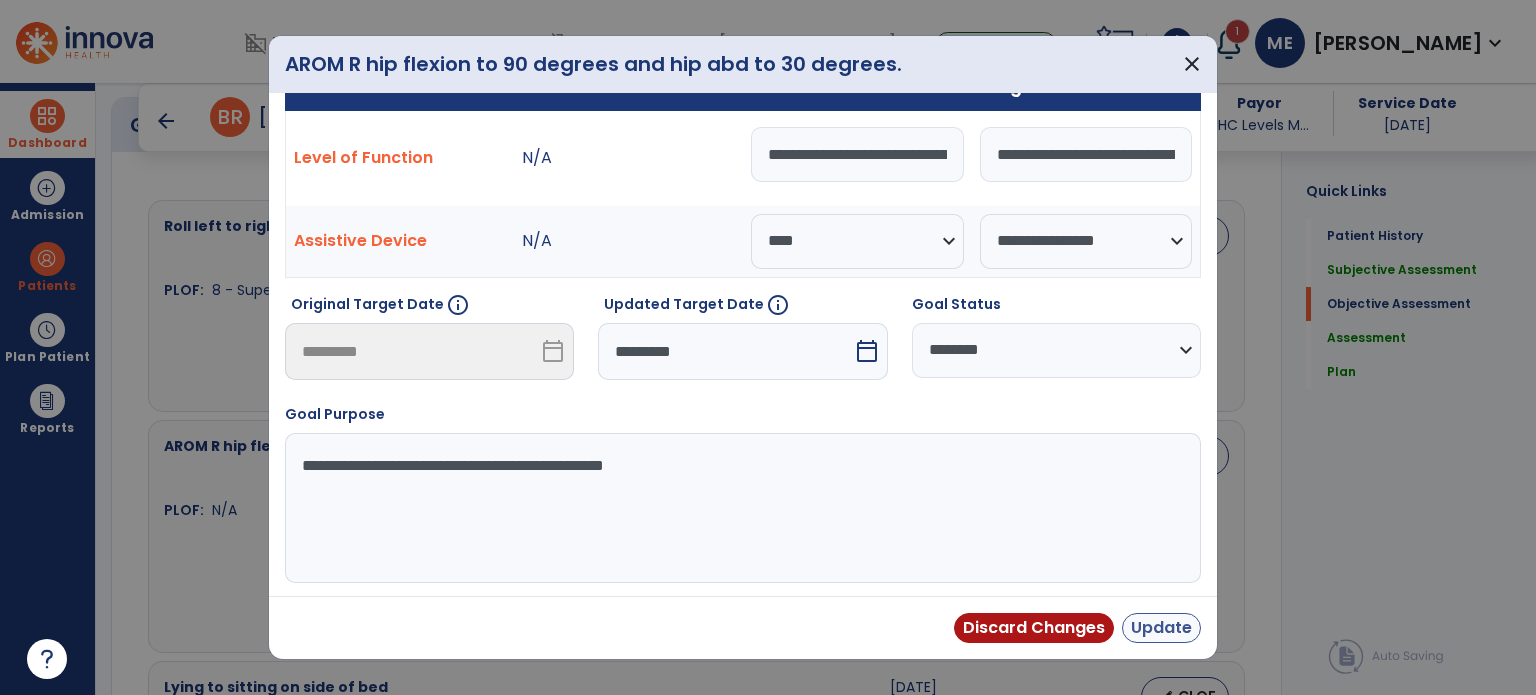 click on "Update" at bounding box center (1161, 628) 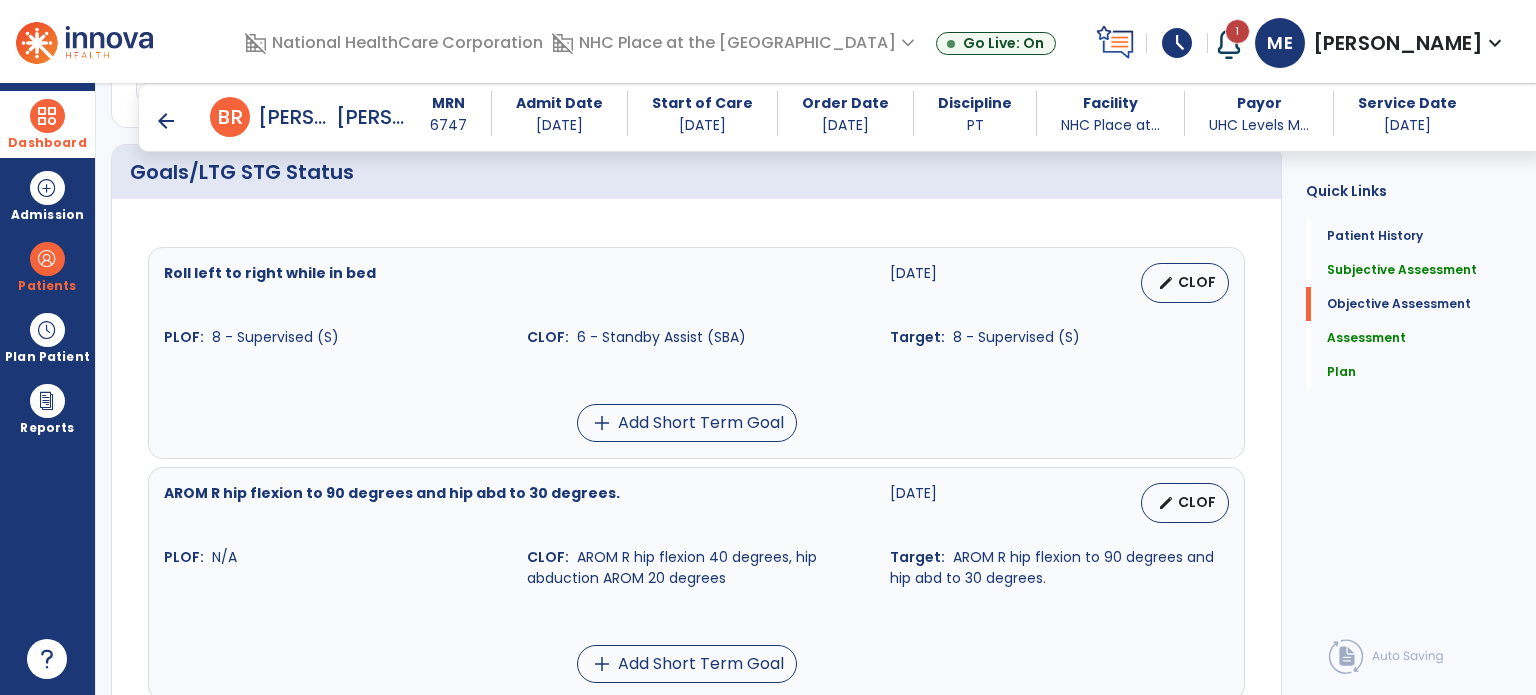 scroll, scrollTop: 848, scrollLeft: 0, axis: vertical 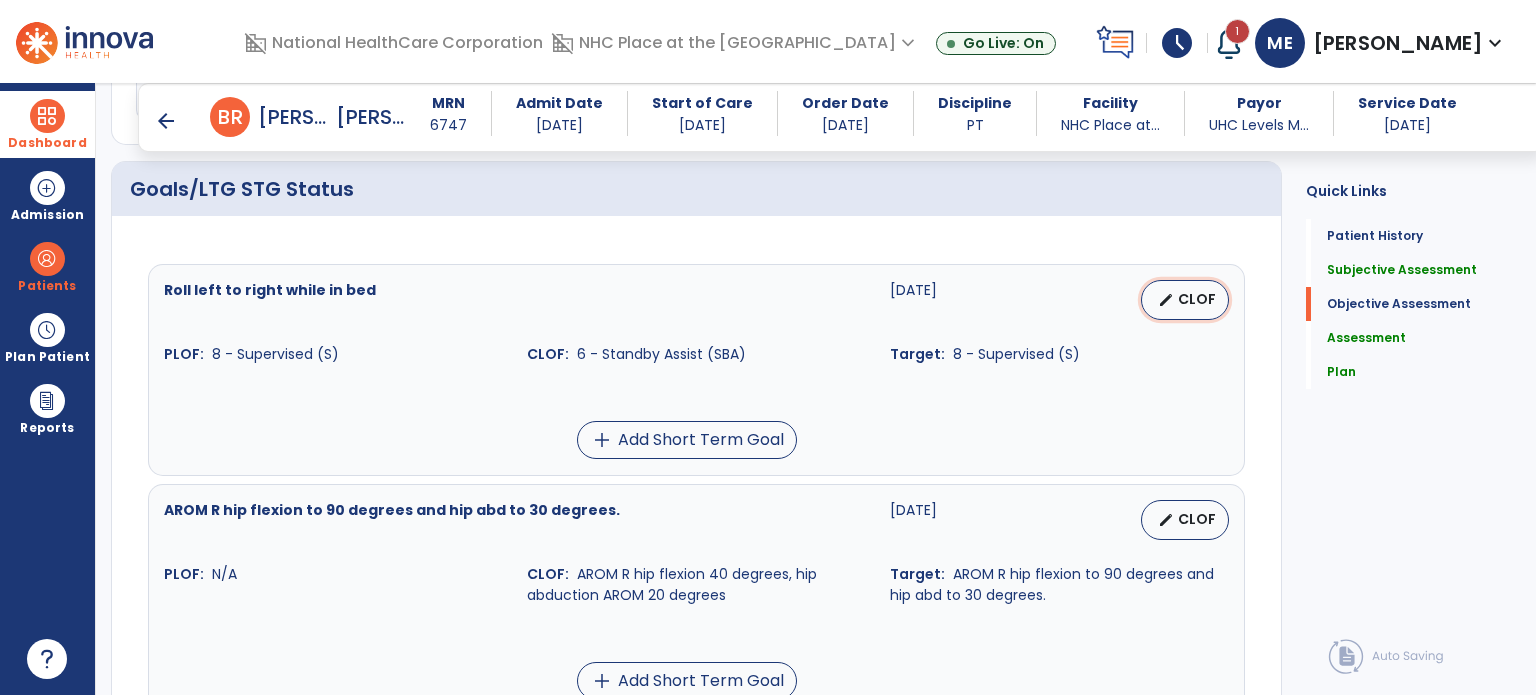 click on "CLOF" at bounding box center [1197, 299] 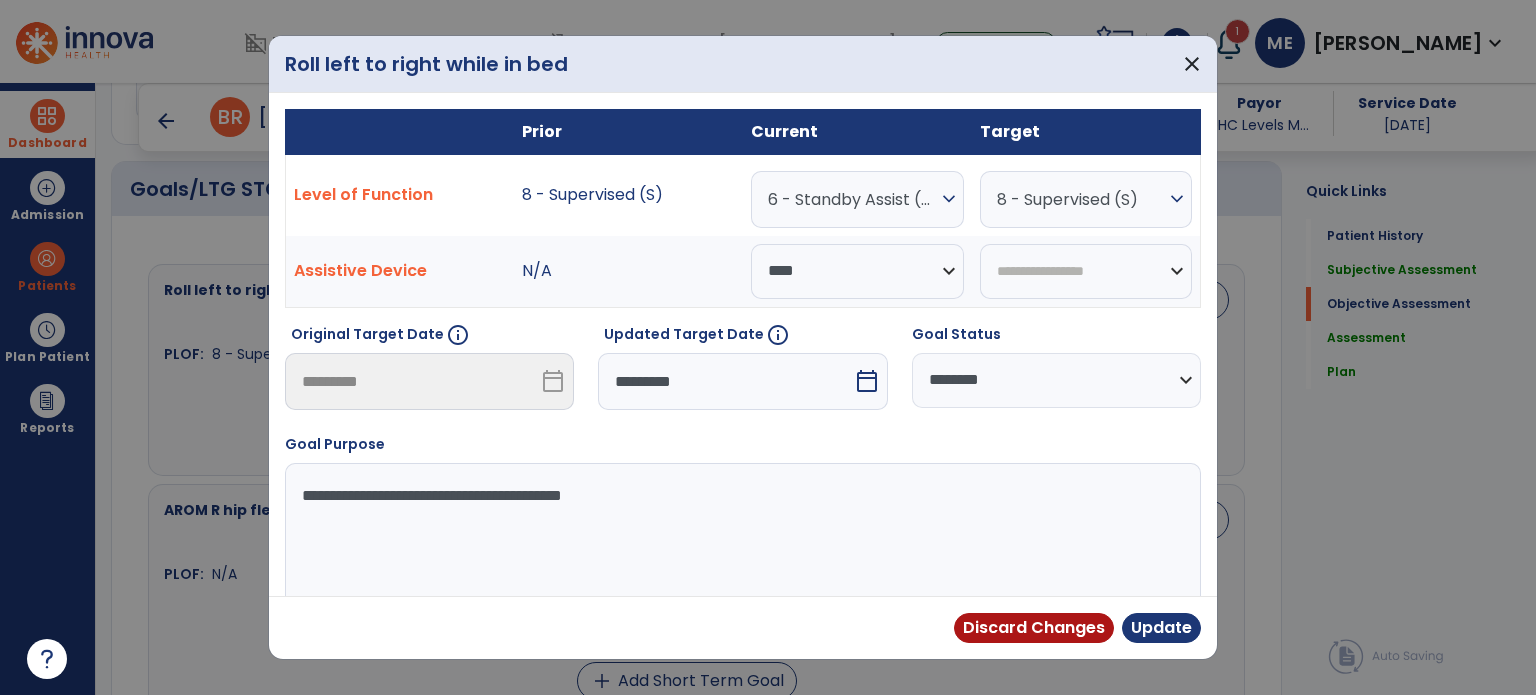 click on "expand_more" at bounding box center (949, 199) 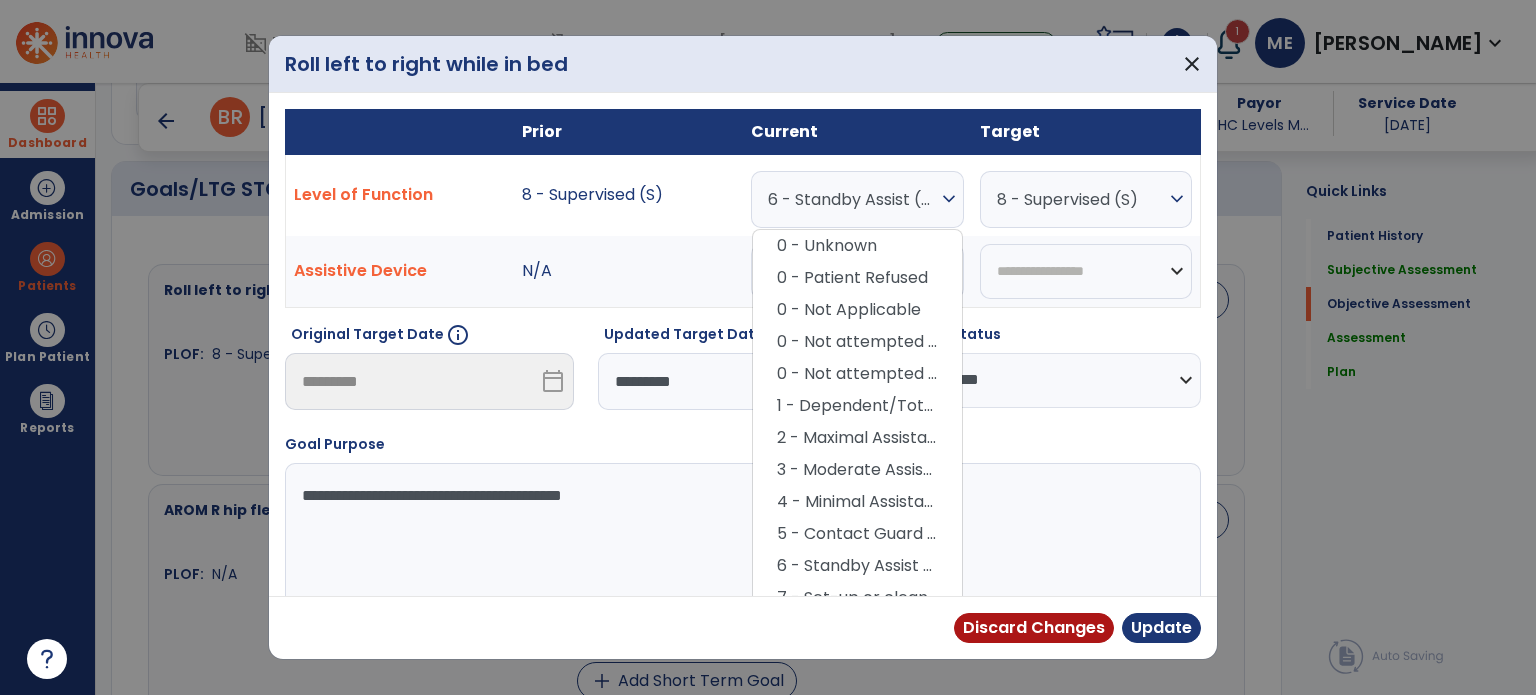 scroll, scrollTop: 112, scrollLeft: 0, axis: vertical 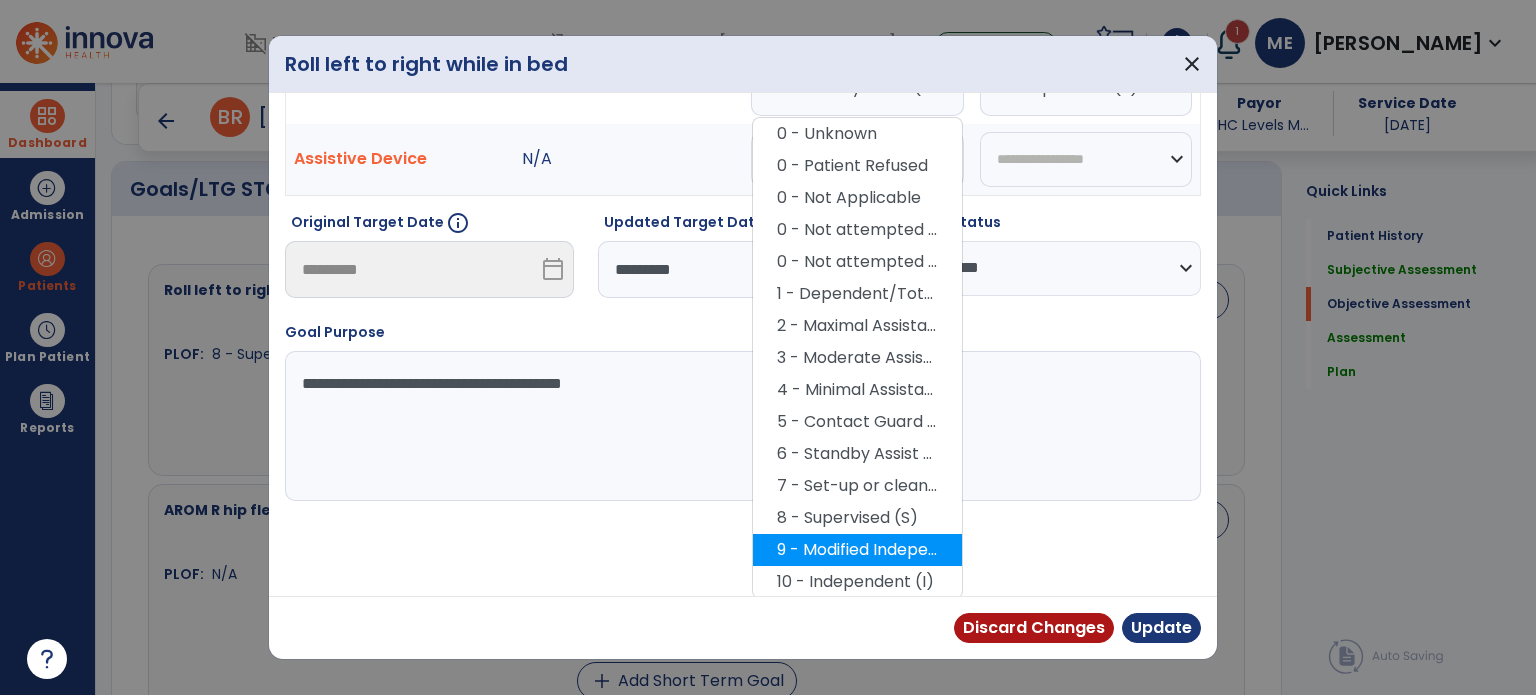 click on "9 - Modified Independent (Mod I)" at bounding box center (857, 550) 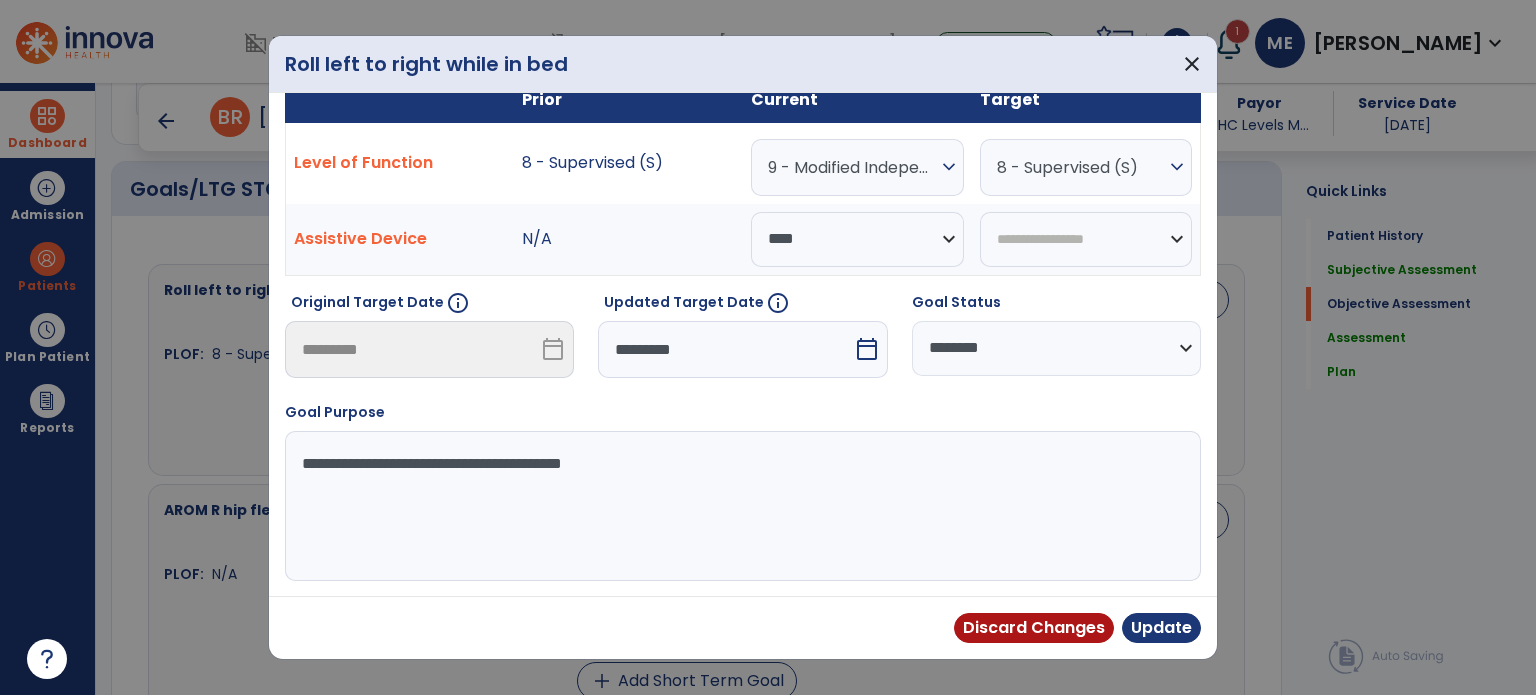scroll, scrollTop: 29, scrollLeft: 0, axis: vertical 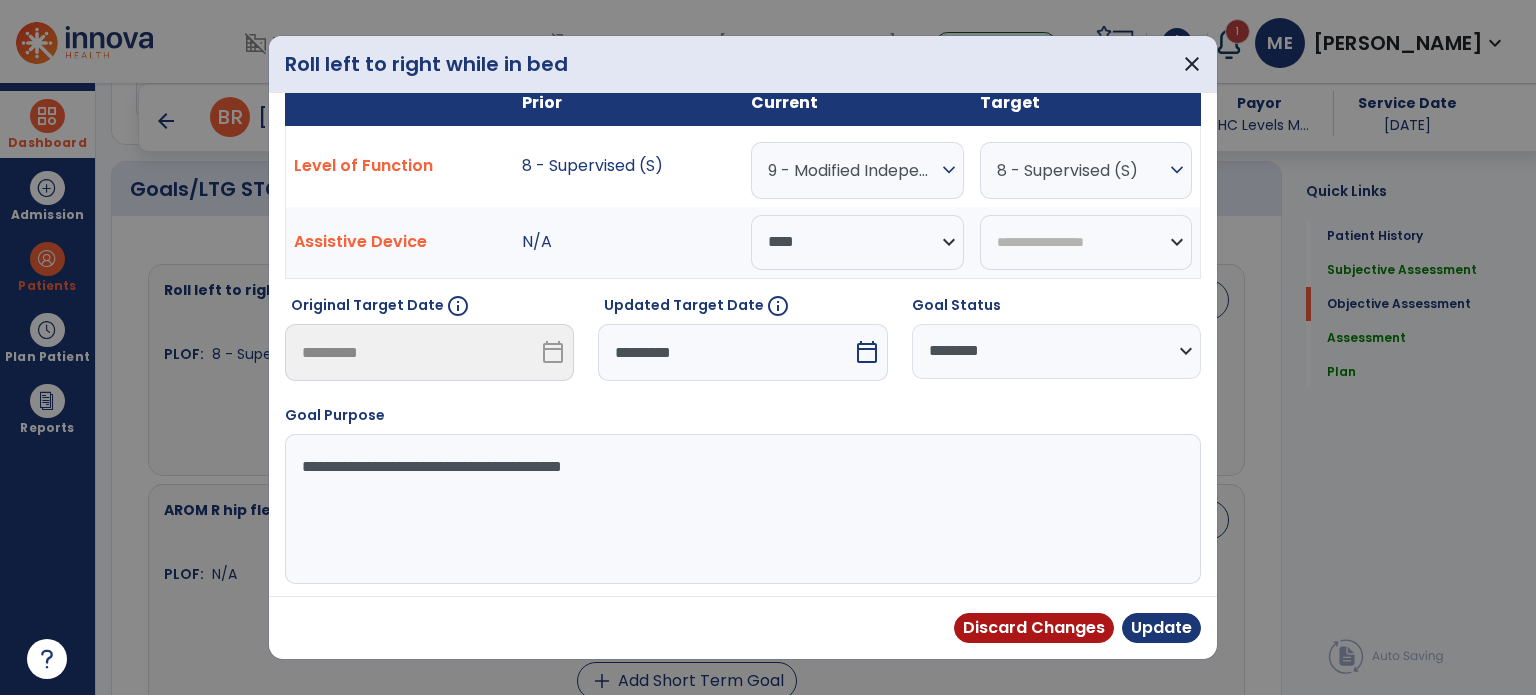 click on "calendar_today" at bounding box center (867, 352) 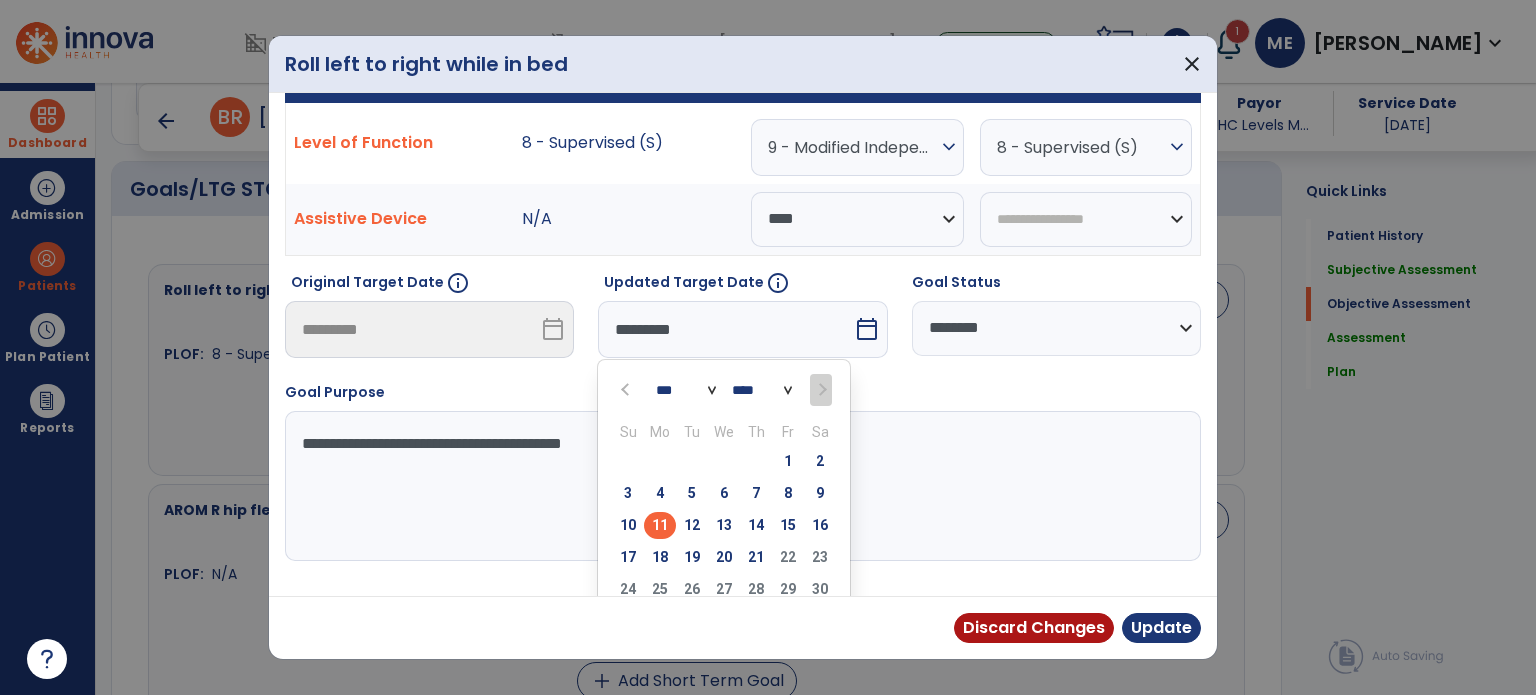 click at bounding box center (627, 389) 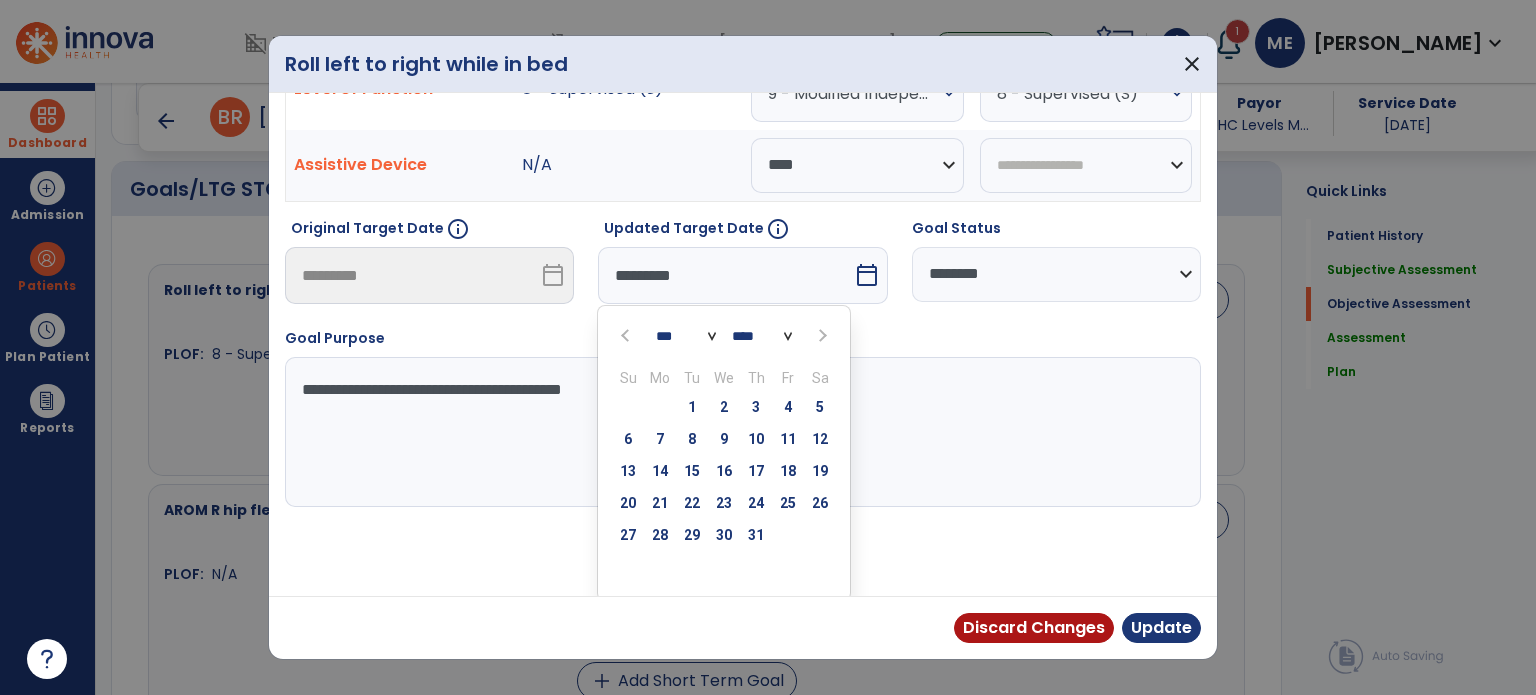 scroll, scrollTop: 107, scrollLeft: 0, axis: vertical 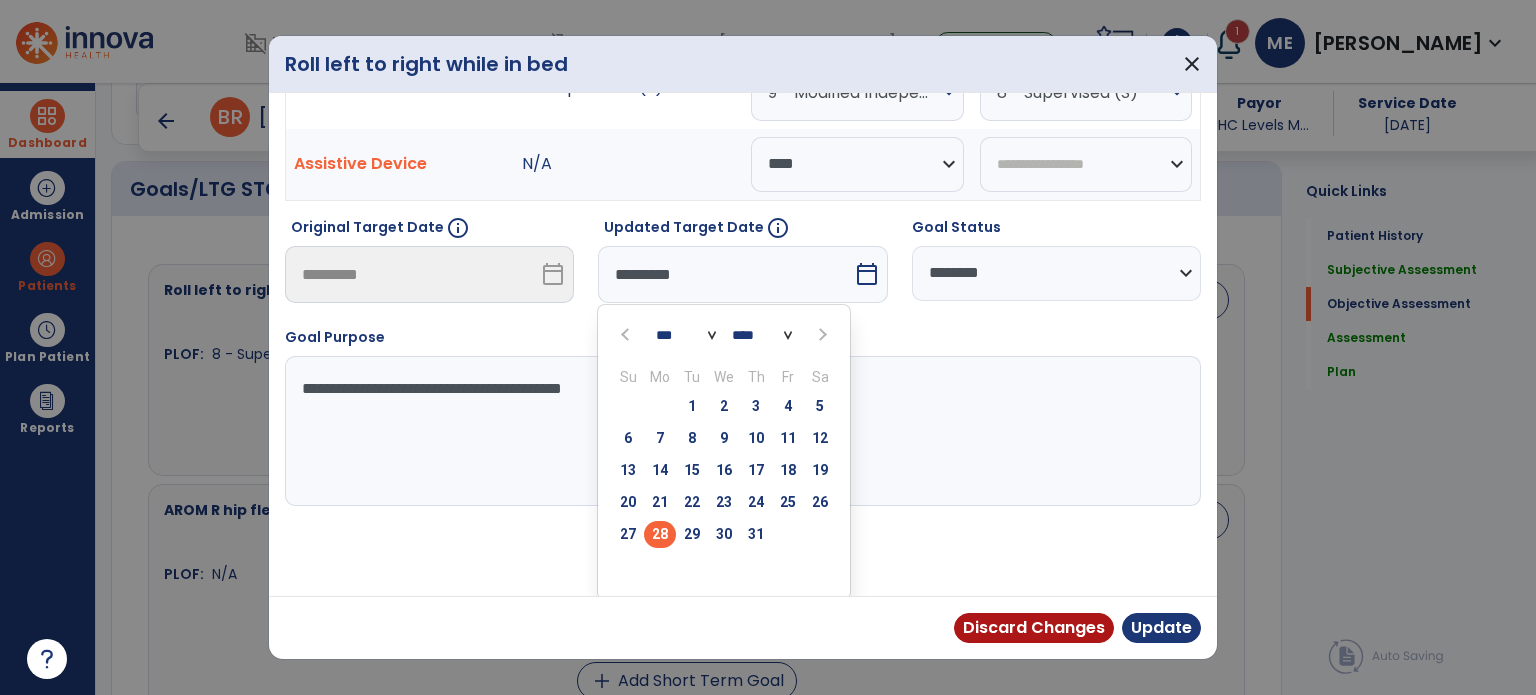 click on "28" at bounding box center [660, 534] 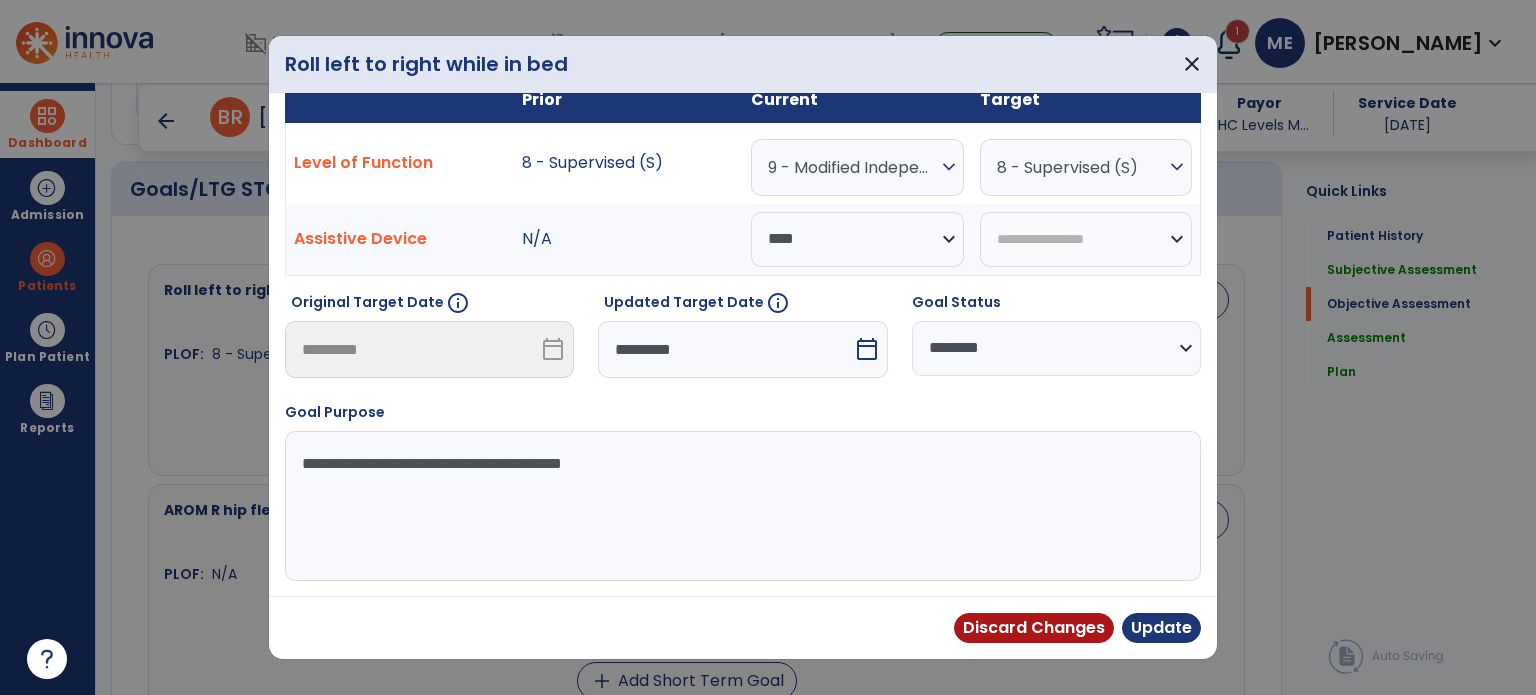 scroll, scrollTop: 29, scrollLeft: 0, axis: vertical 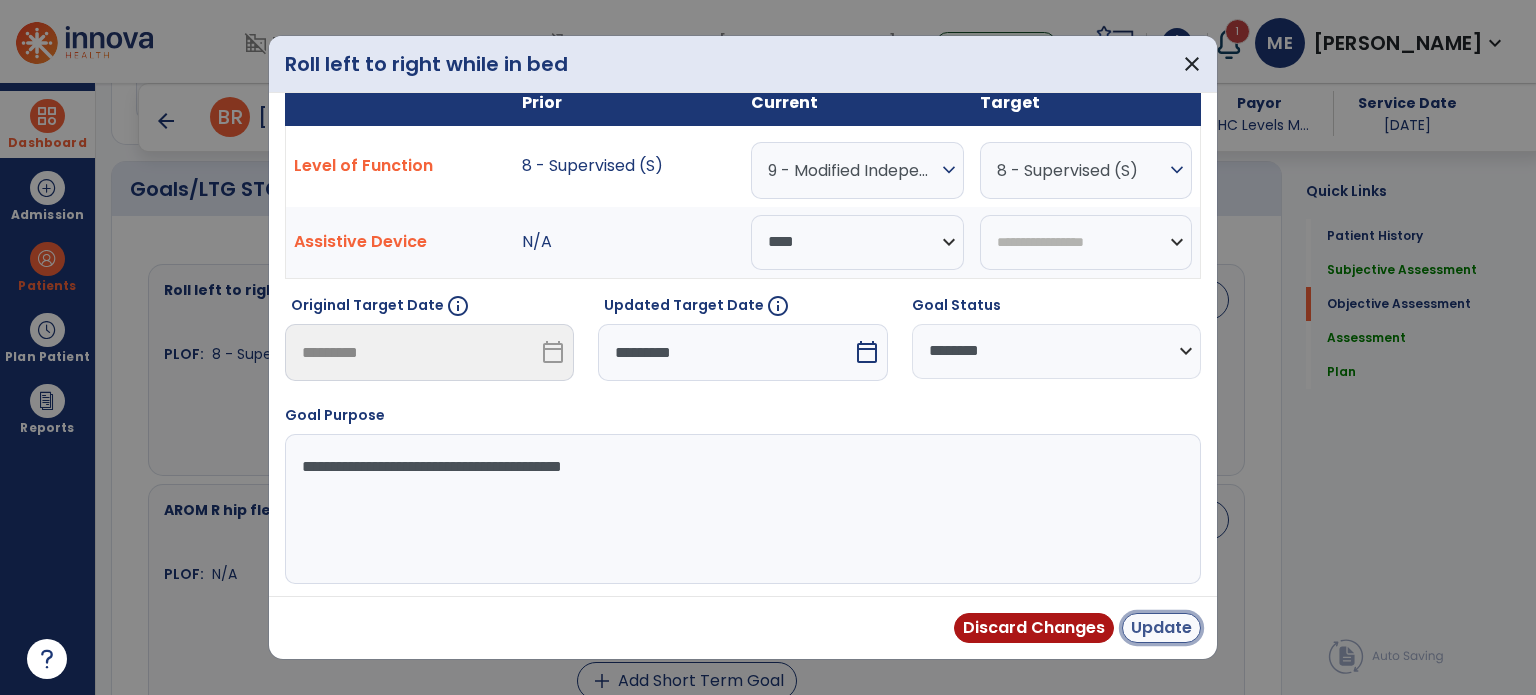 click on "Update" at bounding box center (1161, 628) 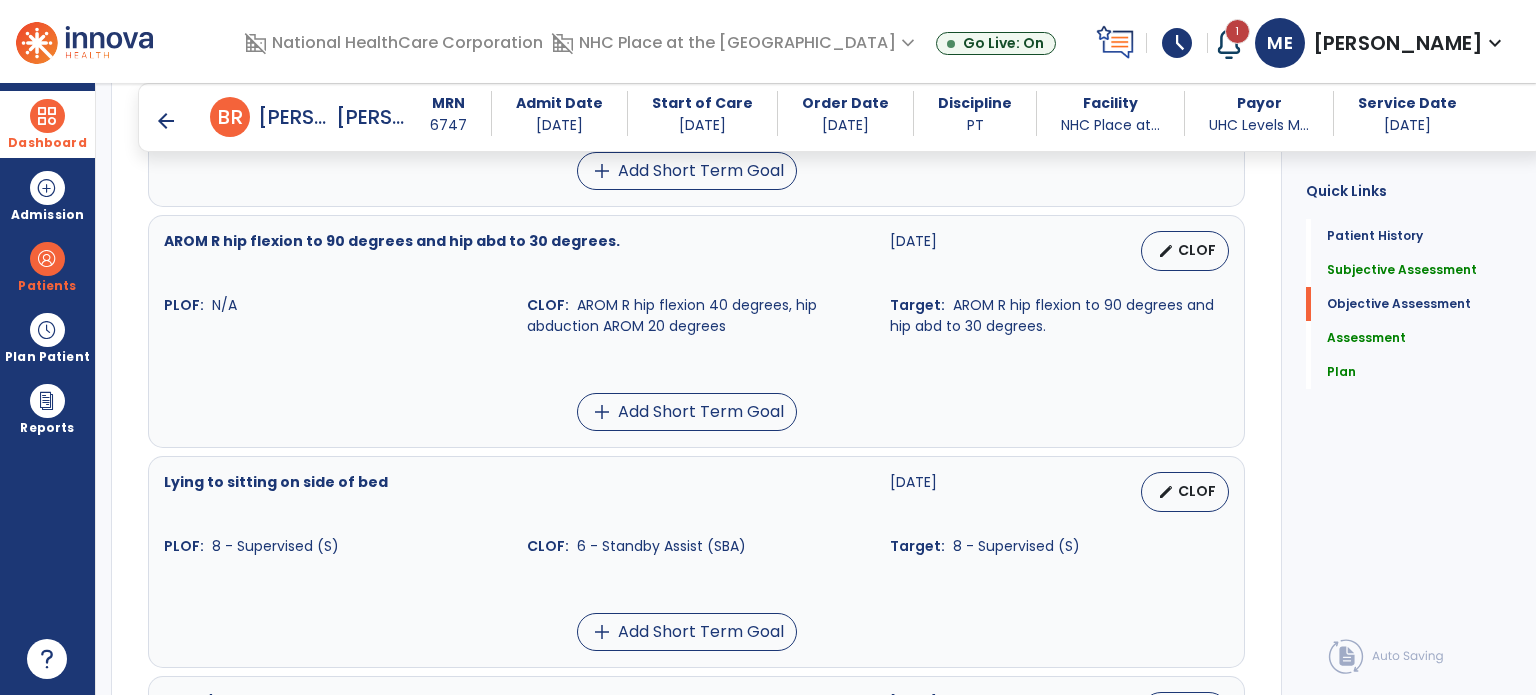 scroll, scrollTop: 1118, scrollLeft: 0, axis: vertical 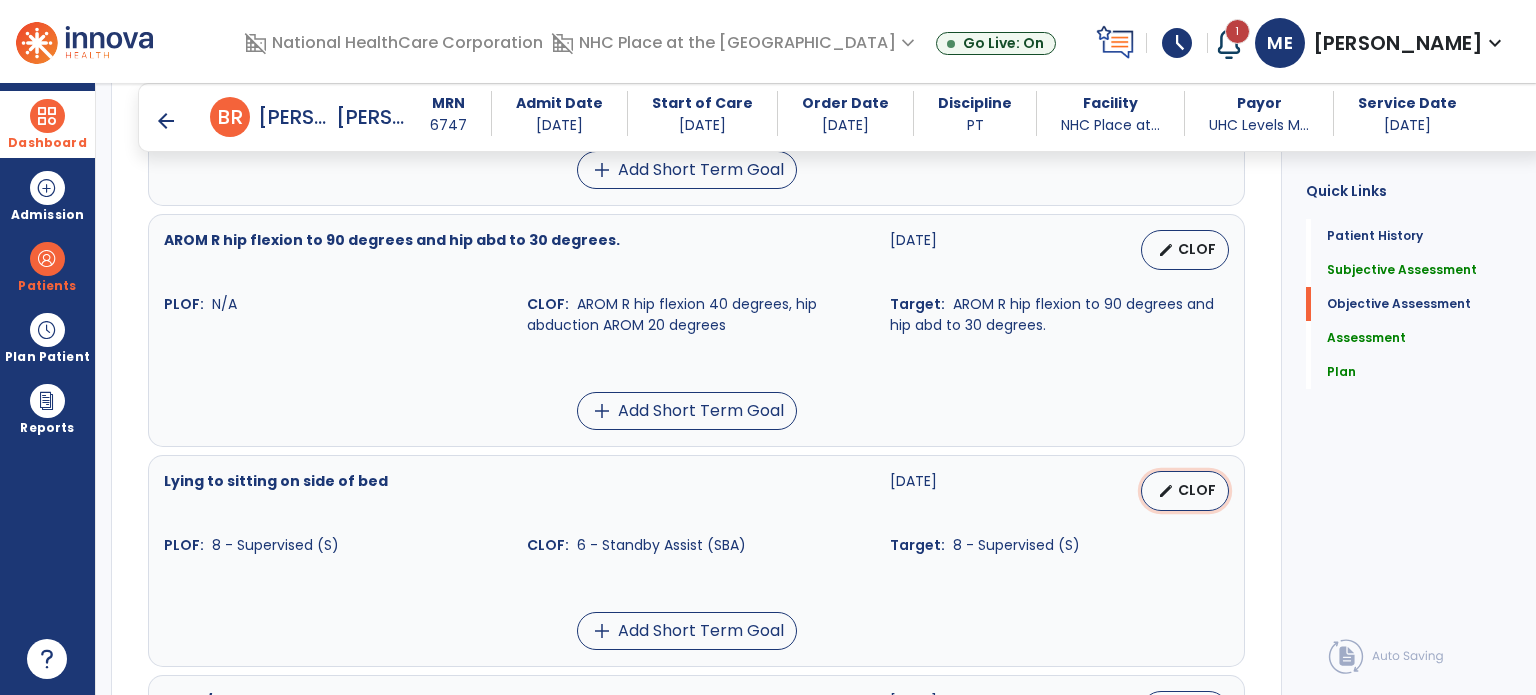 click on "CLOF" at bounding box center (1197, 490) 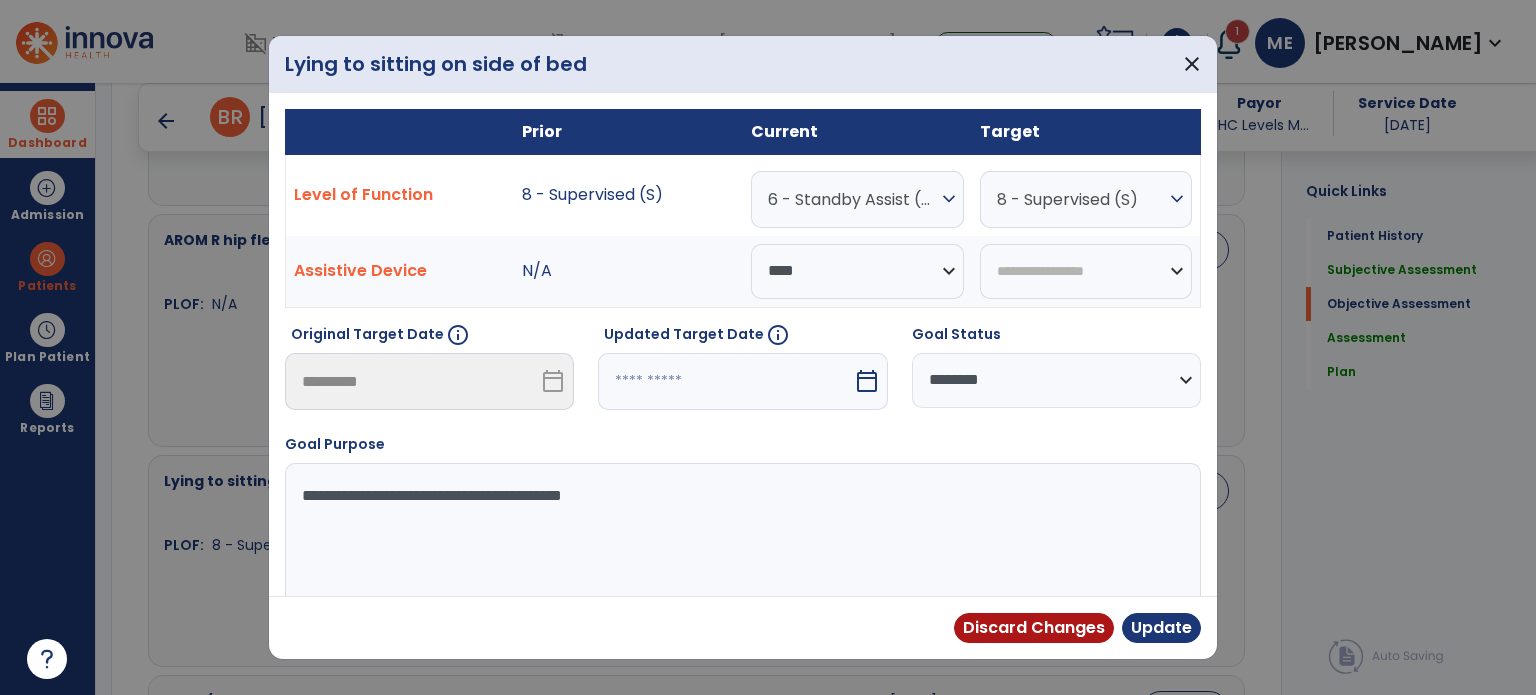 click on "expand_more" at bounding box center (949, 199) 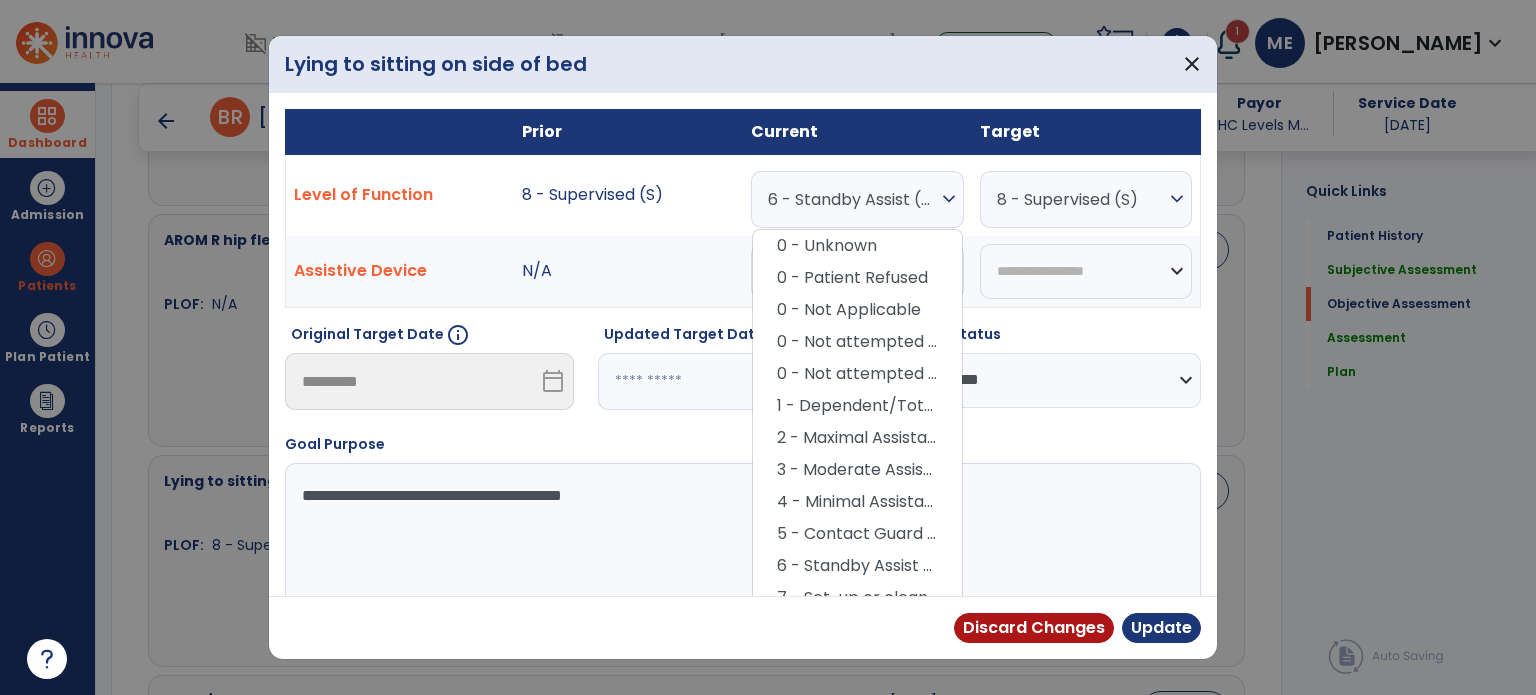 scroll, scrollTop: 112, scrollLeft: 0, axis: vertical 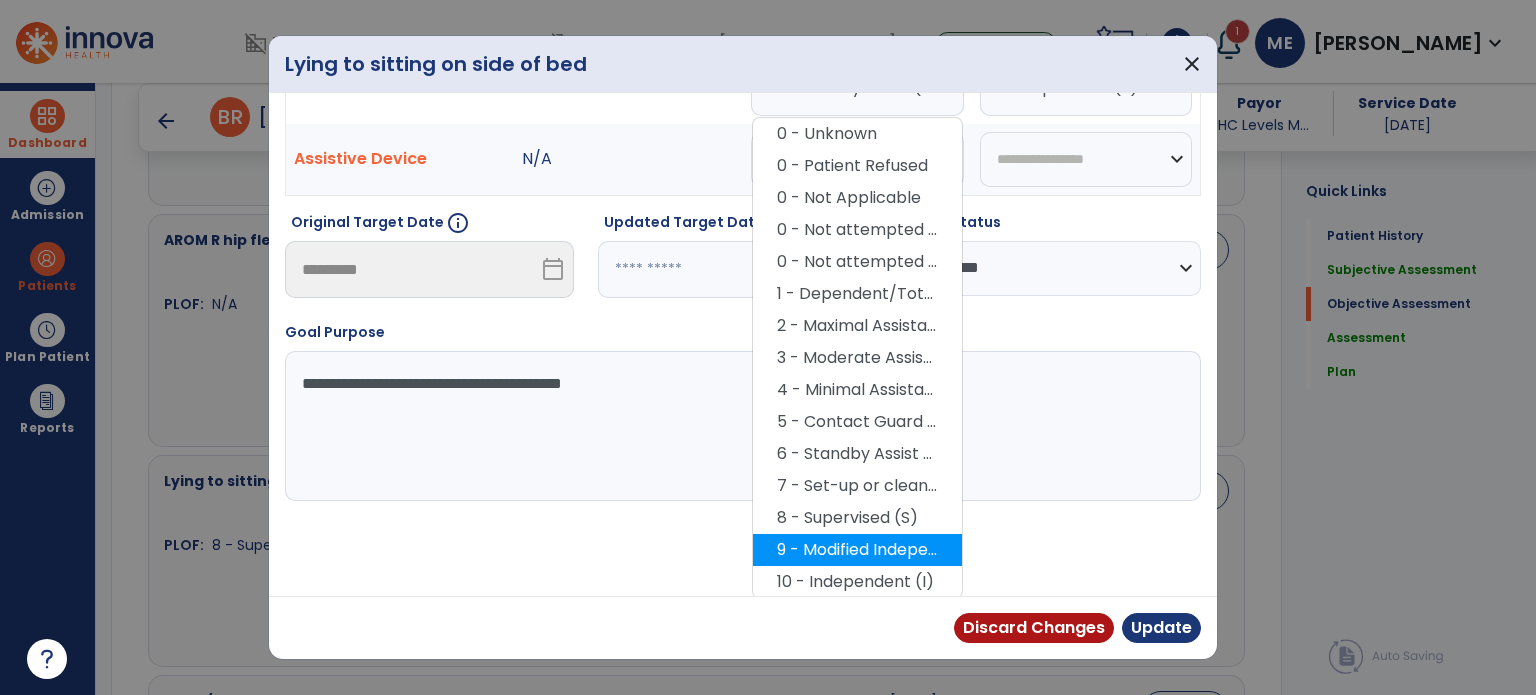 click on "9 - Modified Independent (Mod I)" at bounding box center (857, 550) 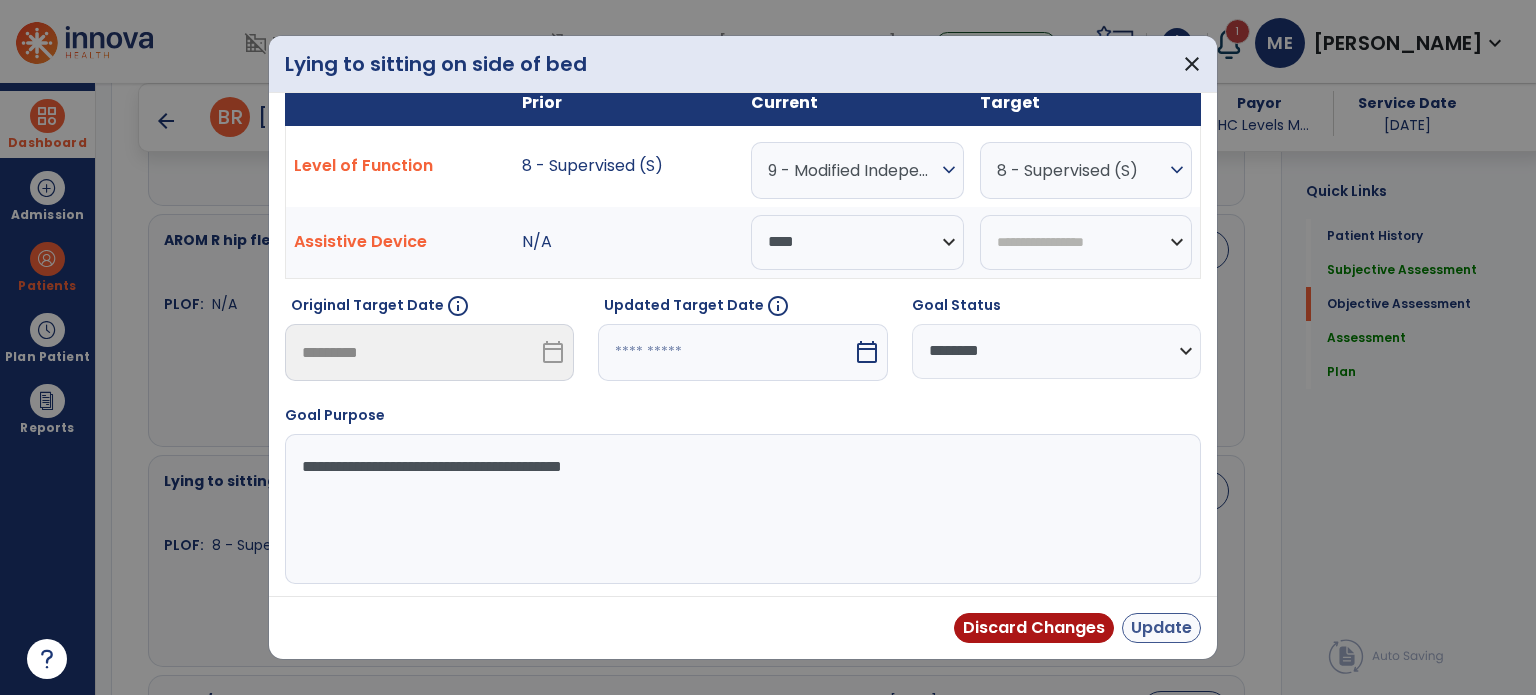 click on "Update" at bounding box center (1161, 628) 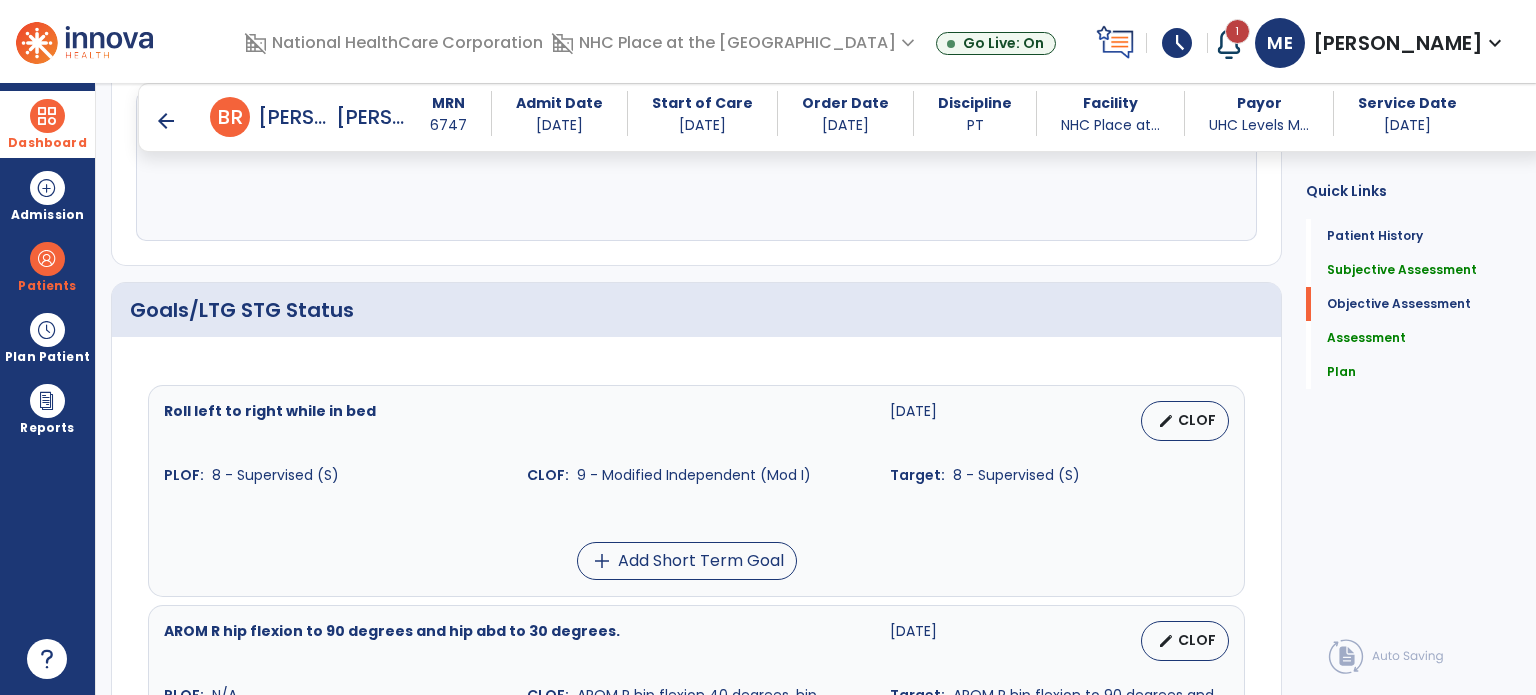 scroll, scrollTop: 726, scrollLeft: 0, axis: vertical 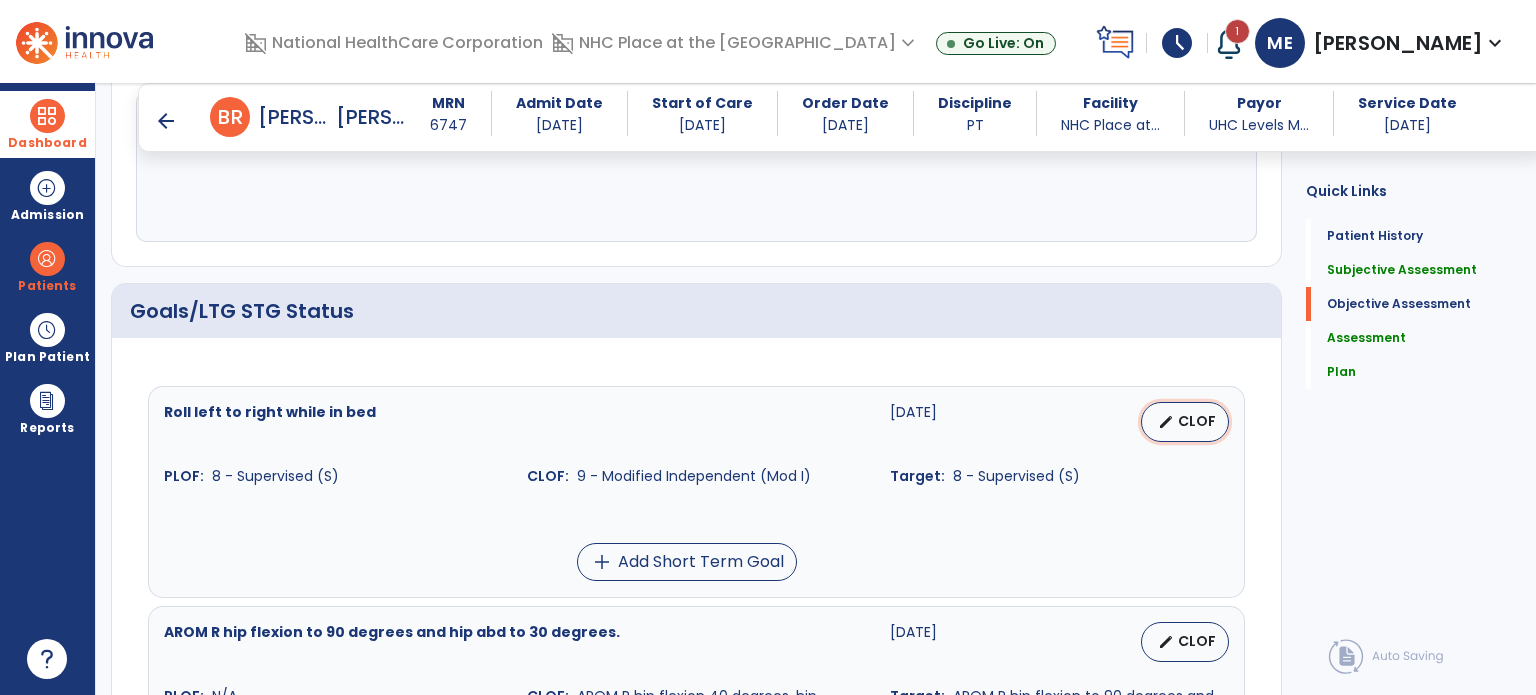click on "CLOF" at bounding box center [1197, 421] 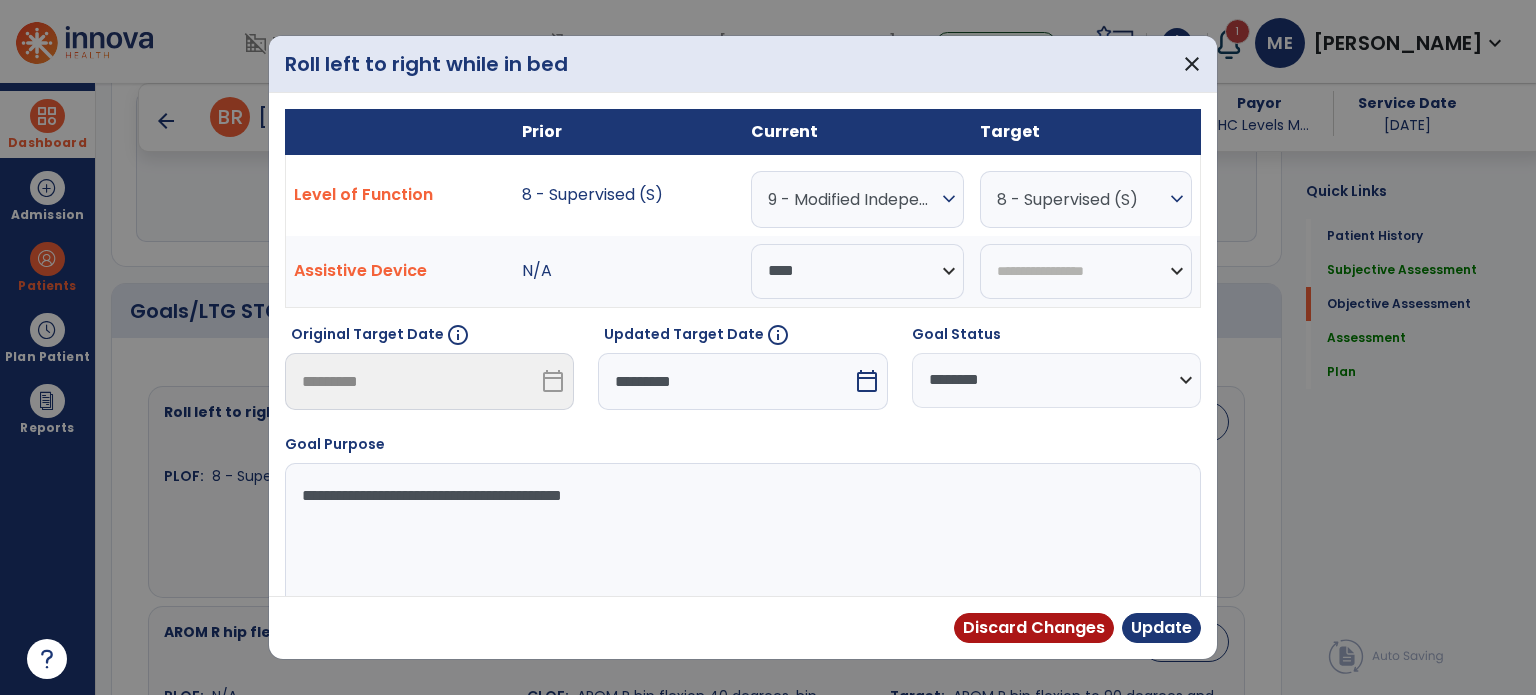 click on "calendar_today" at bounding box center (867, 381) 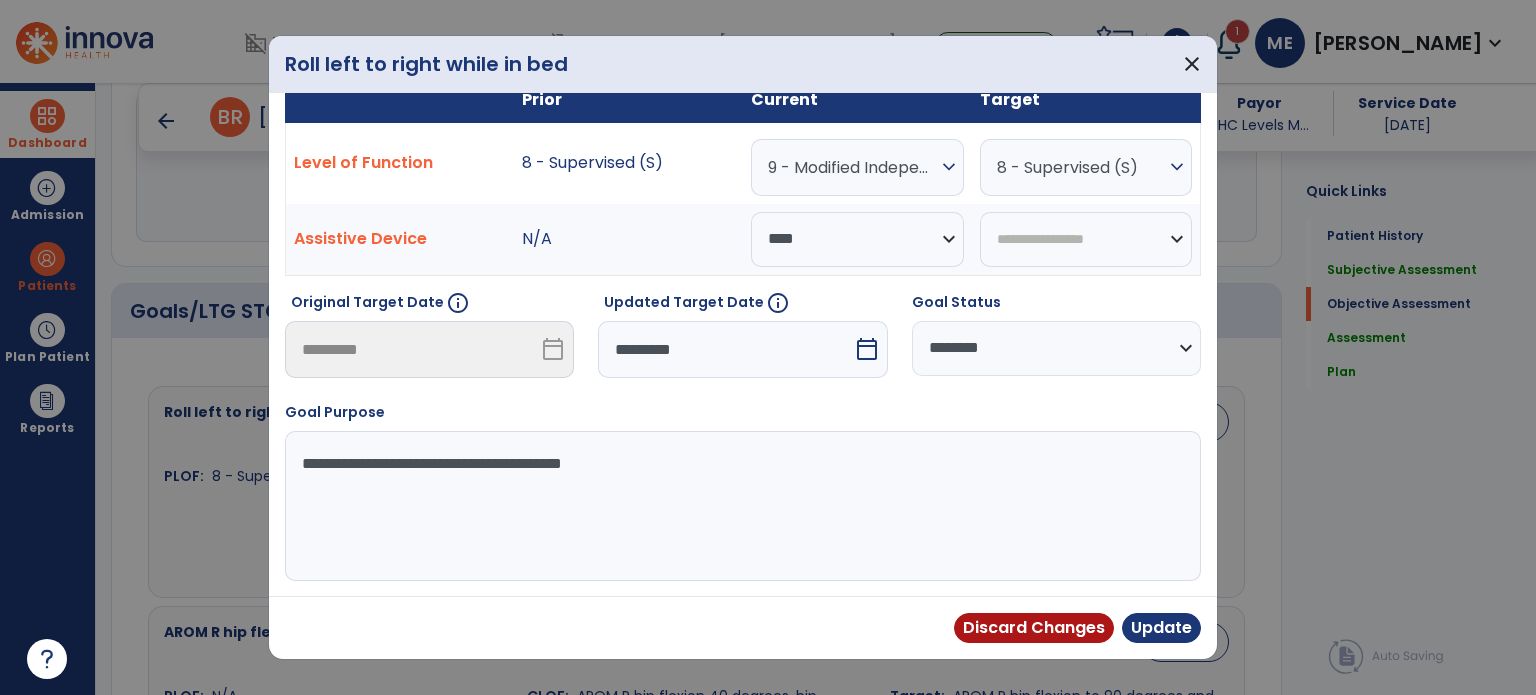 select on "*" 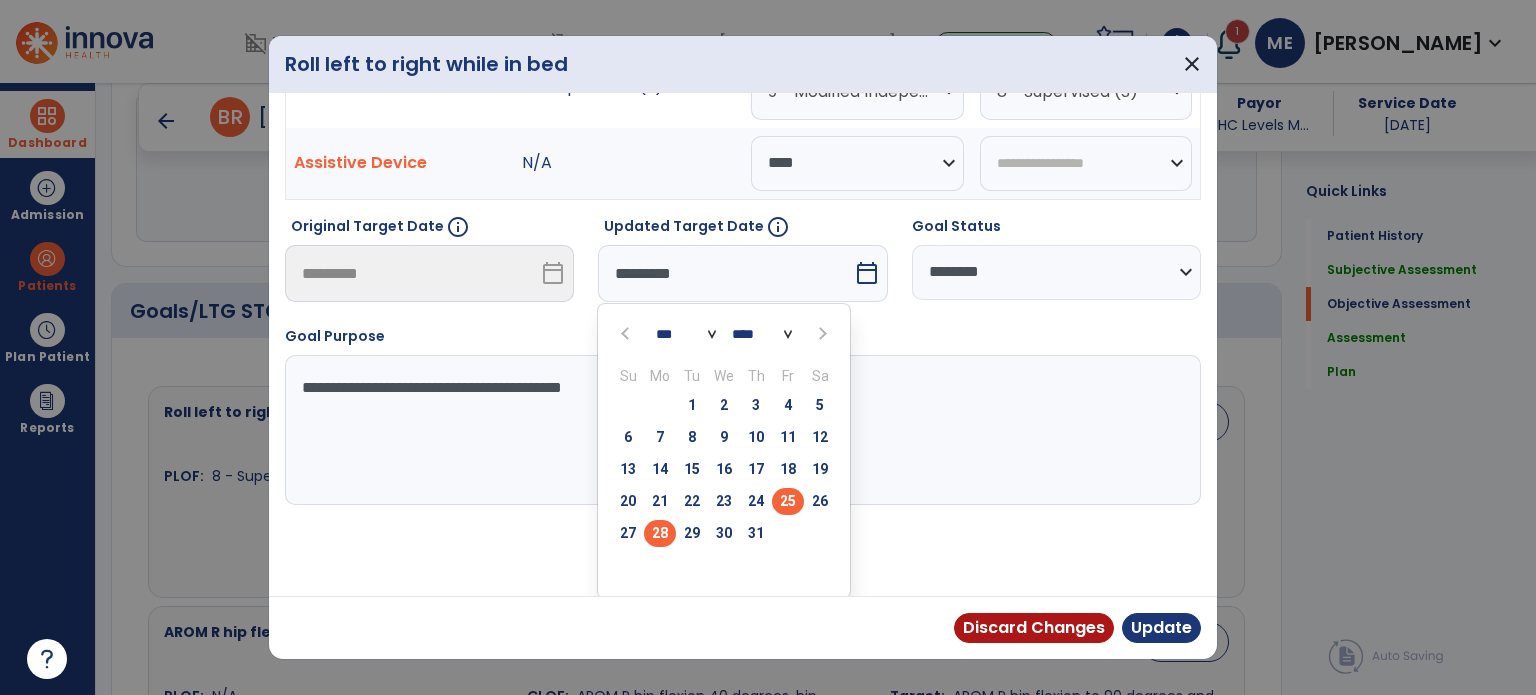 click on "25" at bounding box center (788, 501) 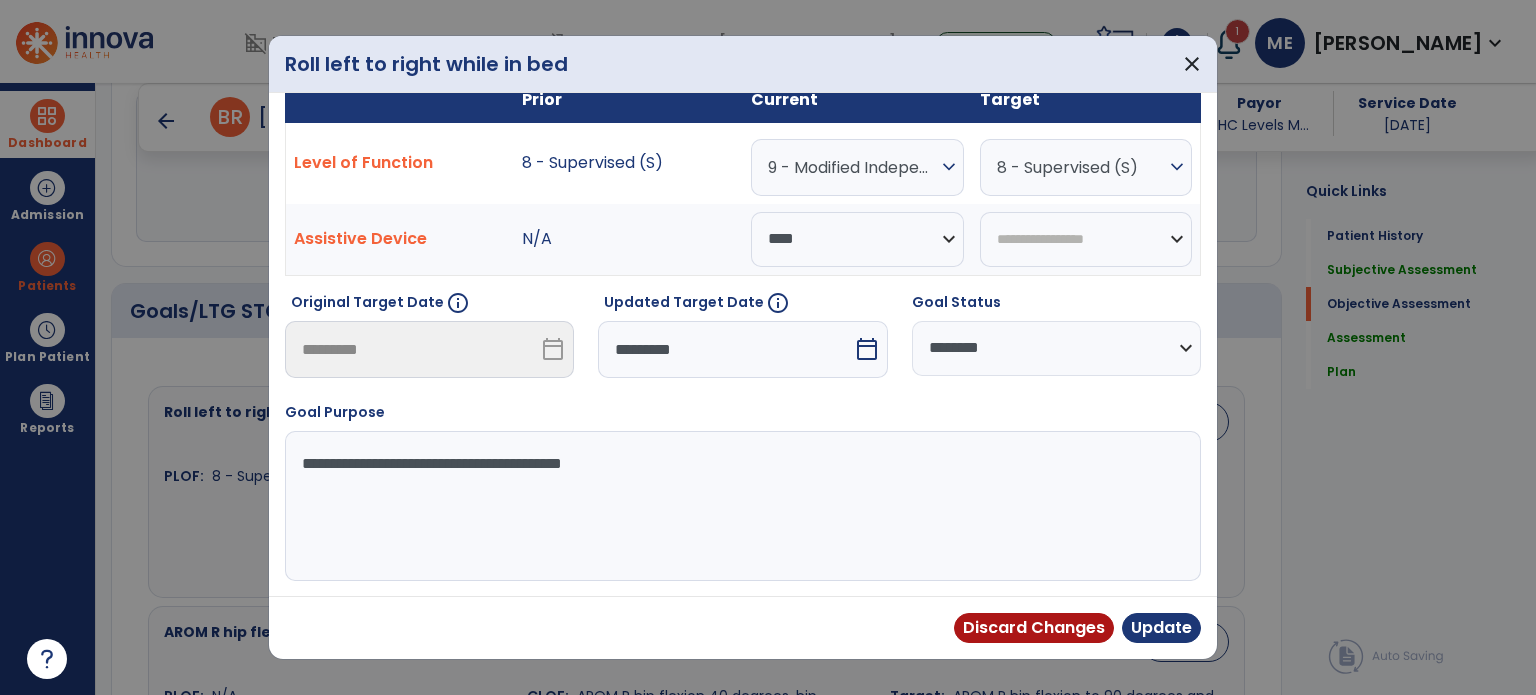 scroll, scrollTop: 29, scrollLeft: 0, axis: vertical 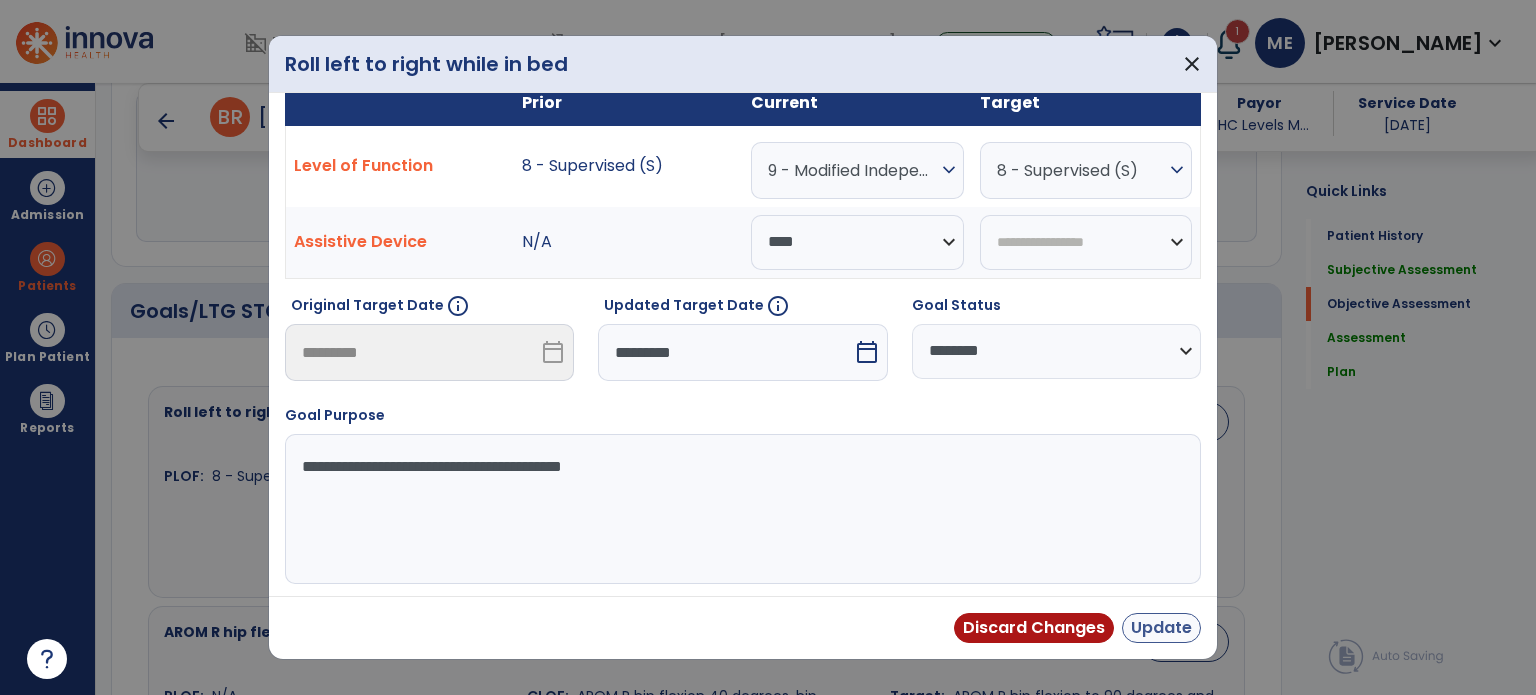 click on "Update" at bounding box center (1161, 628) 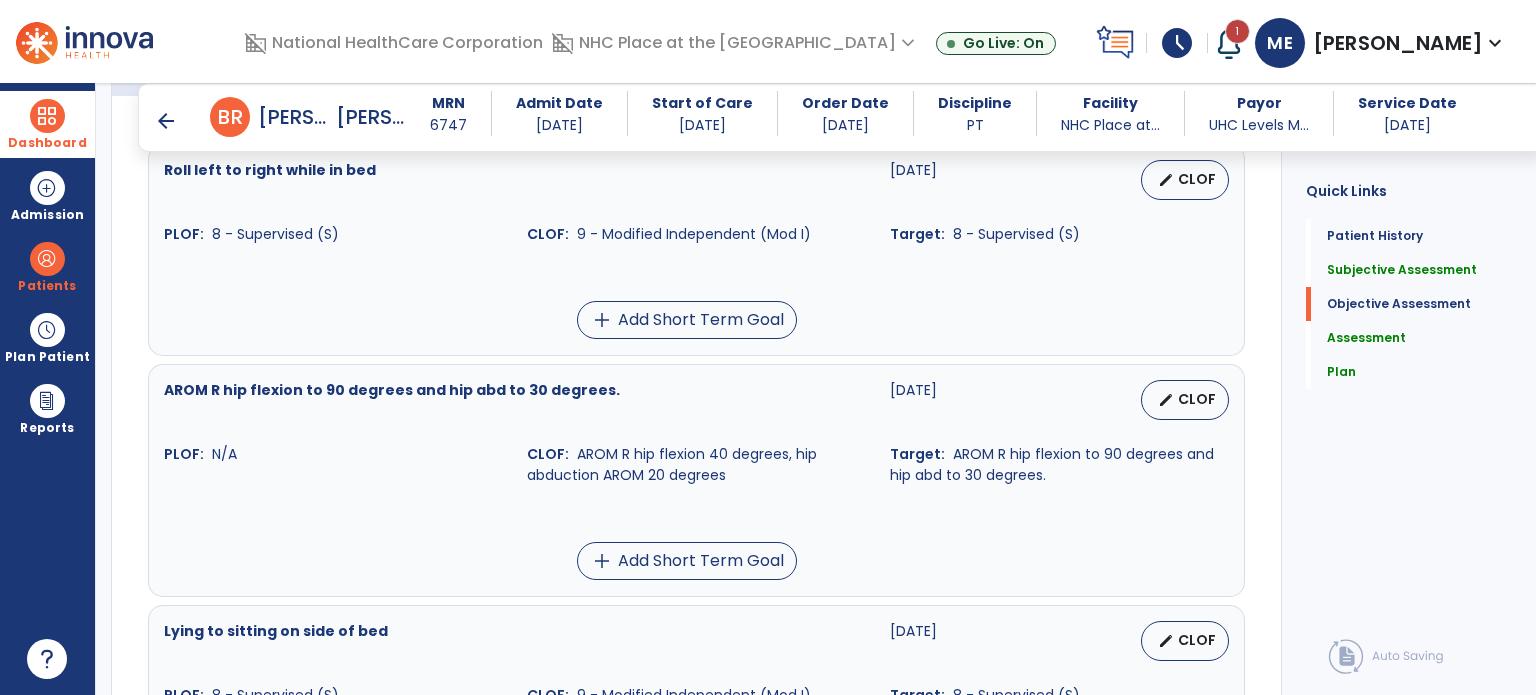 scroll, scrollTop: 890, scrollLeft: 0, axis: vertical 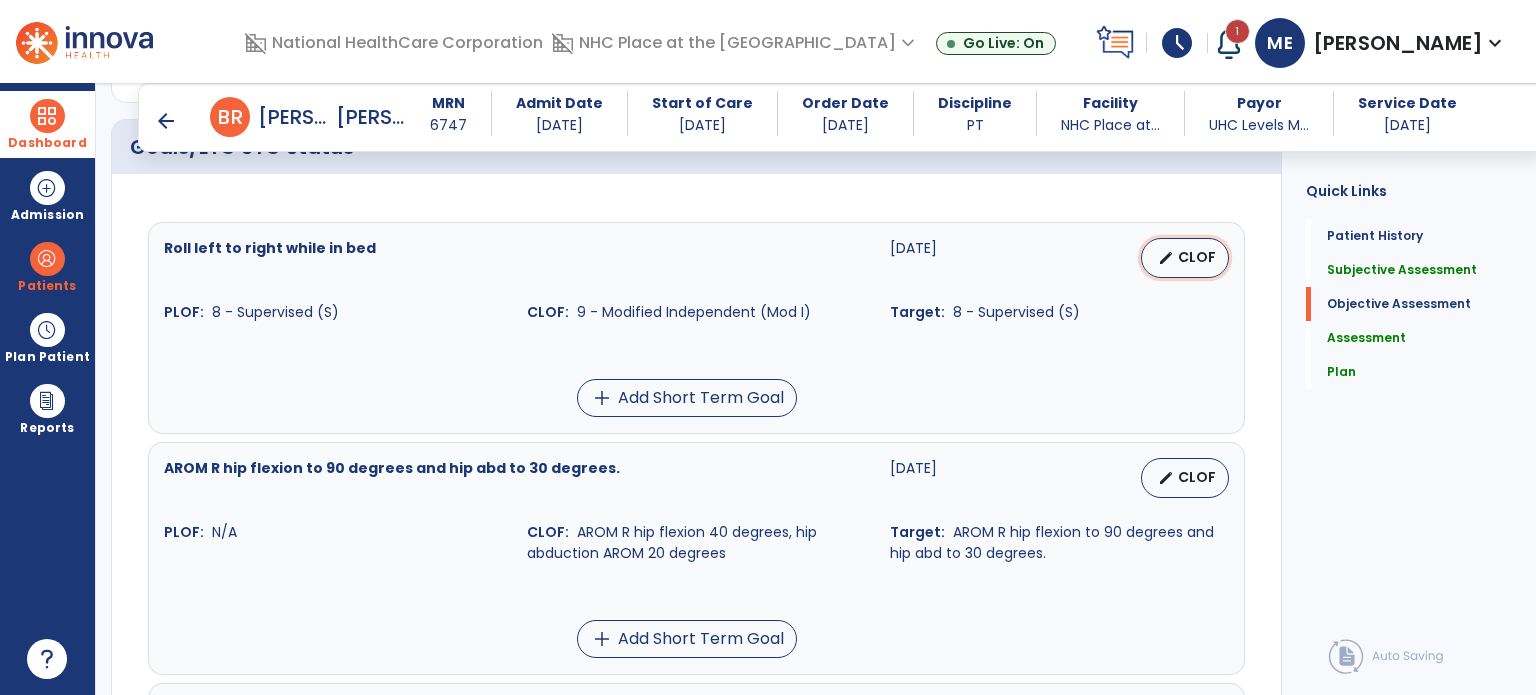 click on "CLOF" at bounding box center (1197, 257) 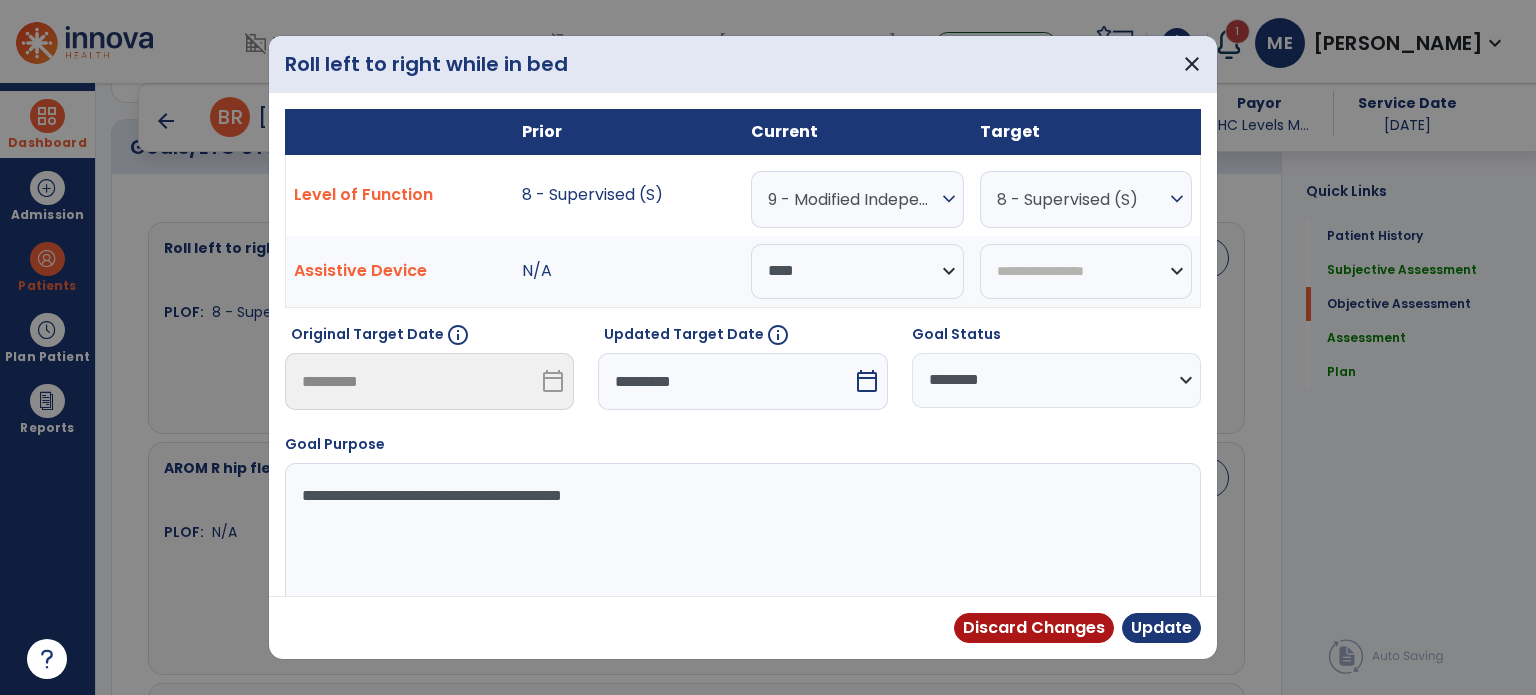 click on "**********" at bounding box center (1056, 380) 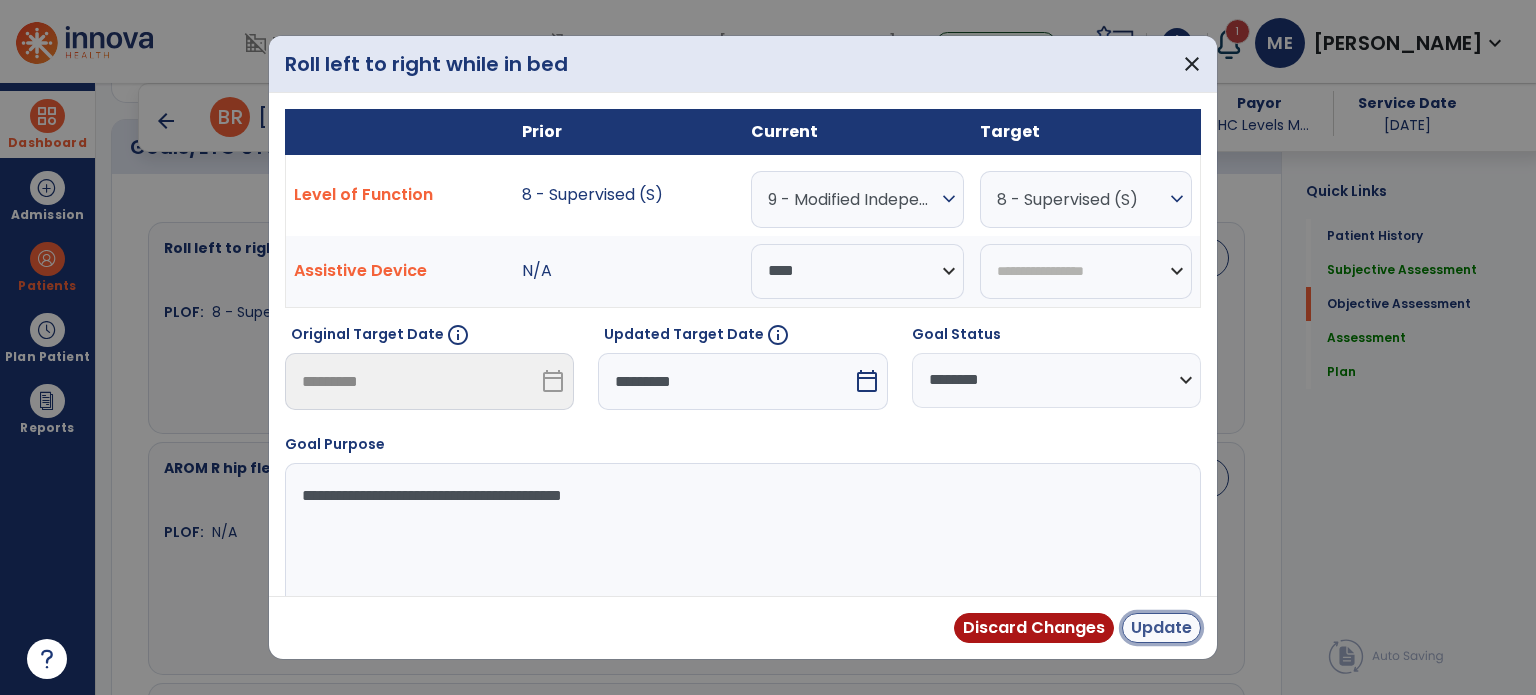click on "Update" at bounding box center (1161, 628) 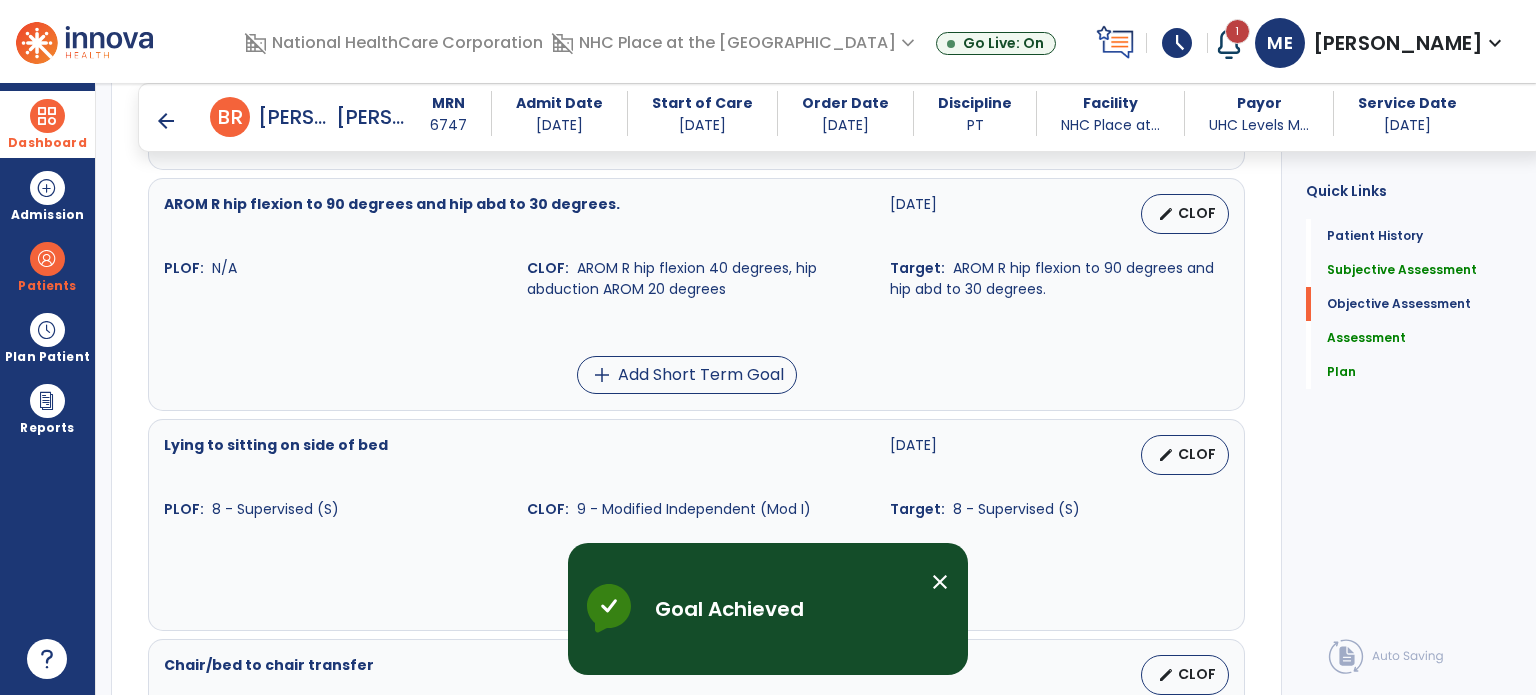 scroll, scrollTop: 1123, scrollLeft: 0, axis: vertical 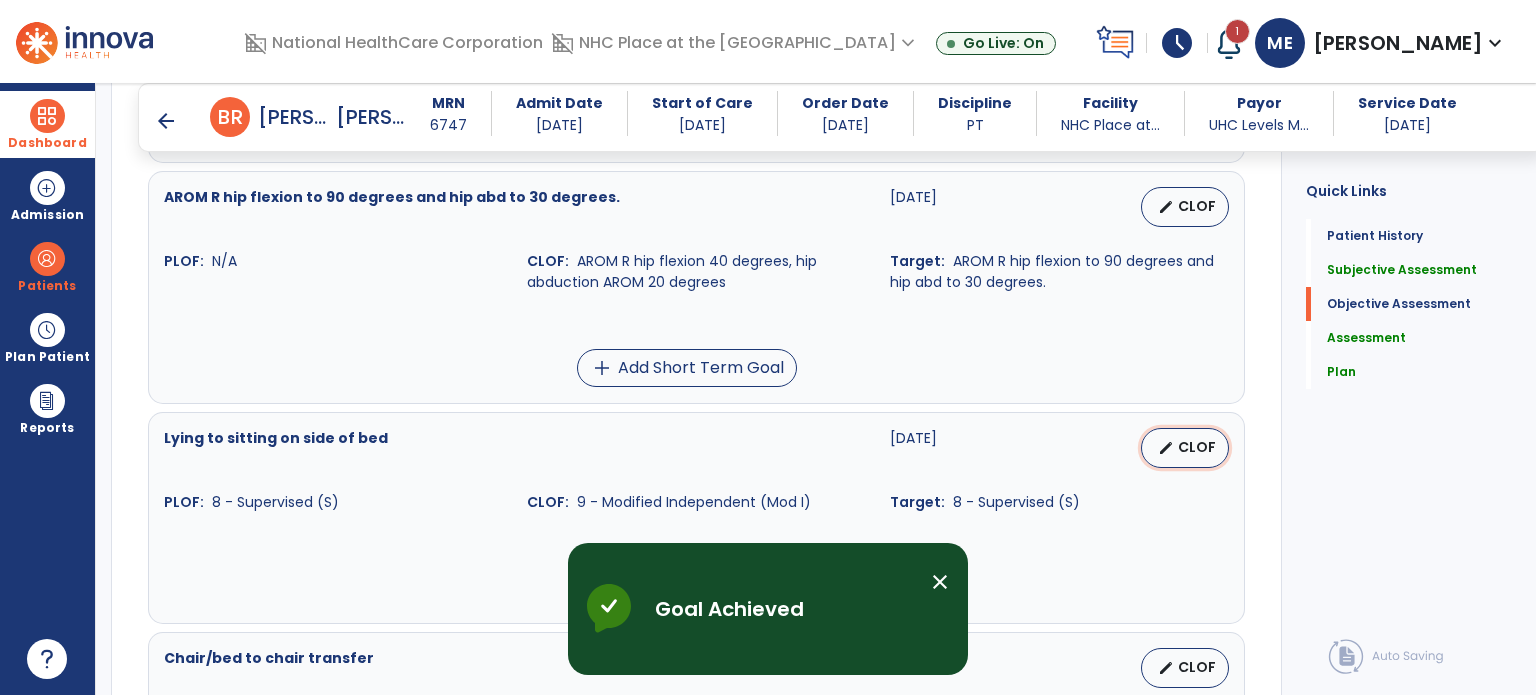 click on "CLOF" at bounding box center (1197, 447) 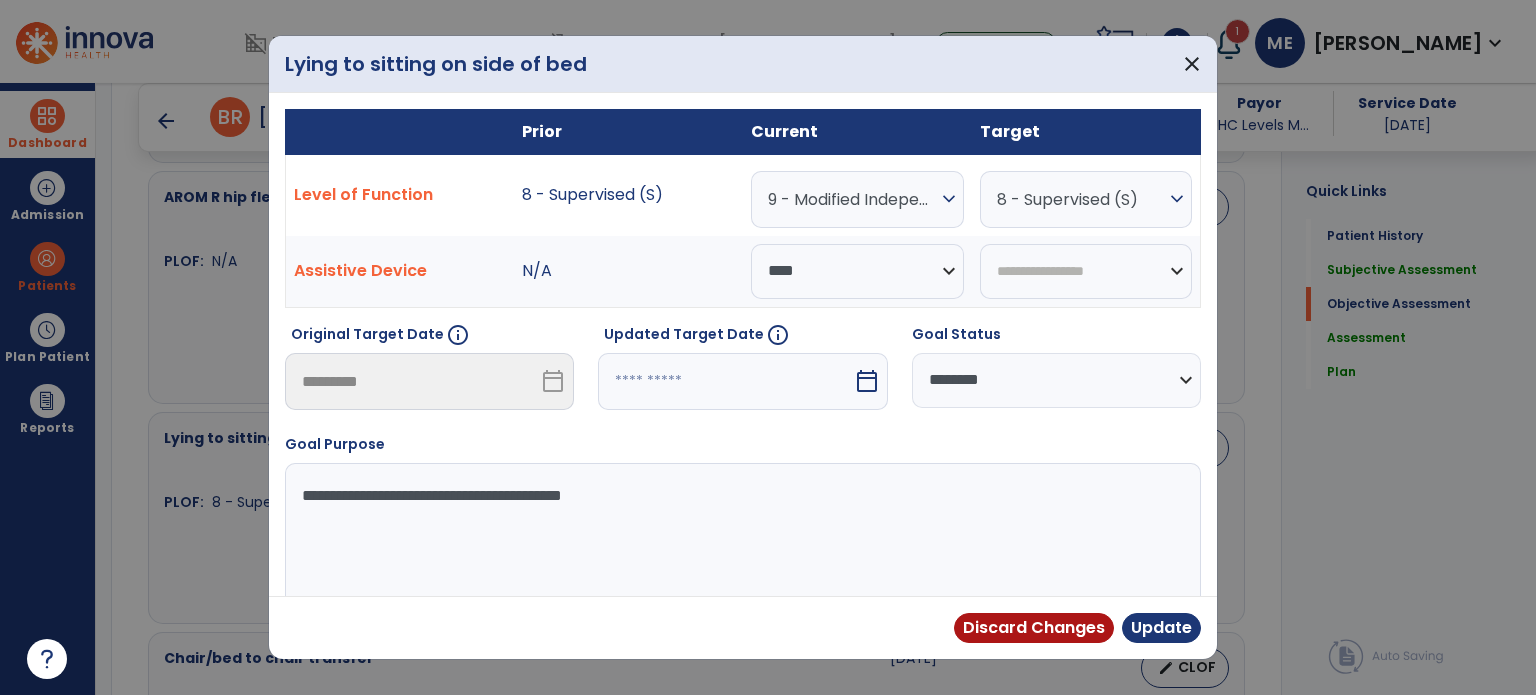 click on "**********" at bounding box center [1056, 380] 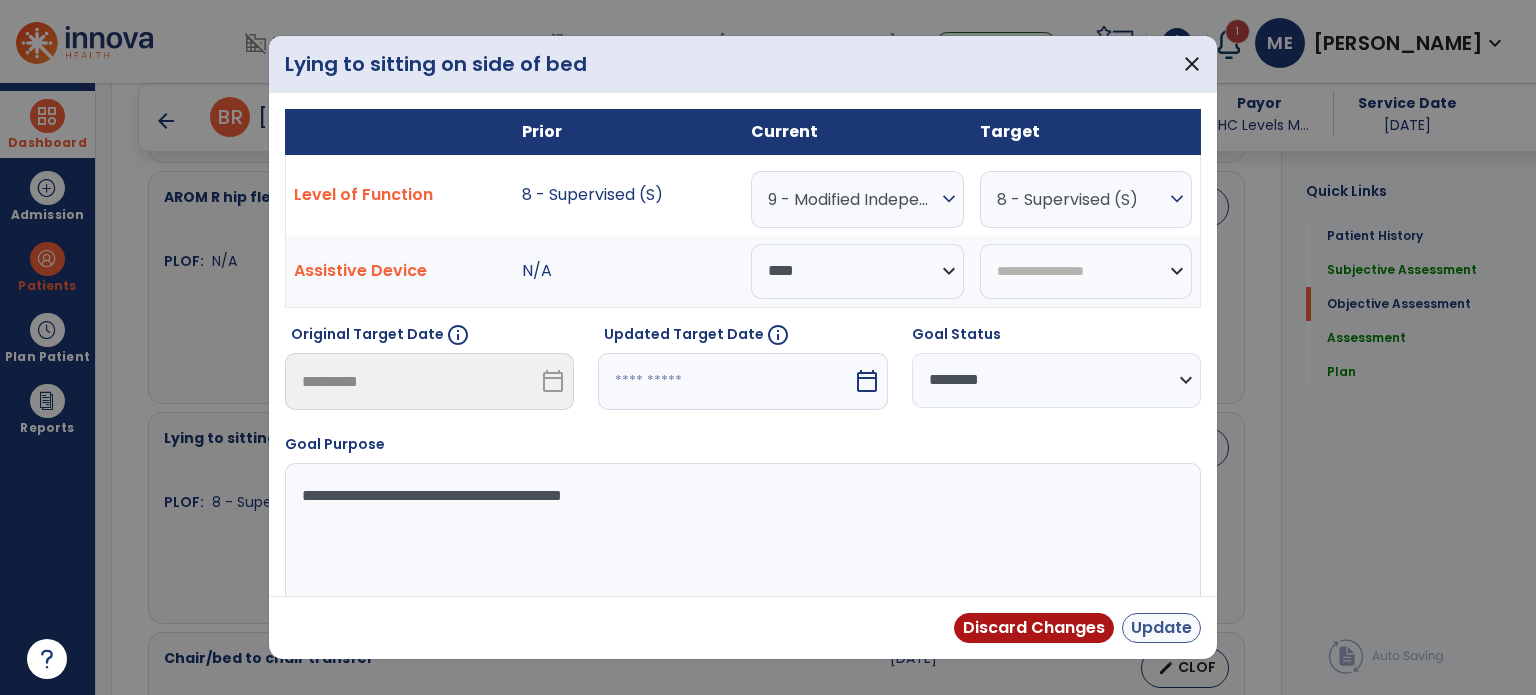 click on "Update" at bounding box center [1161, 628] 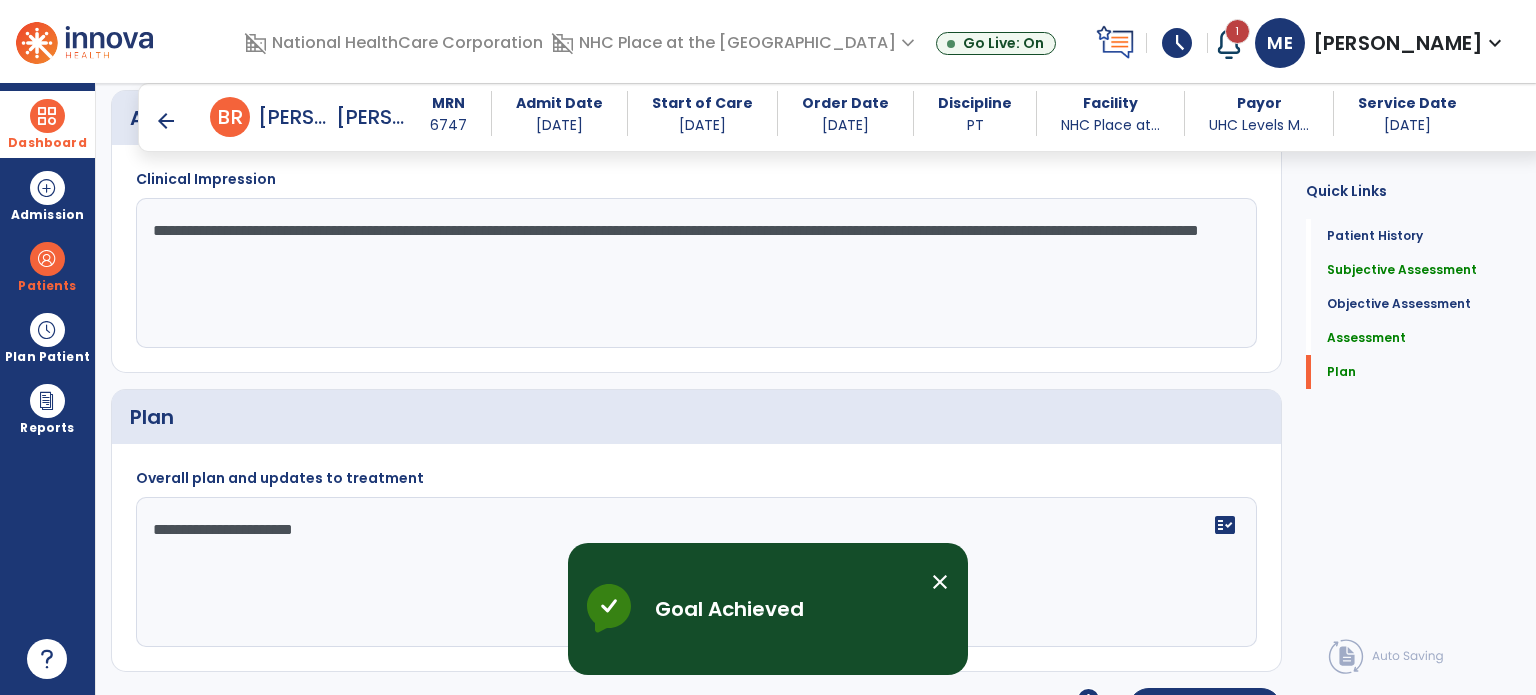 scroll, scrollTop: 2613, scrollLeft: 0, axis: vertical 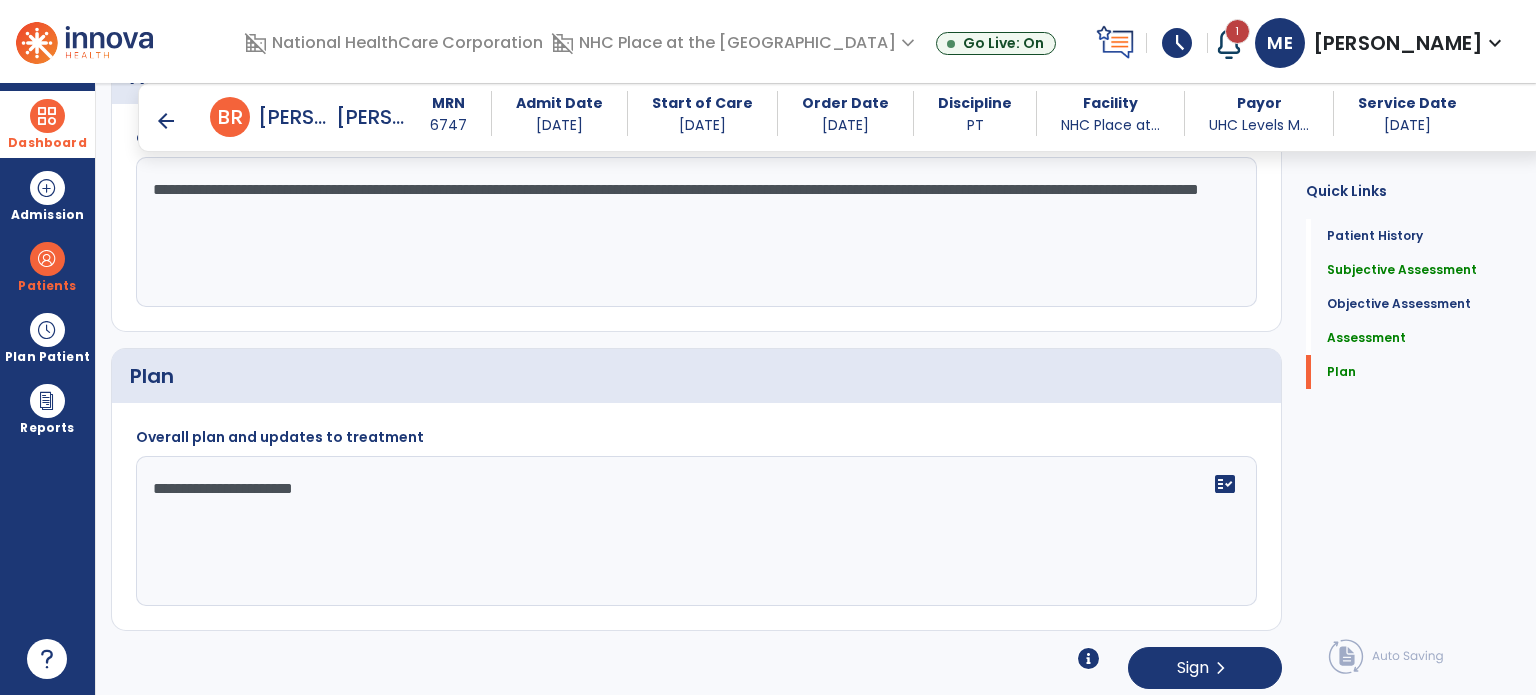 click on "**********" 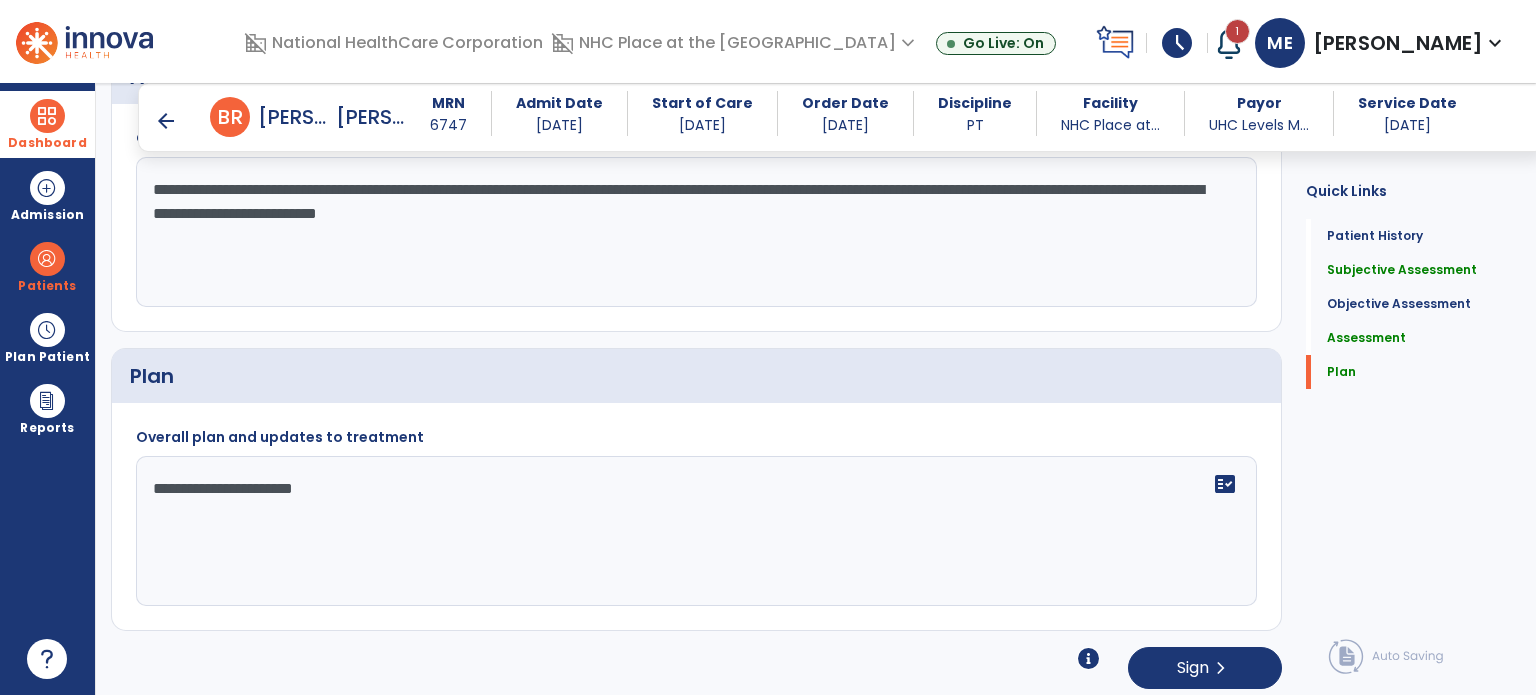 type on "**********" 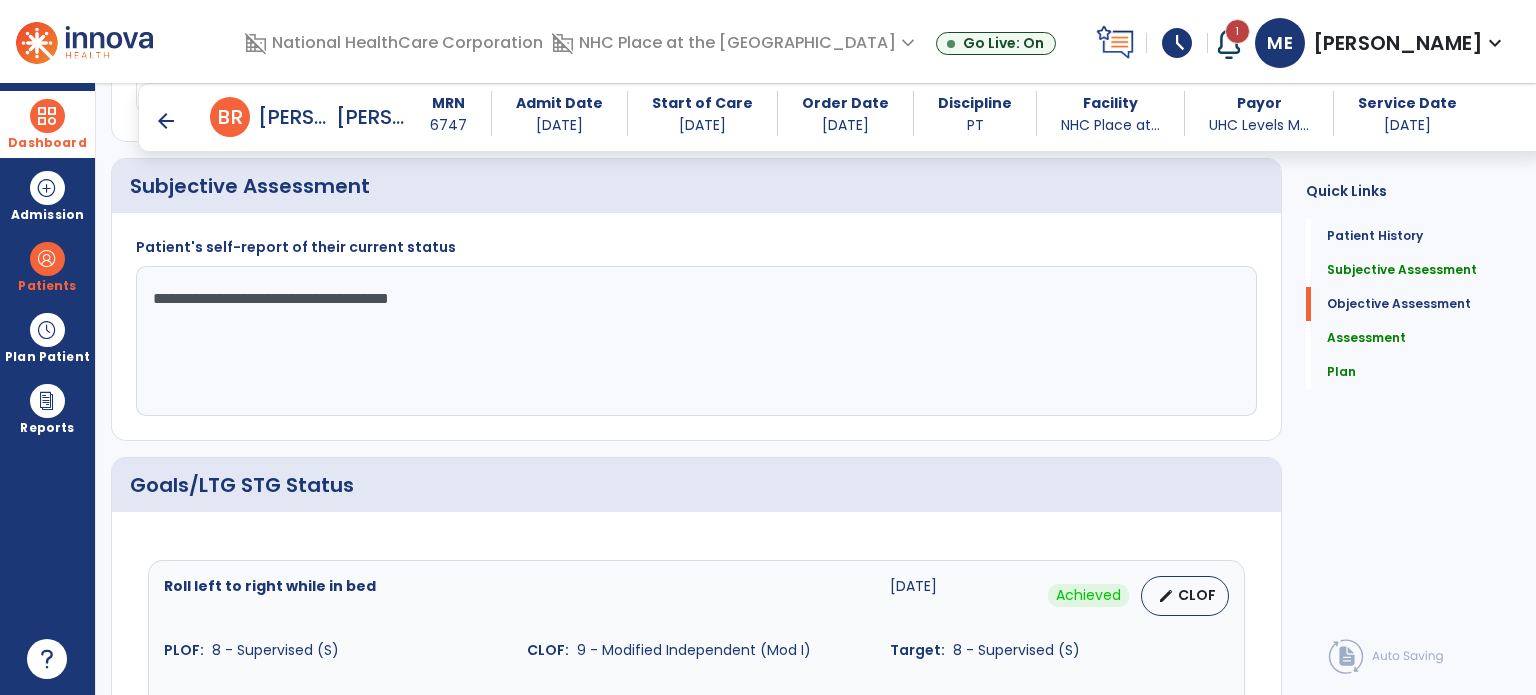 scroll, scrollTop: 0, scrollLeft: 0, axis: both 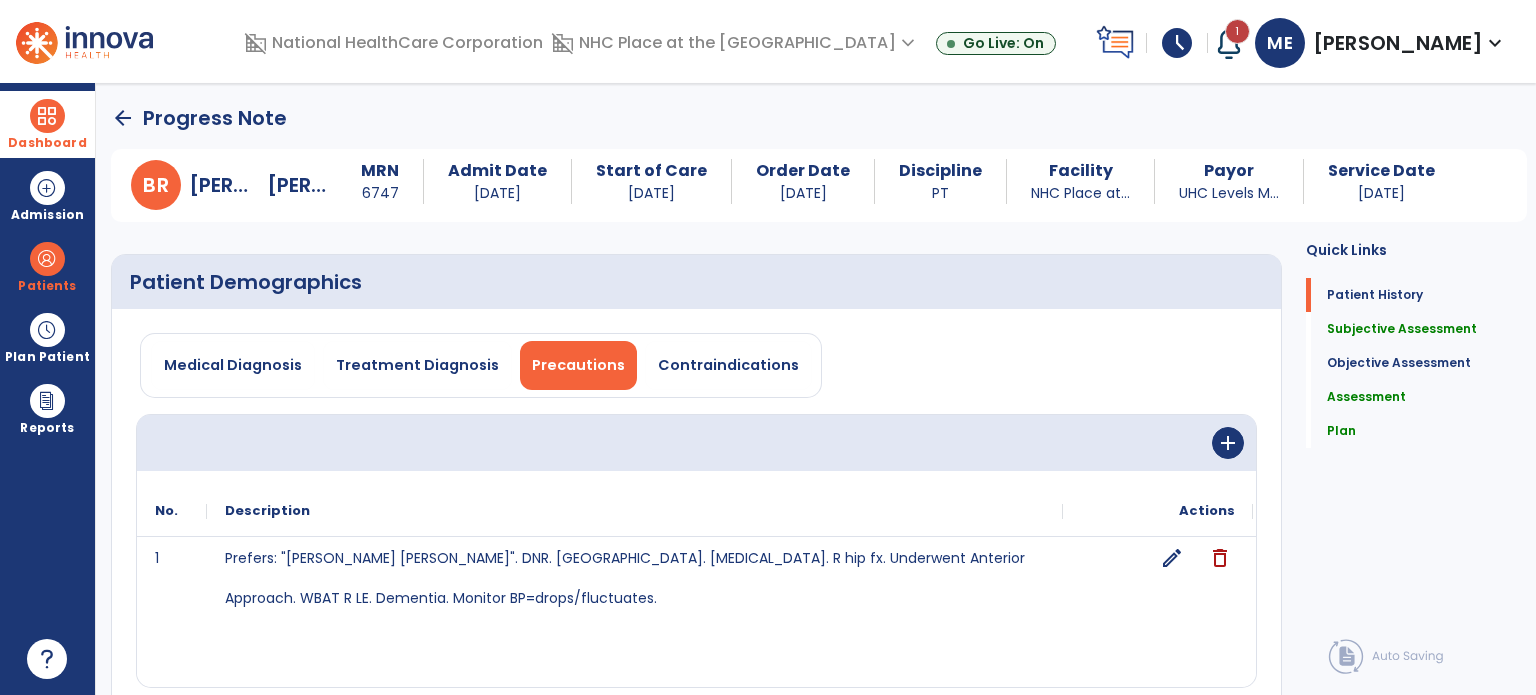 click on "arrow_back" 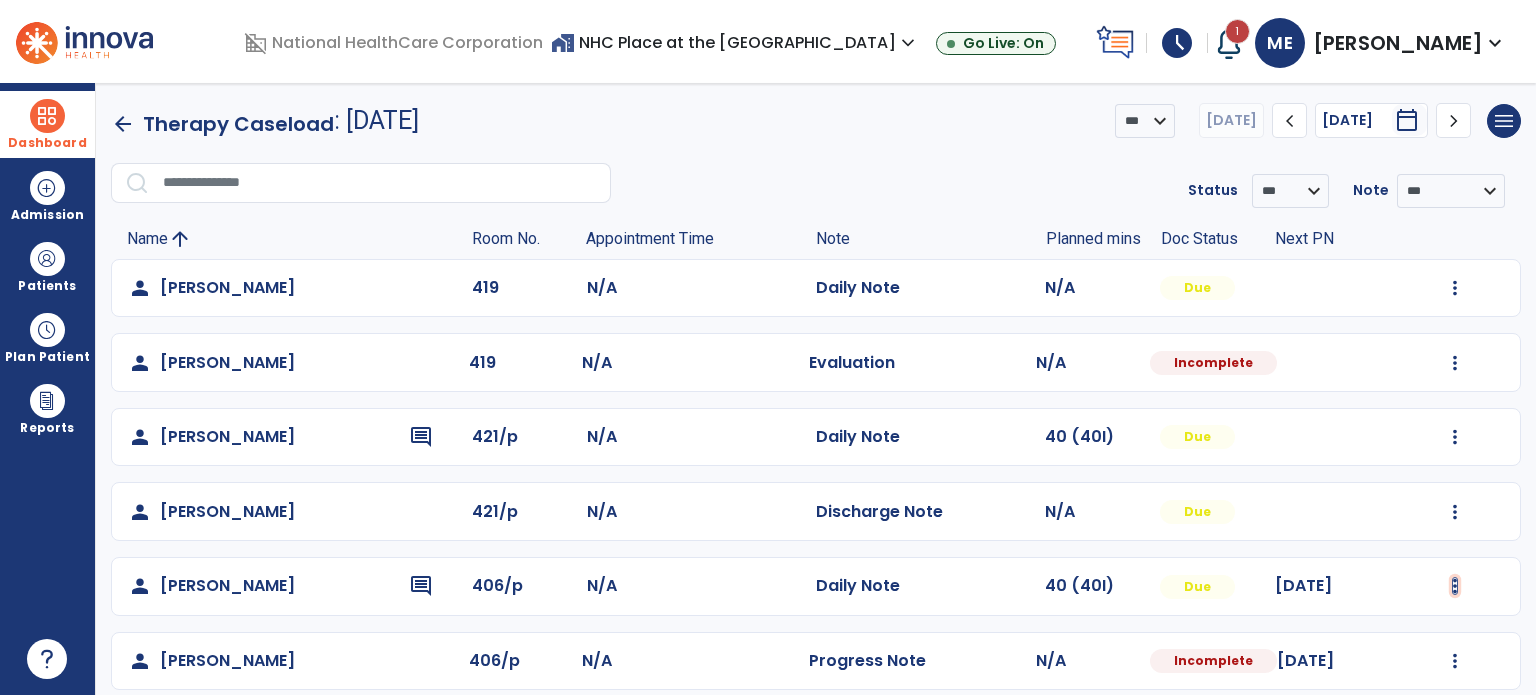click at bounding box center (1455, 288) 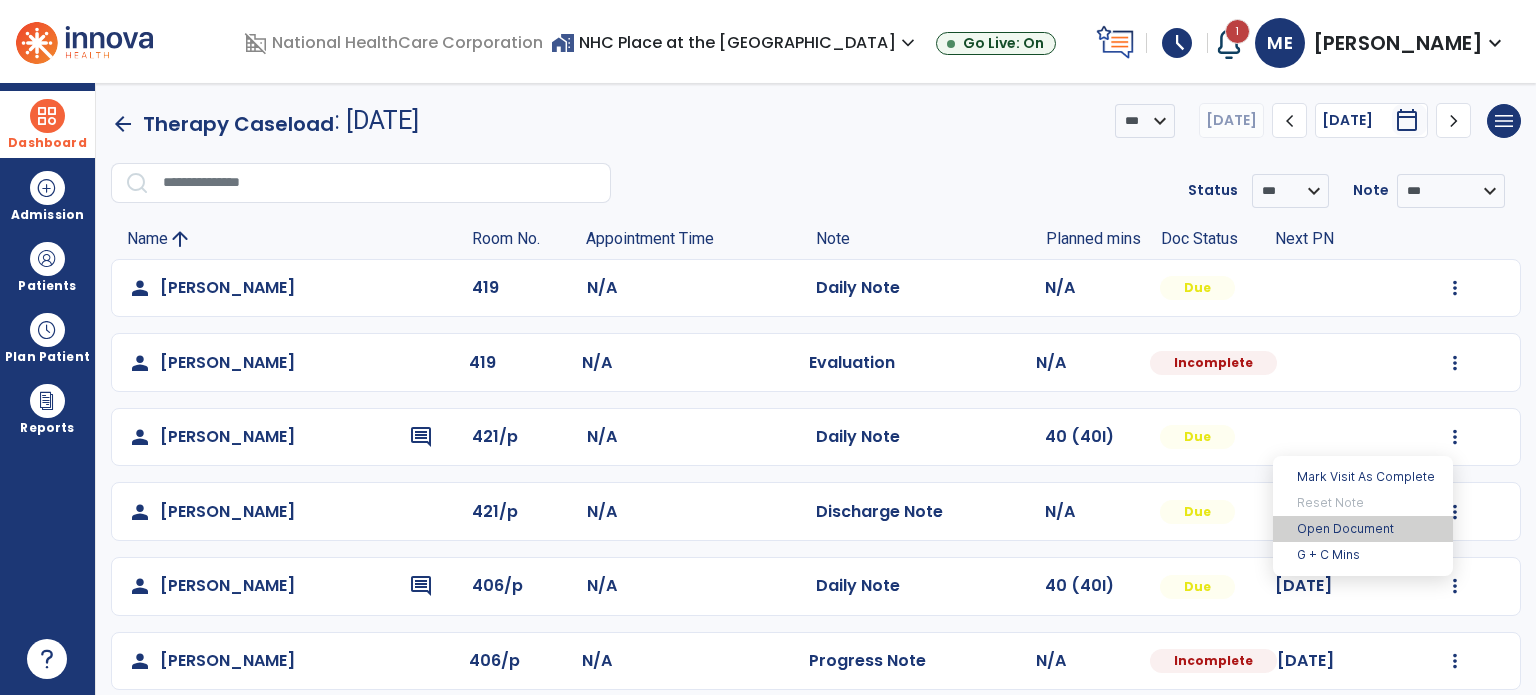 click on "Open Document" at bounding box center [1363, 529] 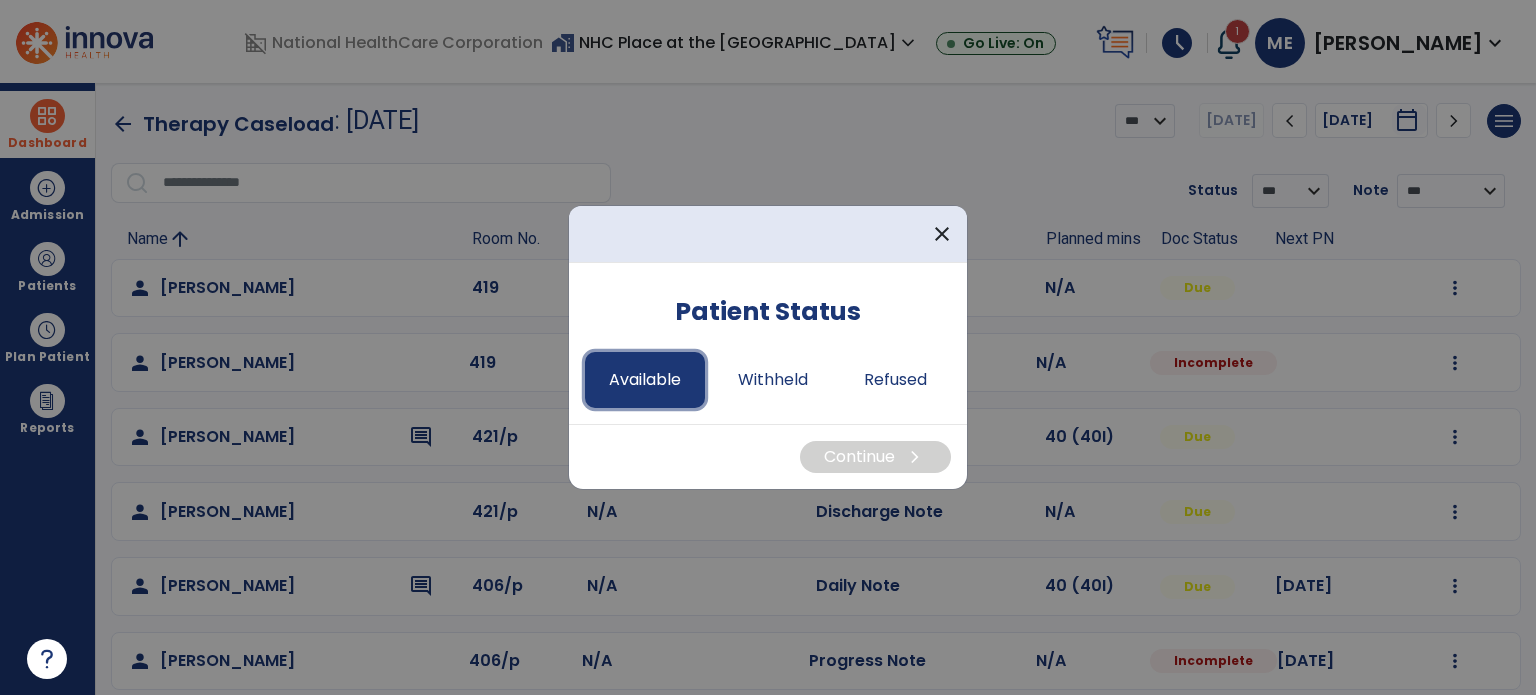 click on "Available" at bounding box center (645, 380) 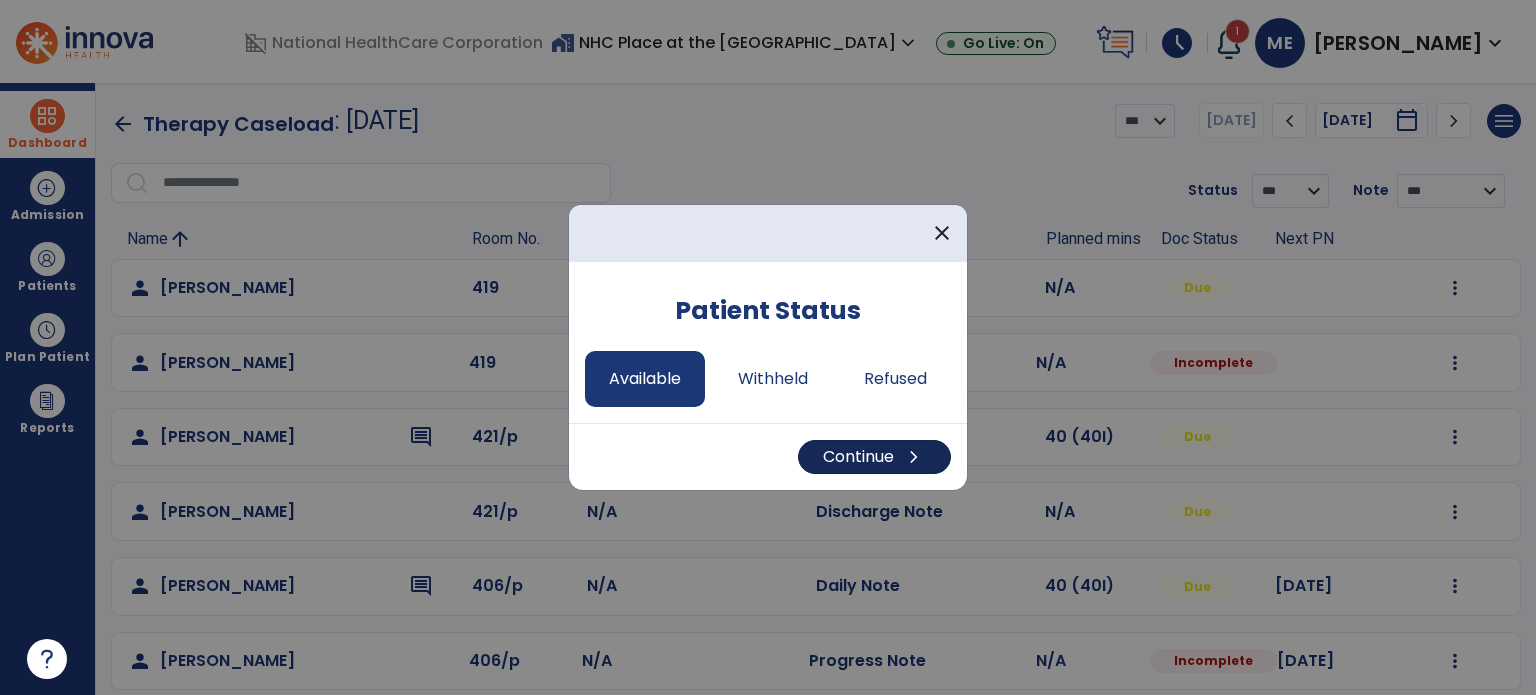 click on "Continue   chevron_right" at bounding box center [874, 457] 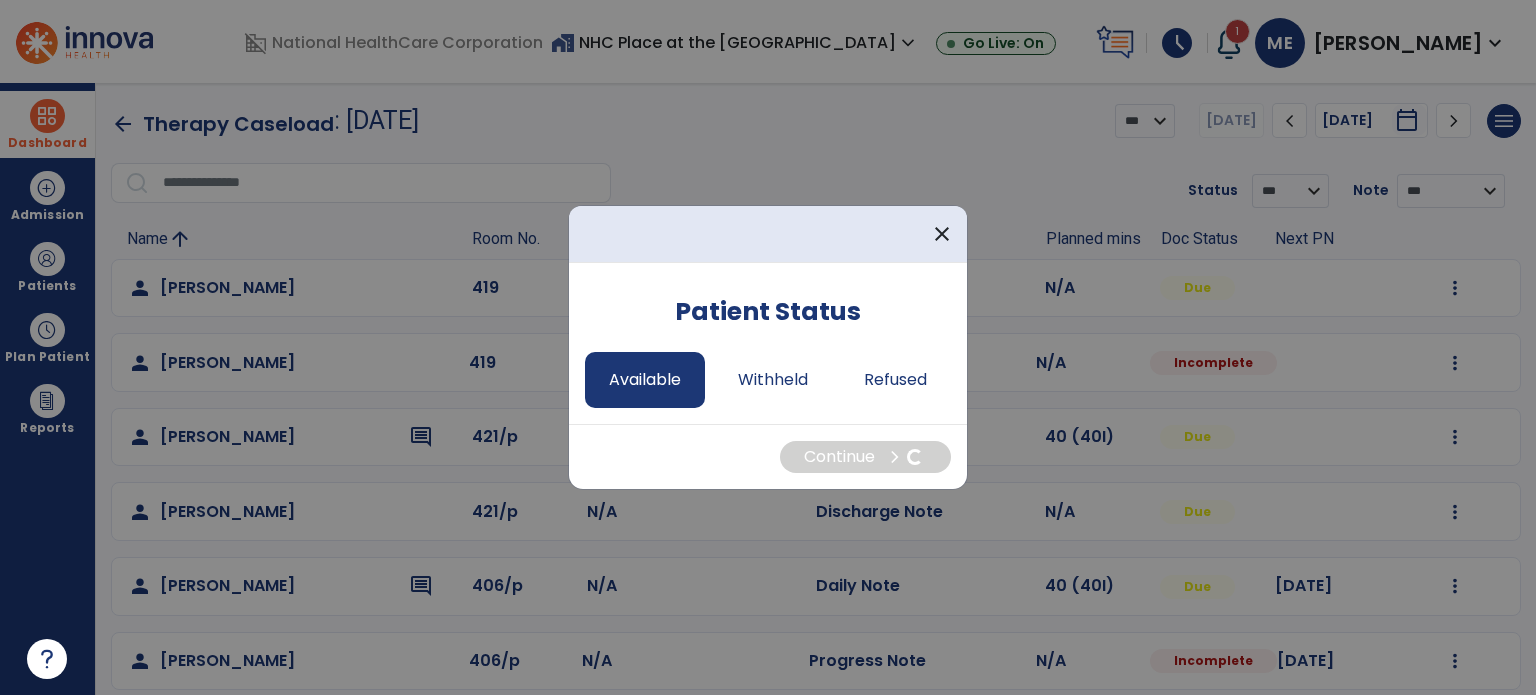 select on "*" 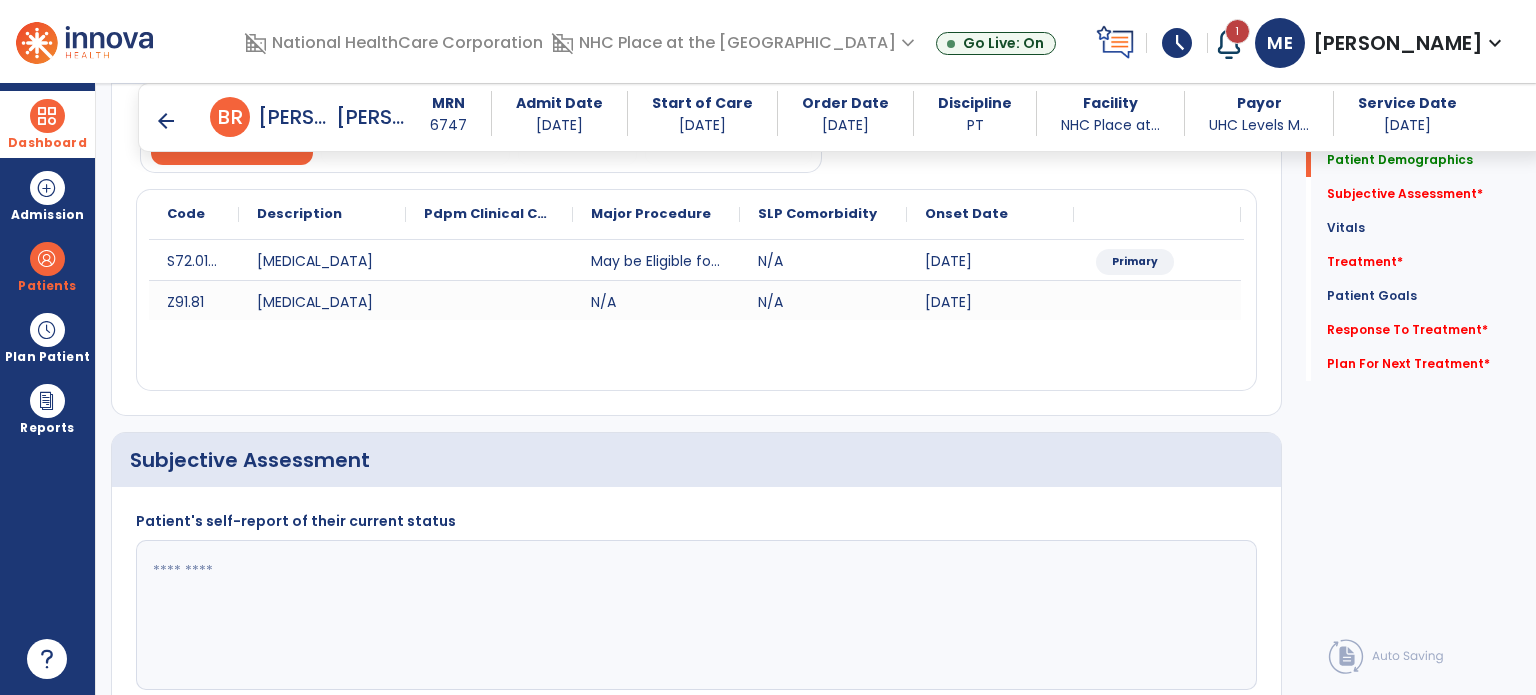 scroll, scrollTop: 210, scrollLeft: 0, axis: vertical 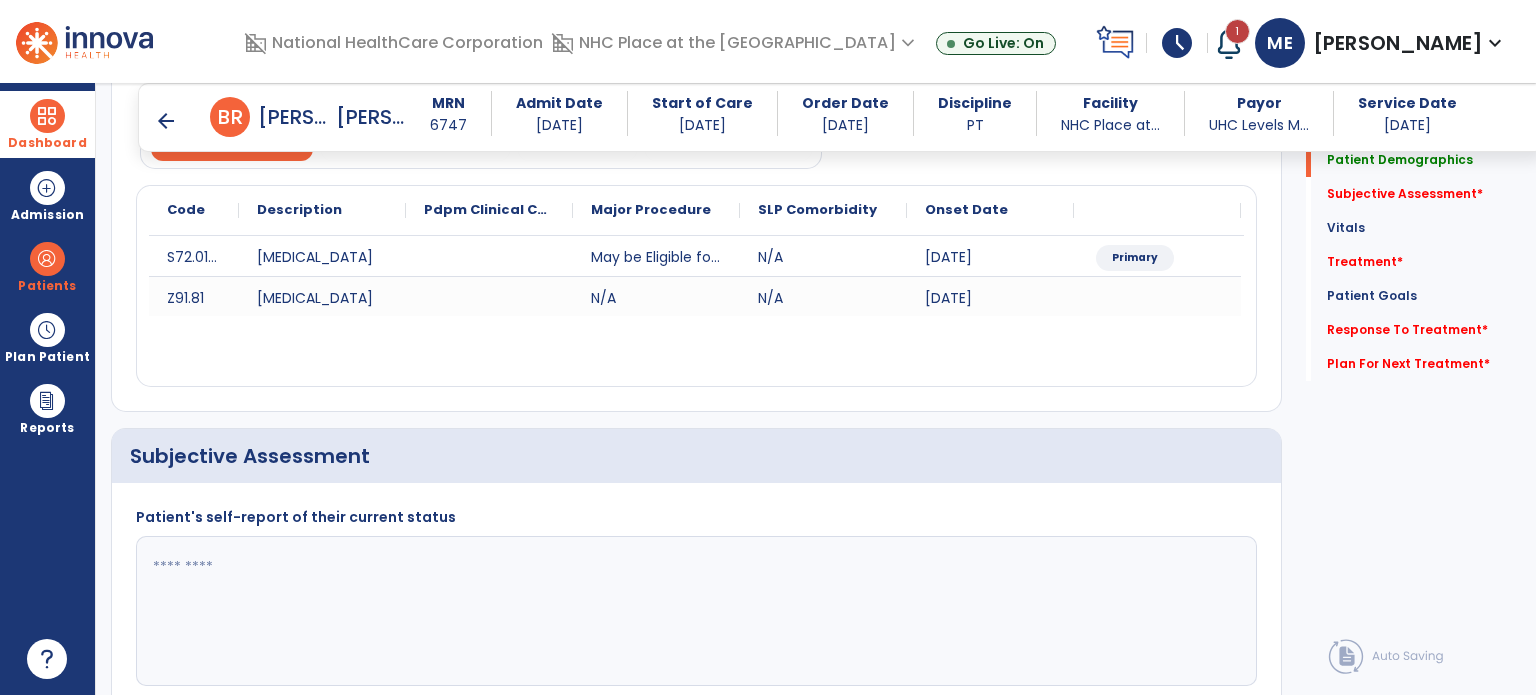 click 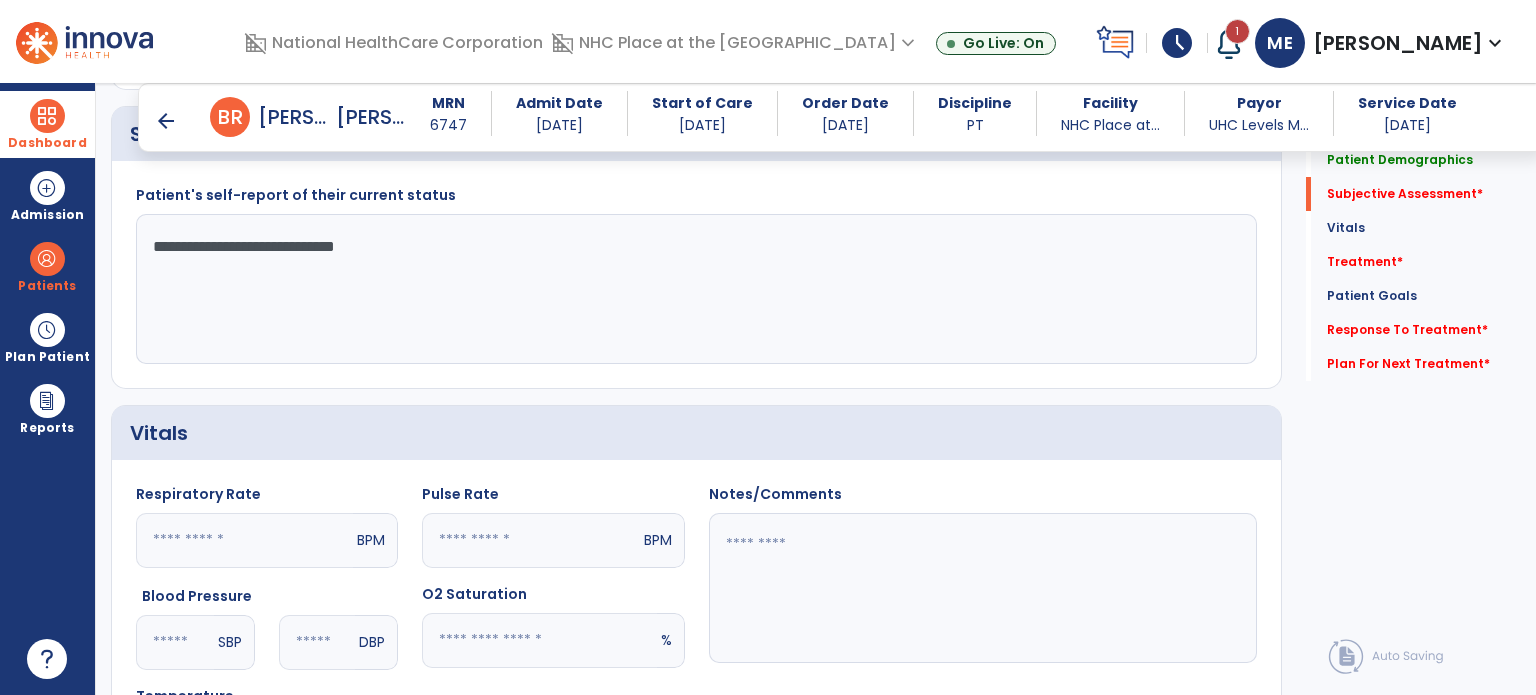 scroll, scrollTop: 535, scrollLeft: 0, axis: vertical 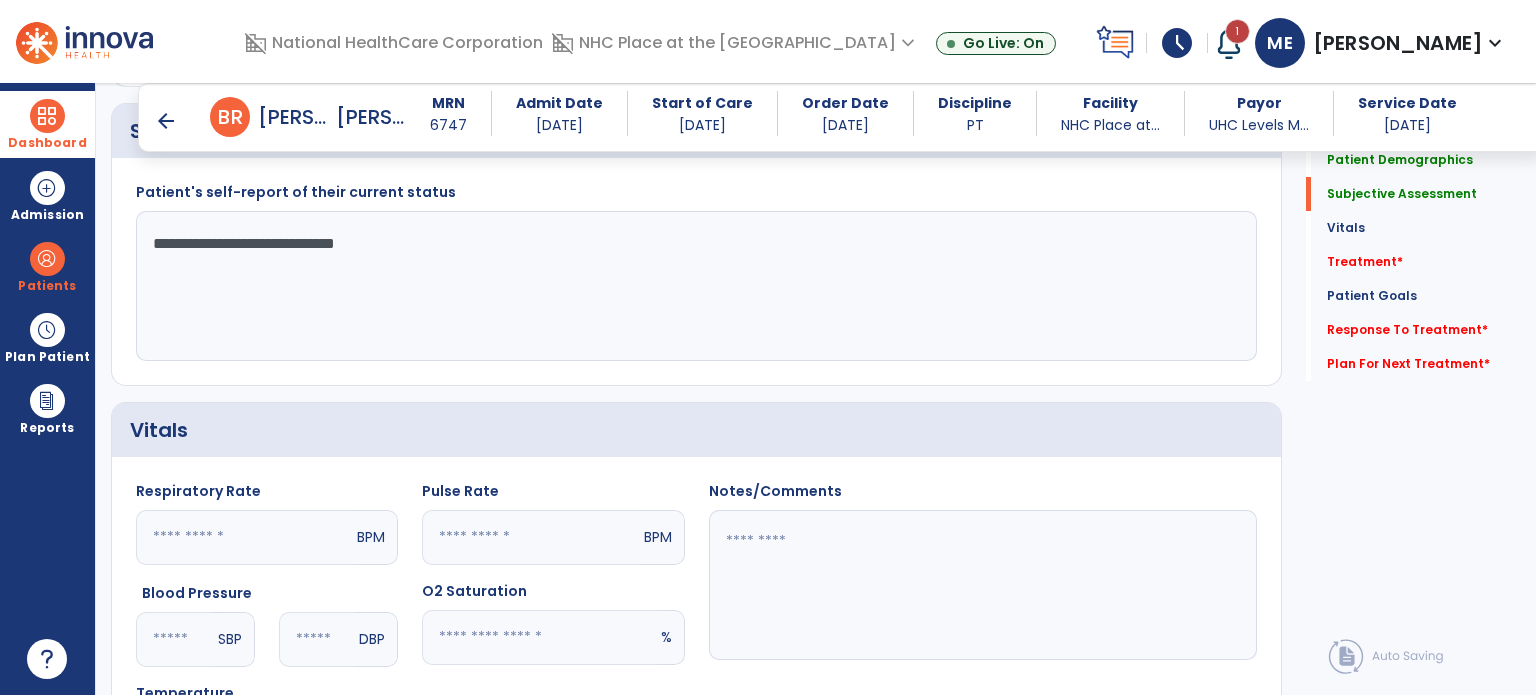 click on "**********" 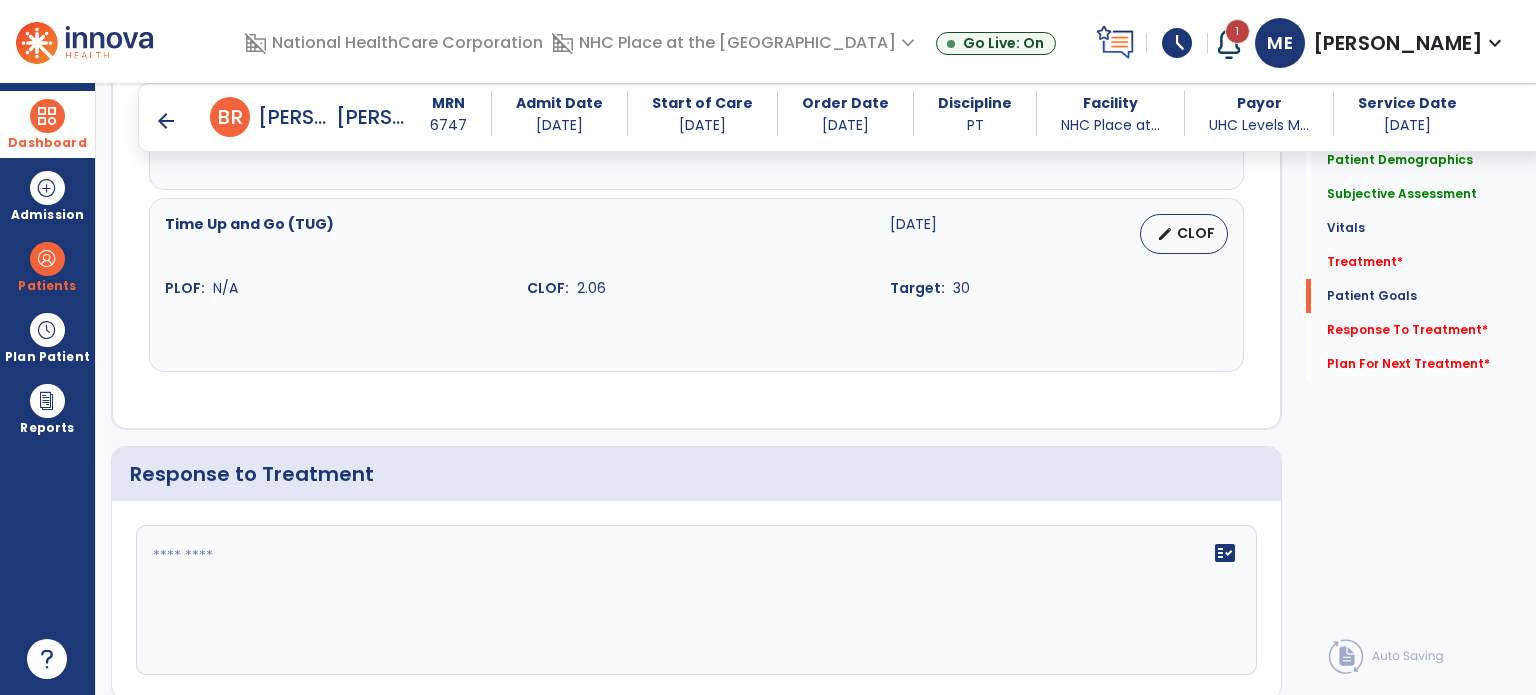 scroll, scrollTop: 2660, scrollLeft: 0, axis: vertical 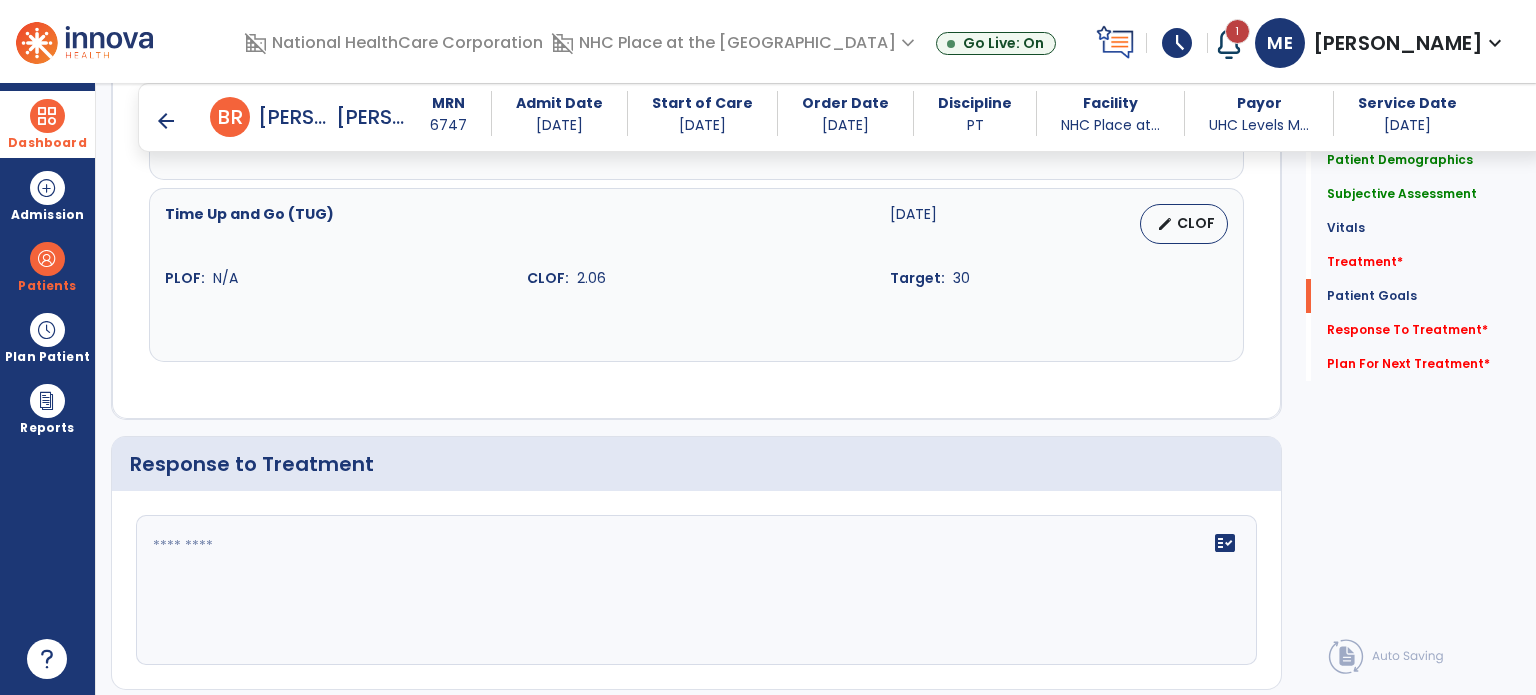 type on "**********" 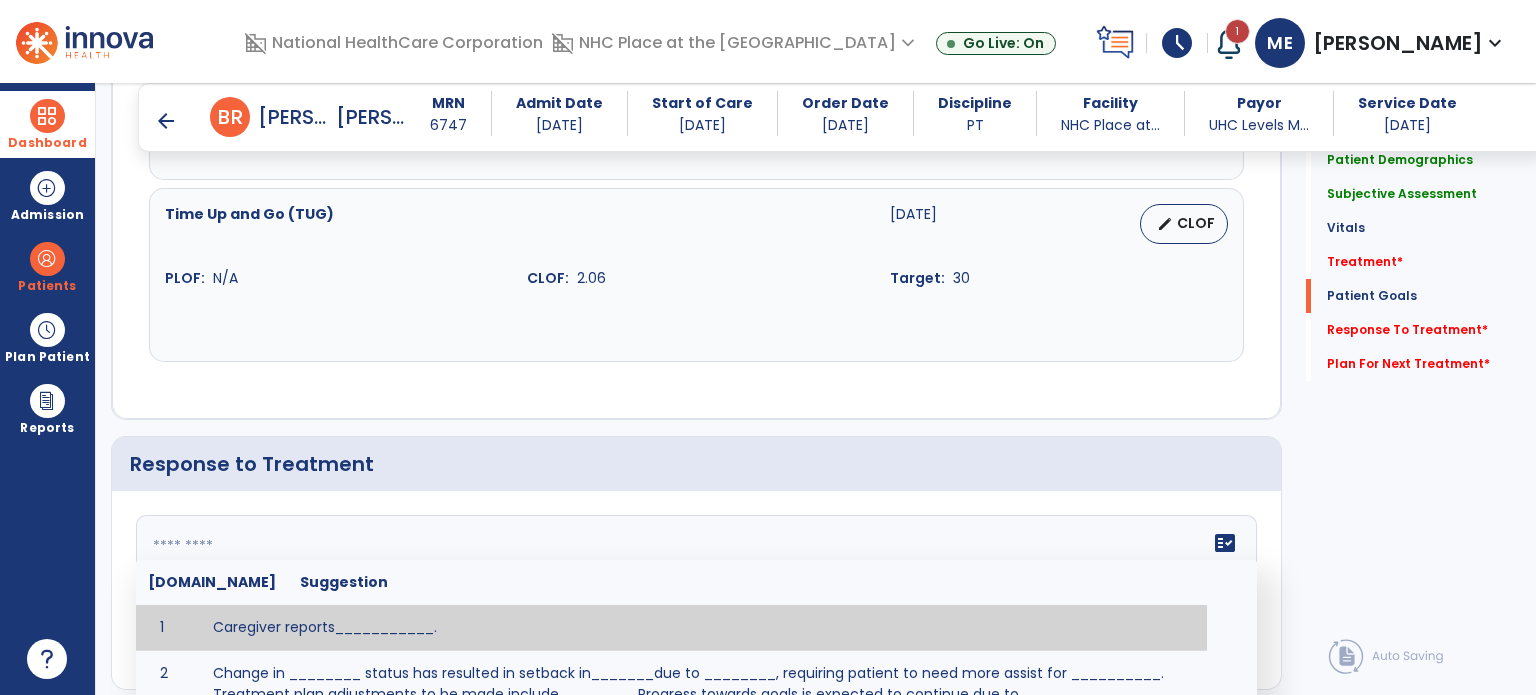 paste on "**********" 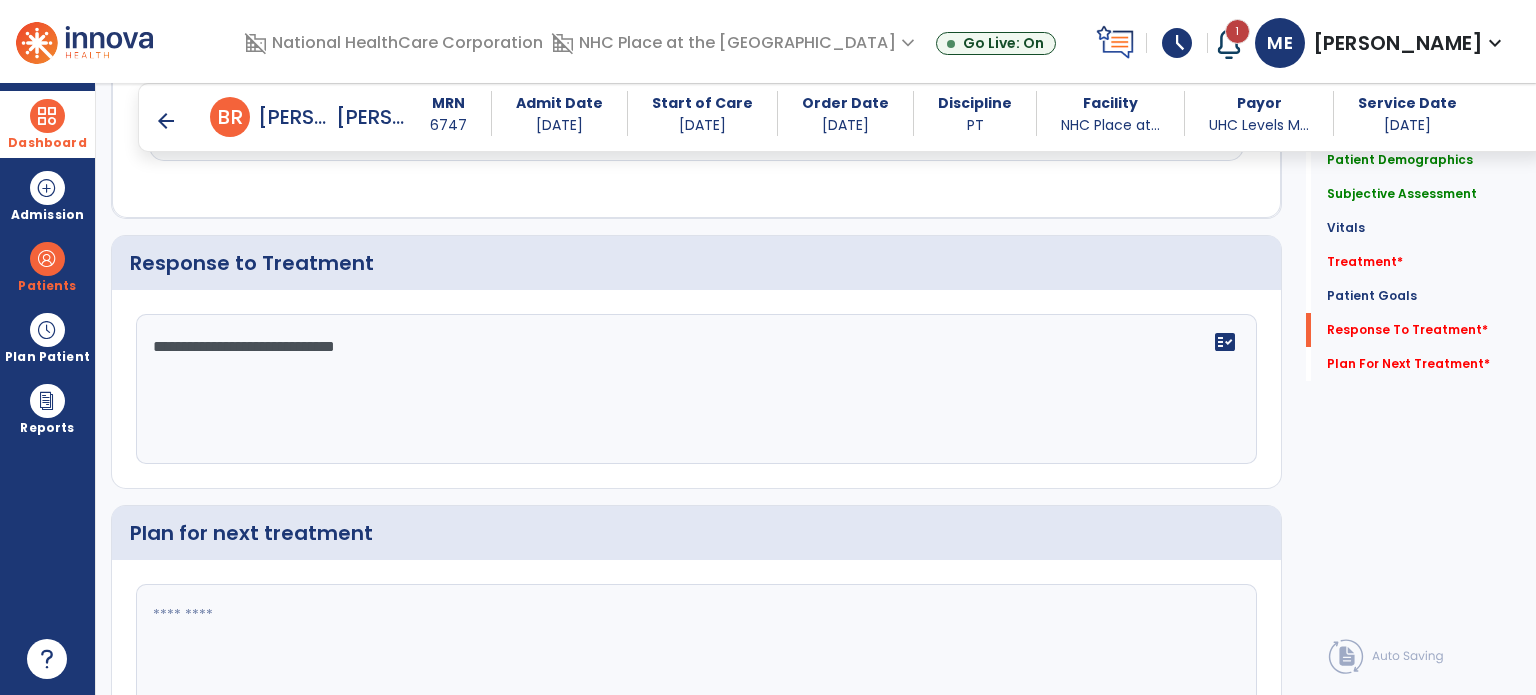 scroll, scrollTop: 2983, scrollLeft: 0, axis: vertical 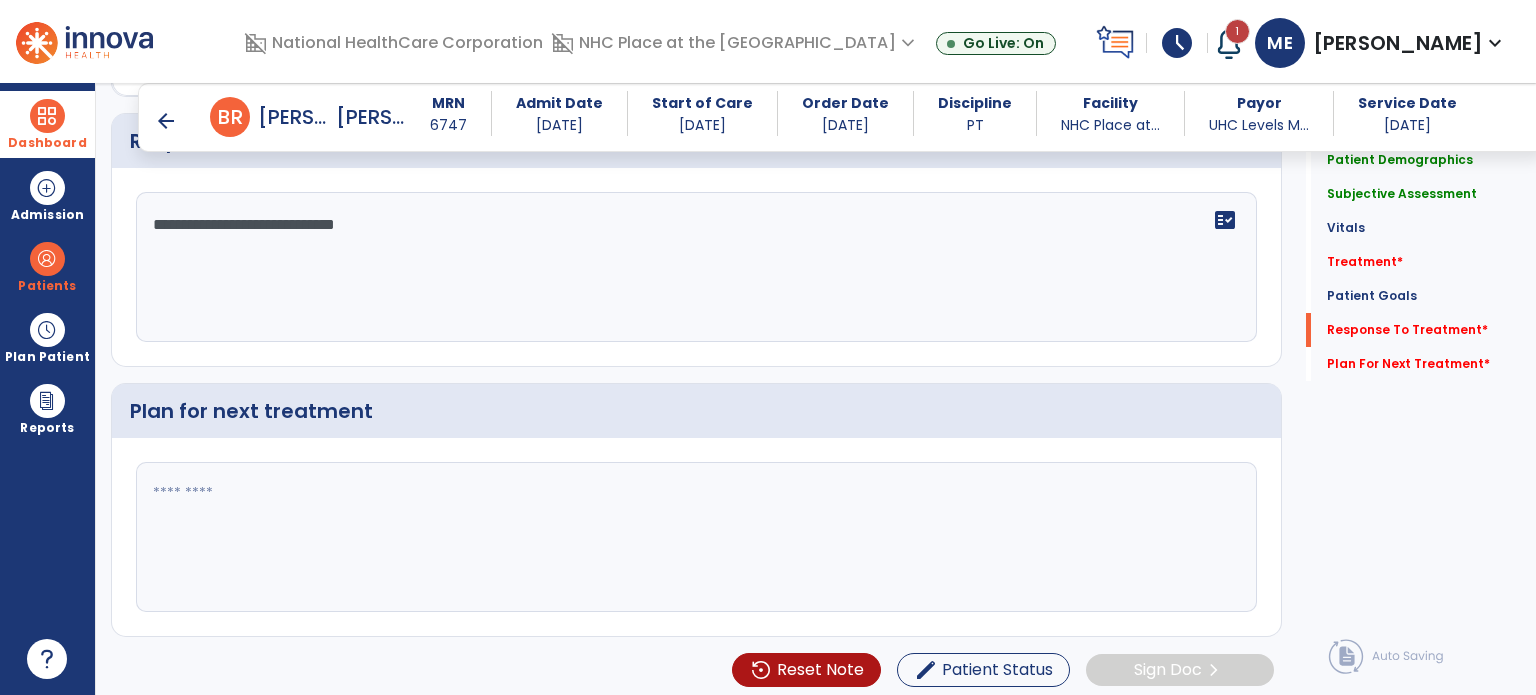 type on "**********" 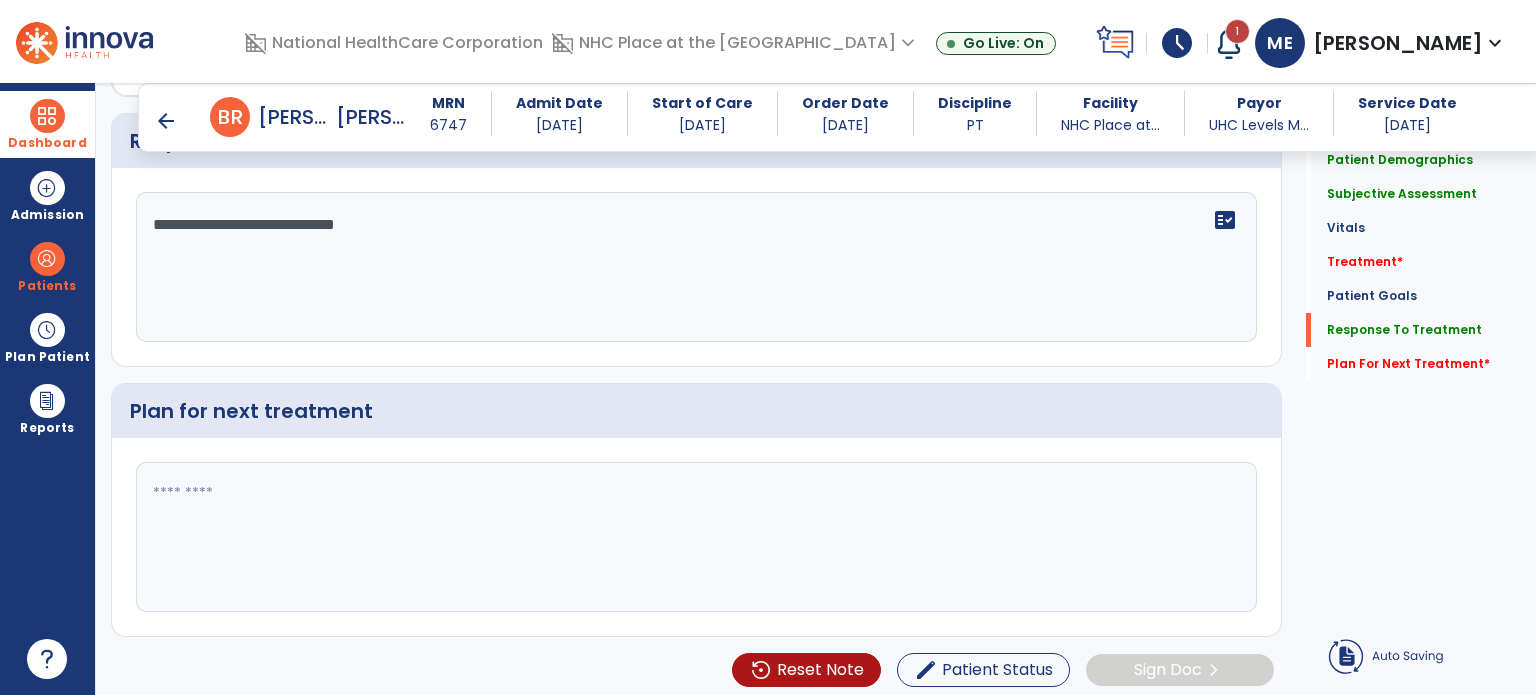 paste on "**********" 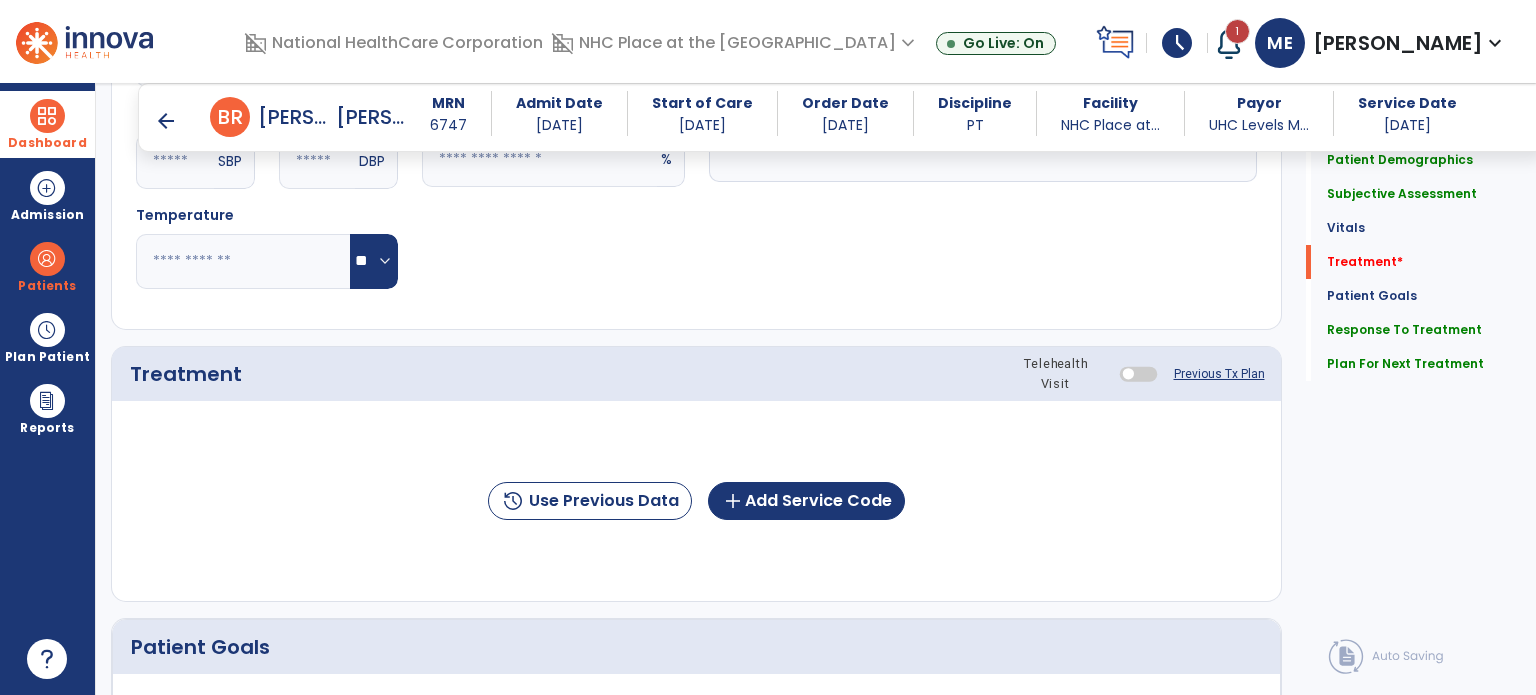 scroll, scrollTop: 1012, scrollLeft: 0, axis: vertical 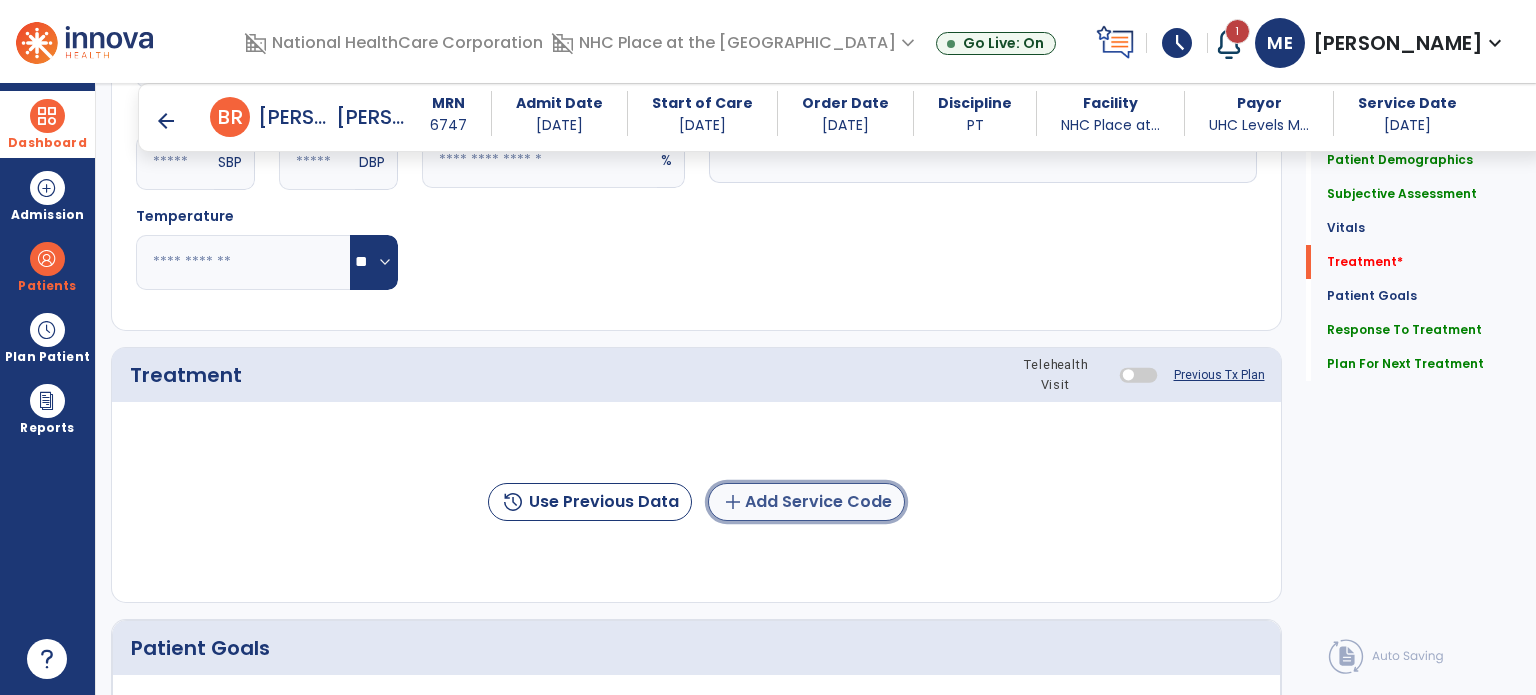 click on "add  Add Service Code" 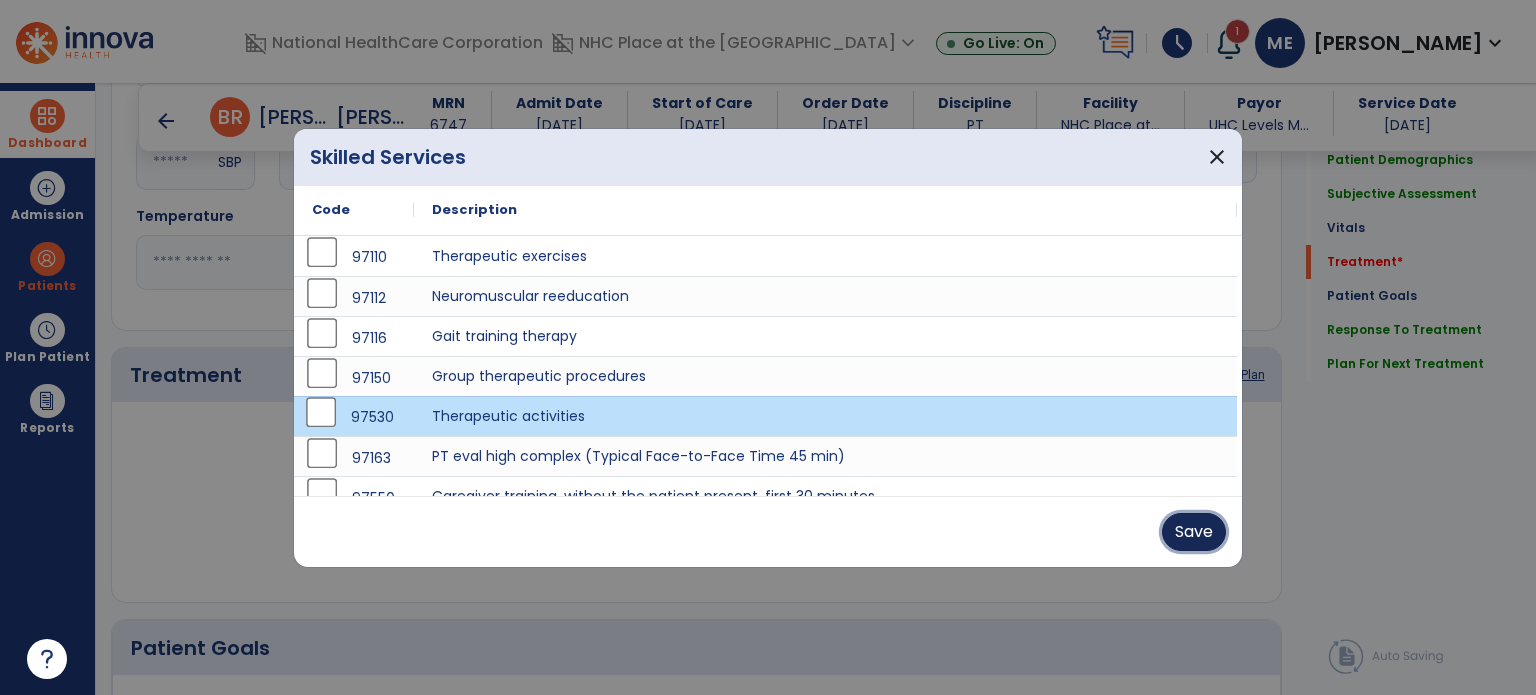 click on "Save" at bounding box center (1194, 532) 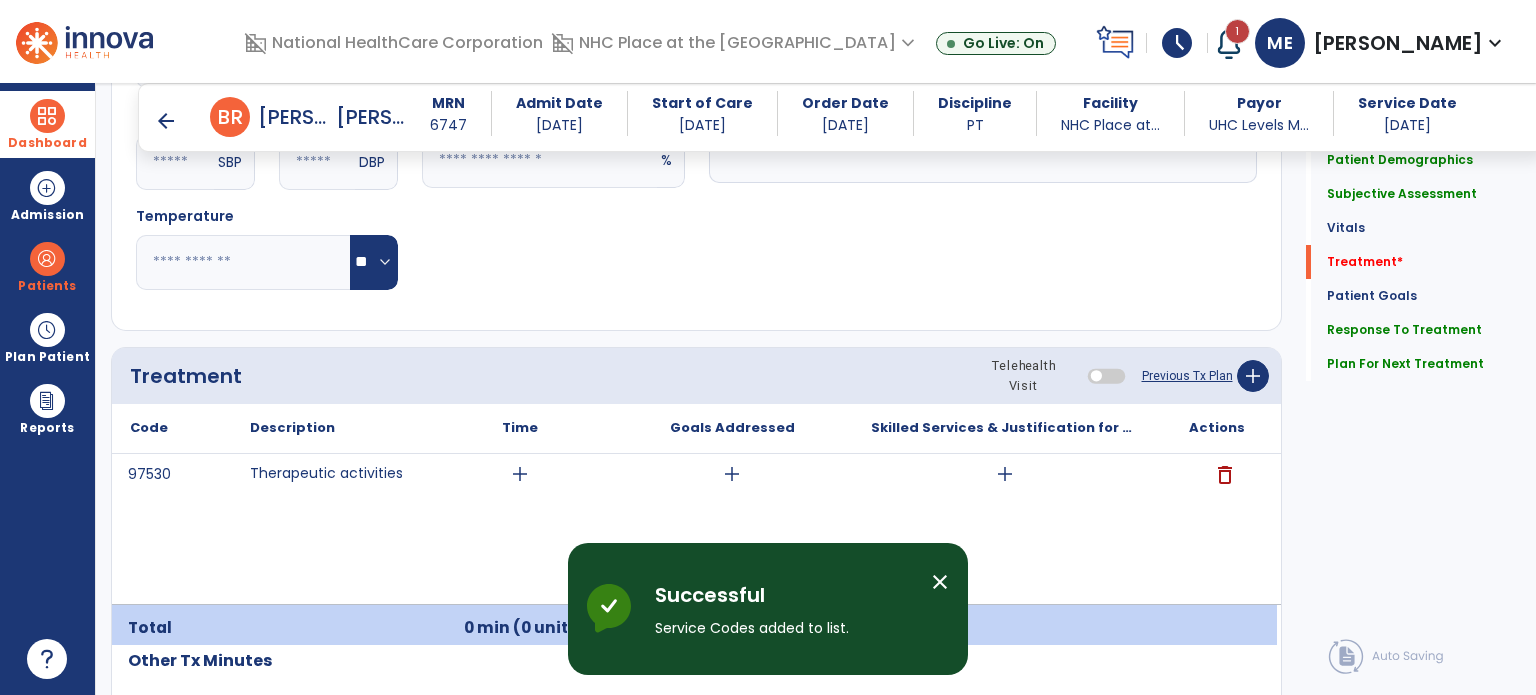 click on "add" at bounding box center [1005, 474] 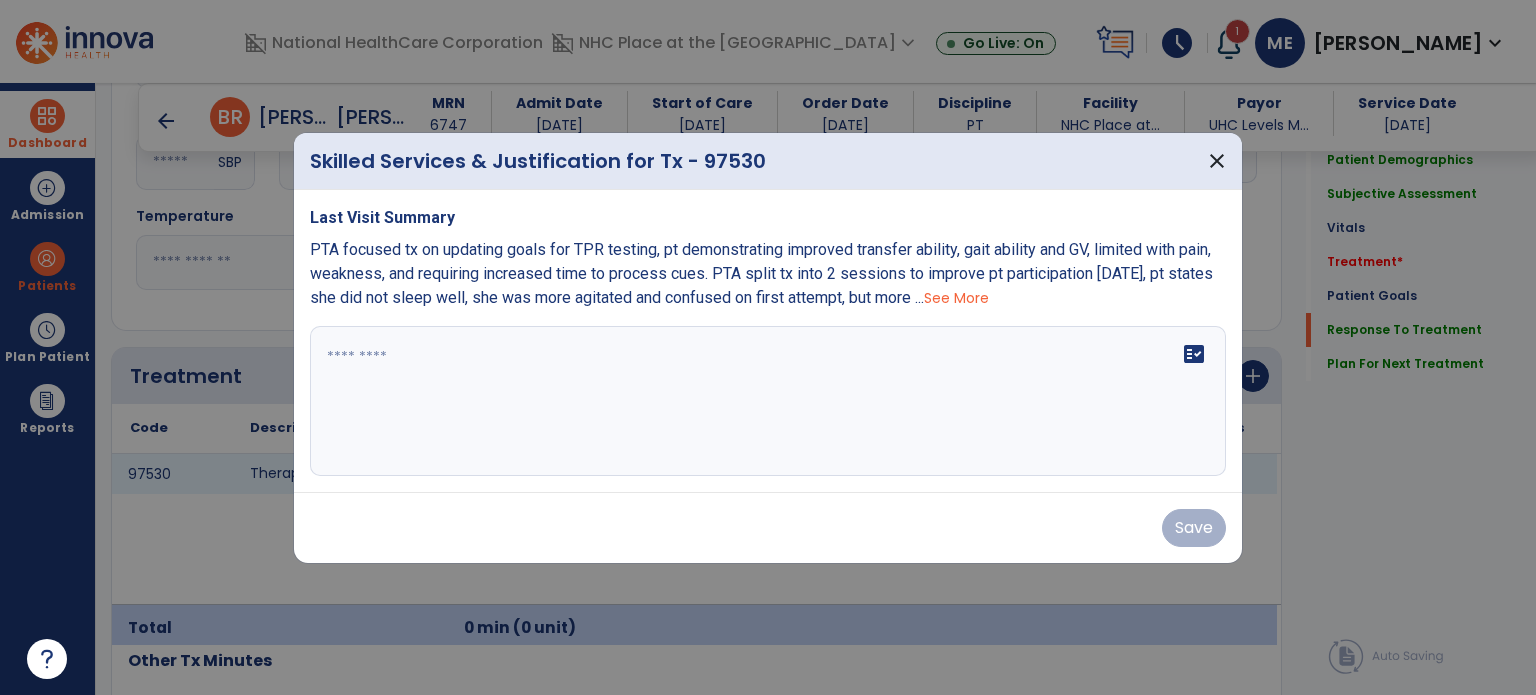 scroll, scrollTop: 2953, scrollLeft: 0, axis: vertical 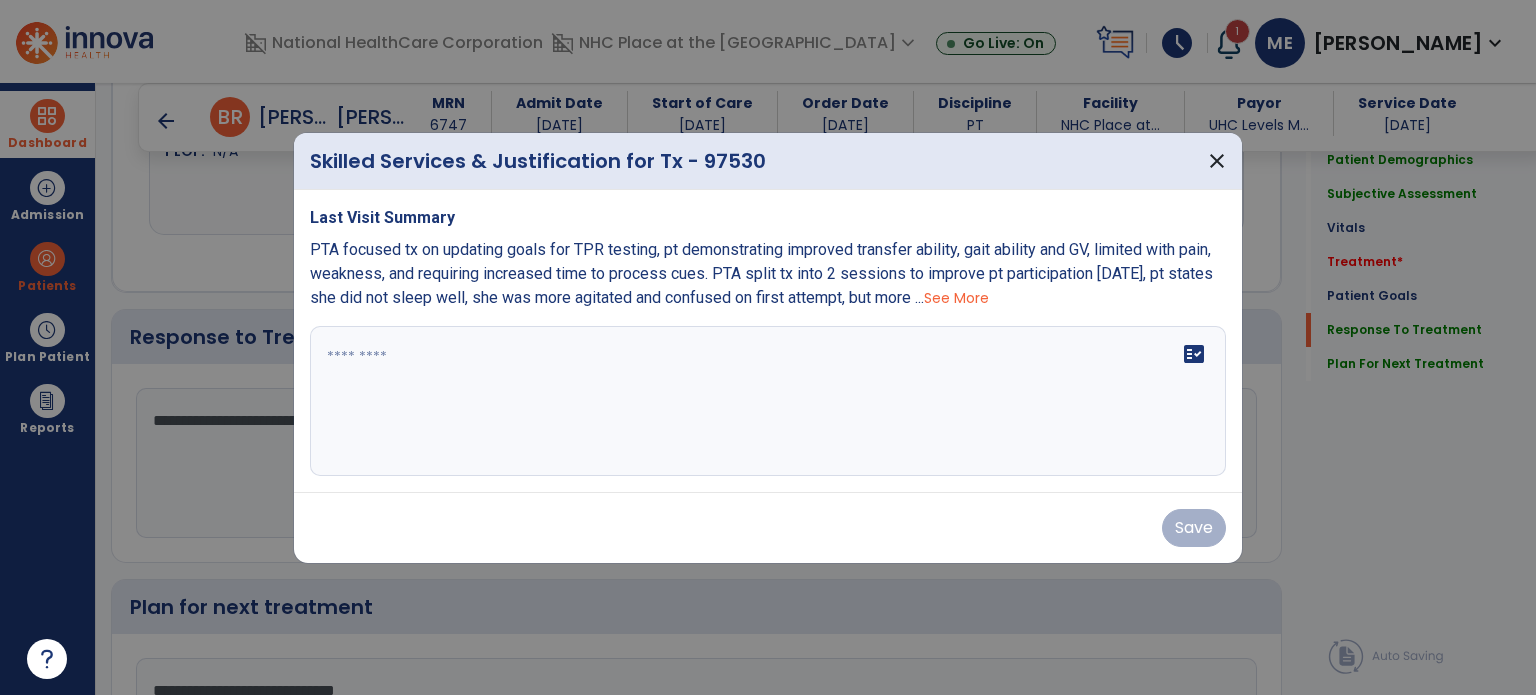 paste on "**********" 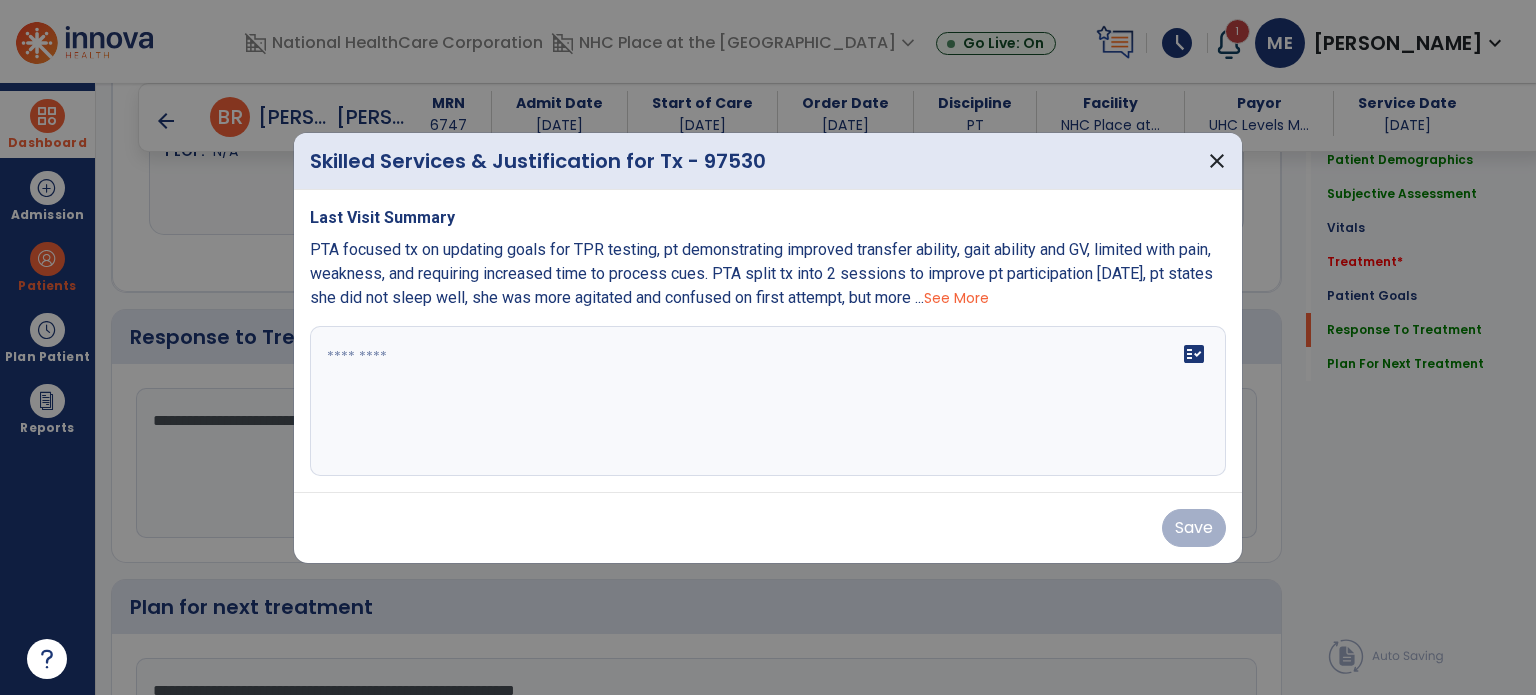 type on "**********" 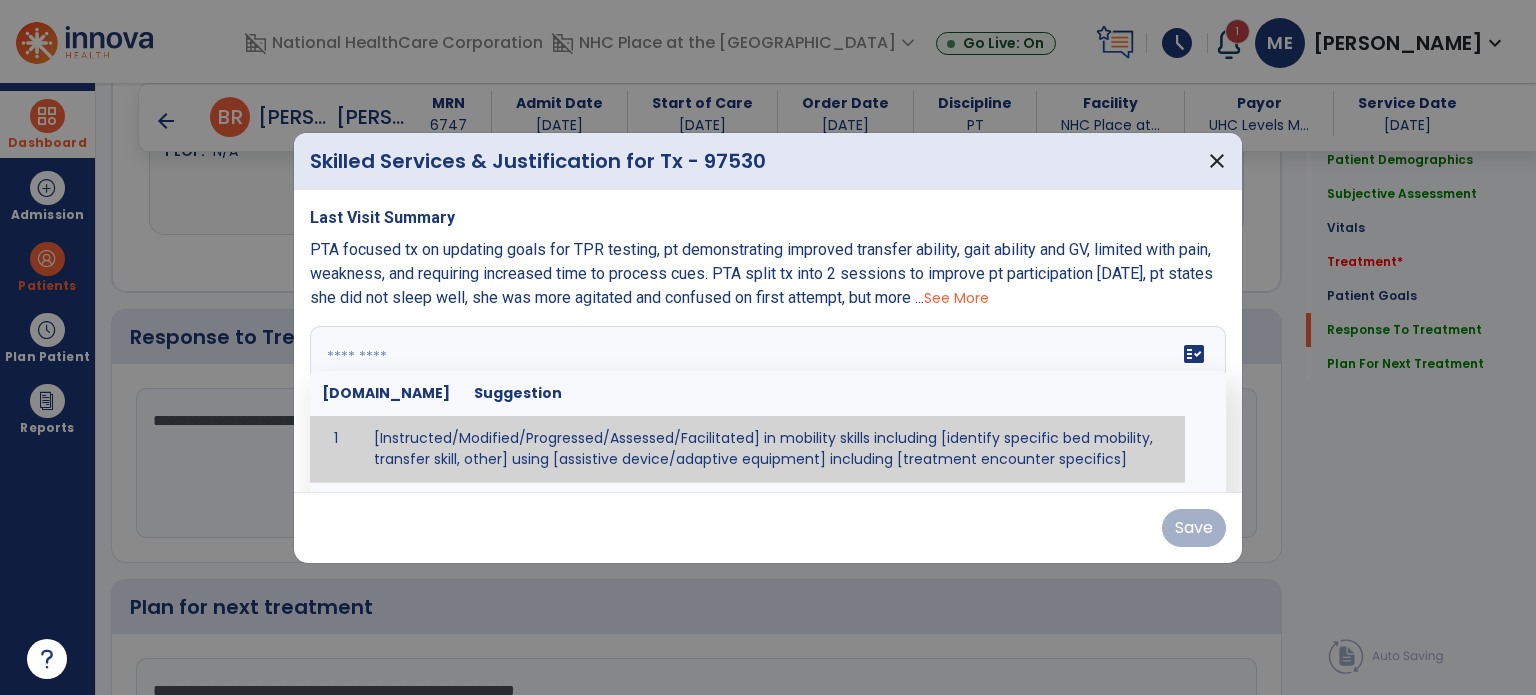 paste on "**********" 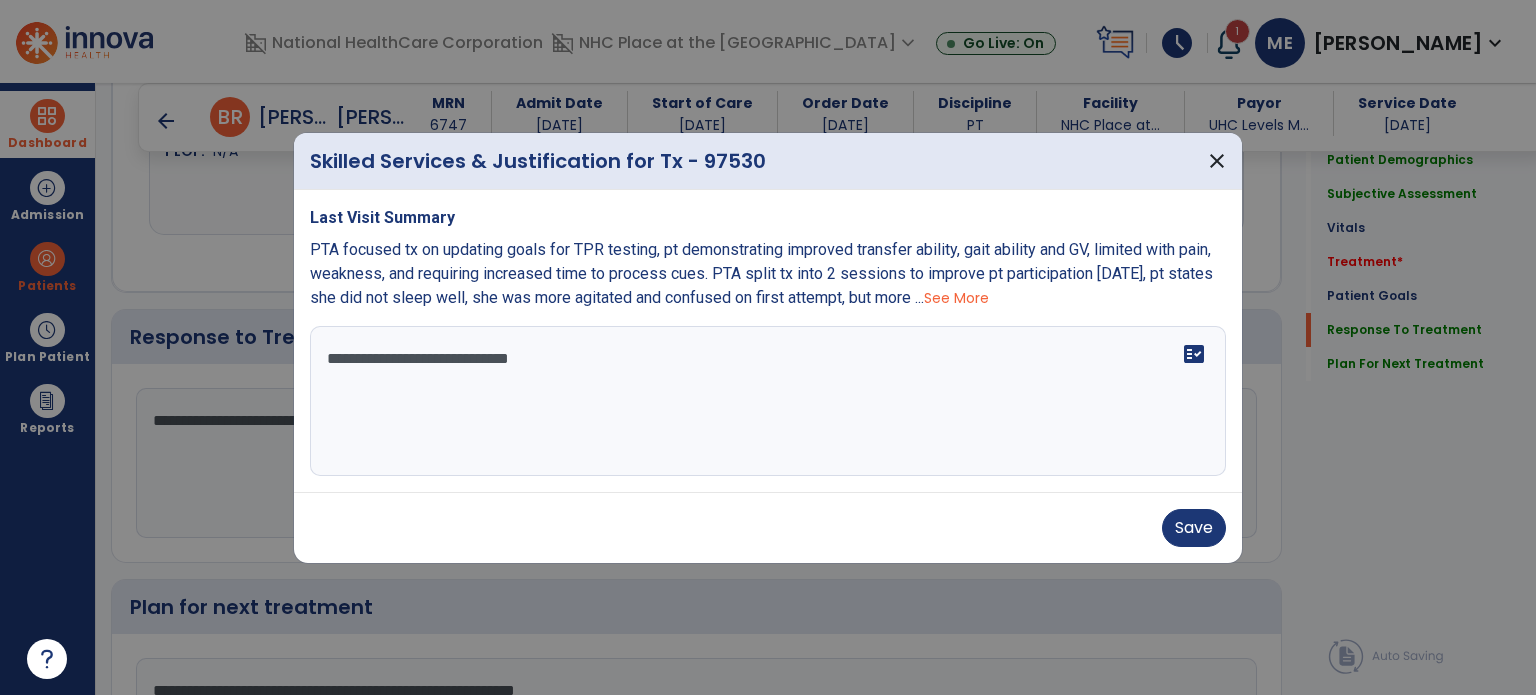click on "**********" at bounding box center (768, 401) 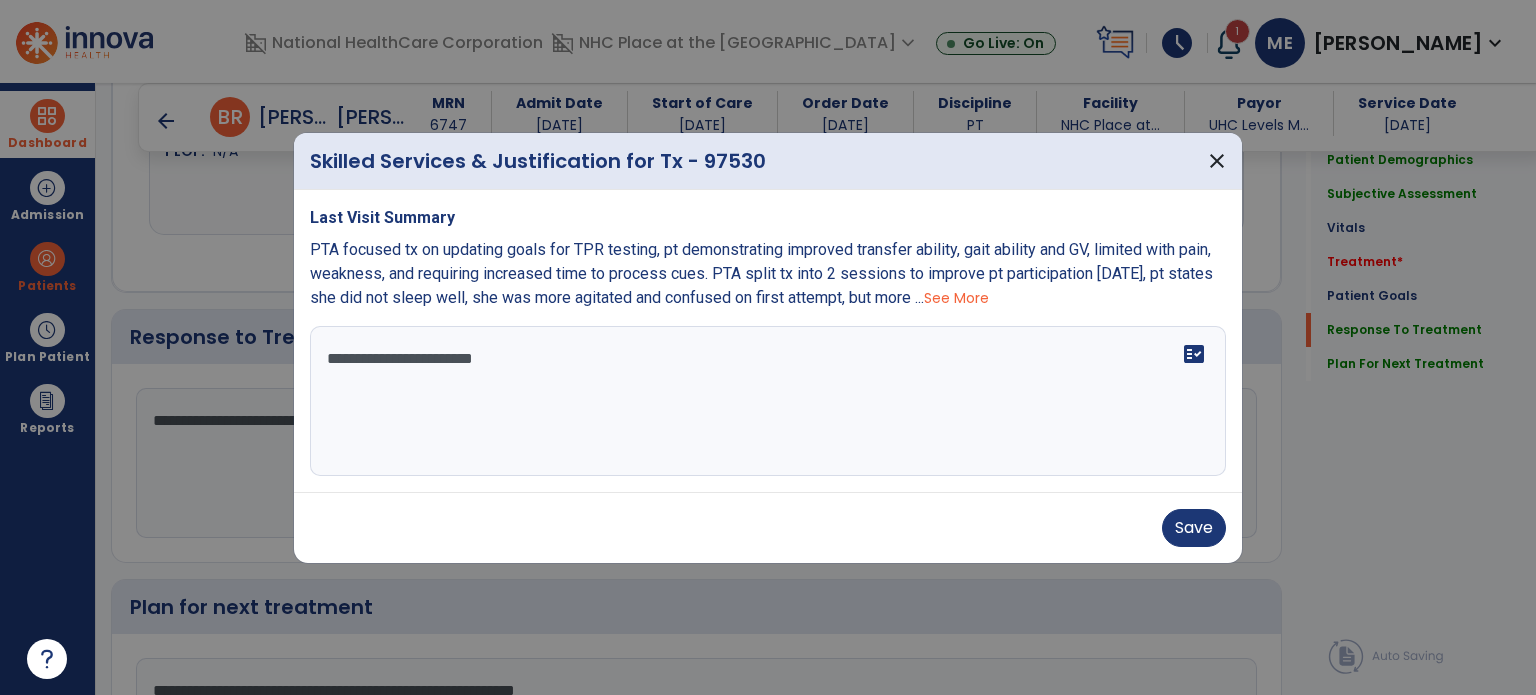 click on "**********" at bounding box center [768, 401] 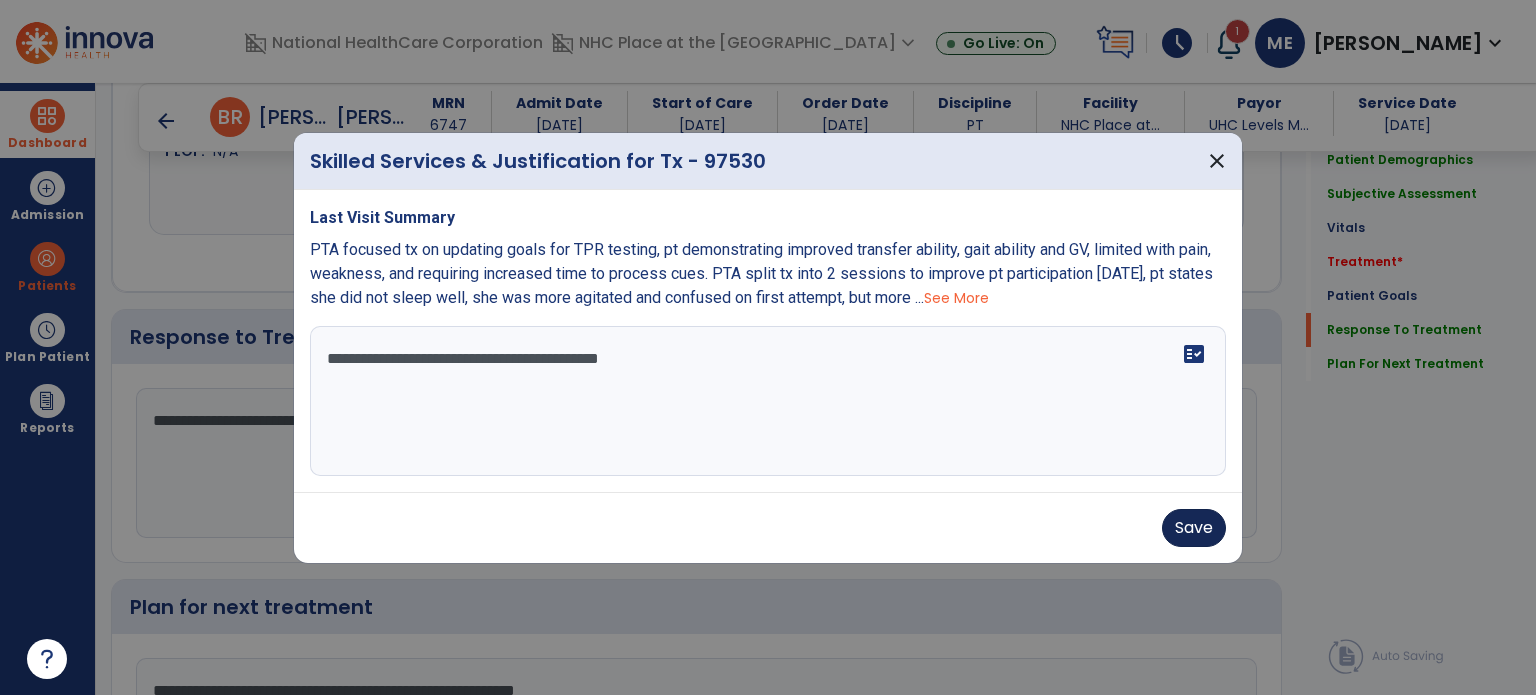 type on "**********" 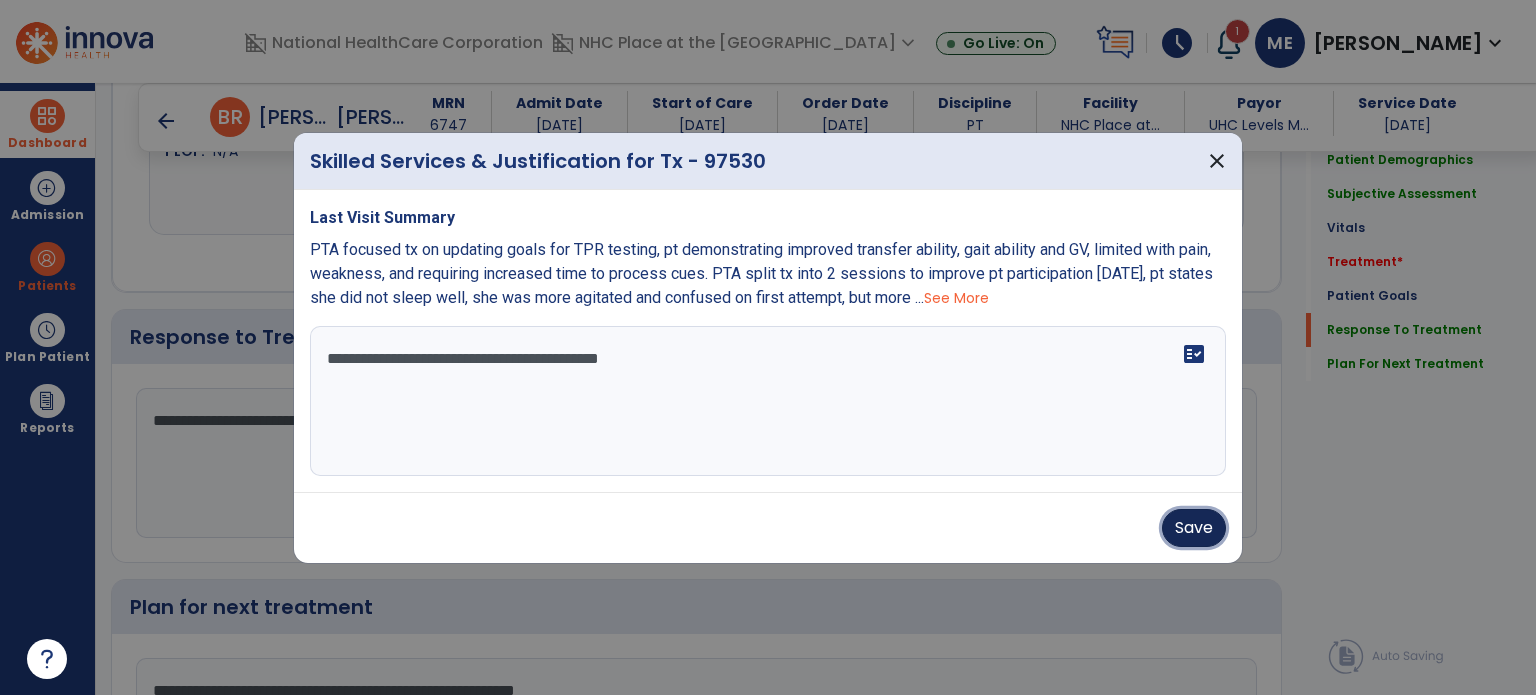 click on "Save" at bounding box center [1194, 528] 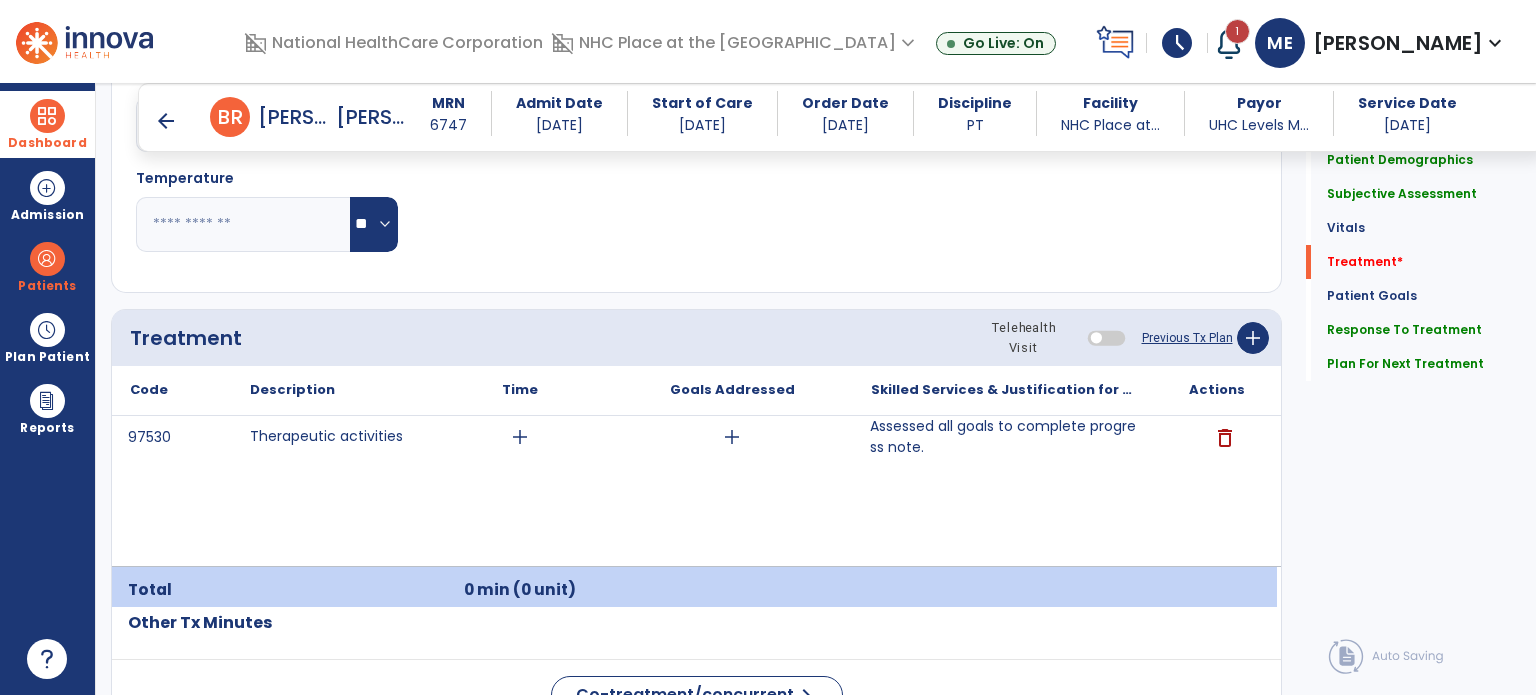 scroll, scrollTop: 1055, scrollLeft: 0, axis: vertical 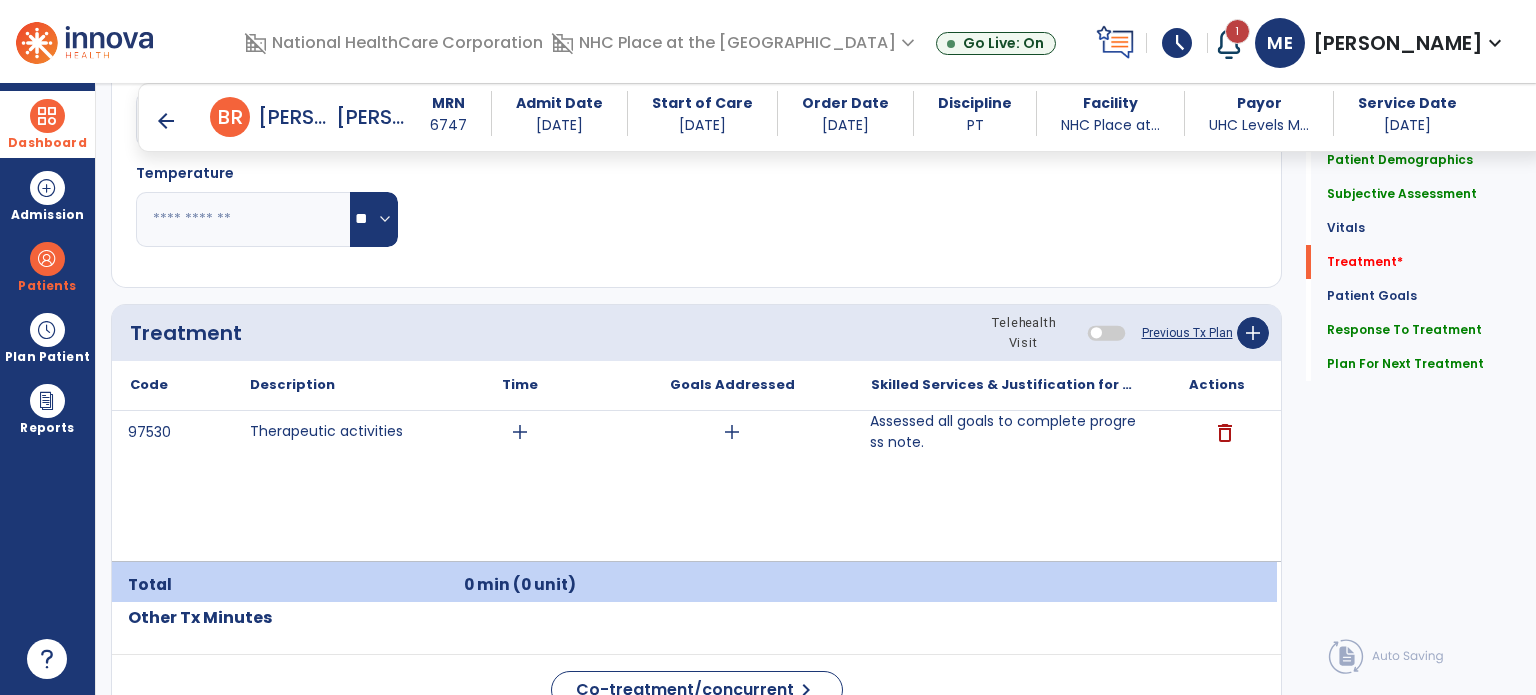 click on "add" at bounding box center (520, 432) 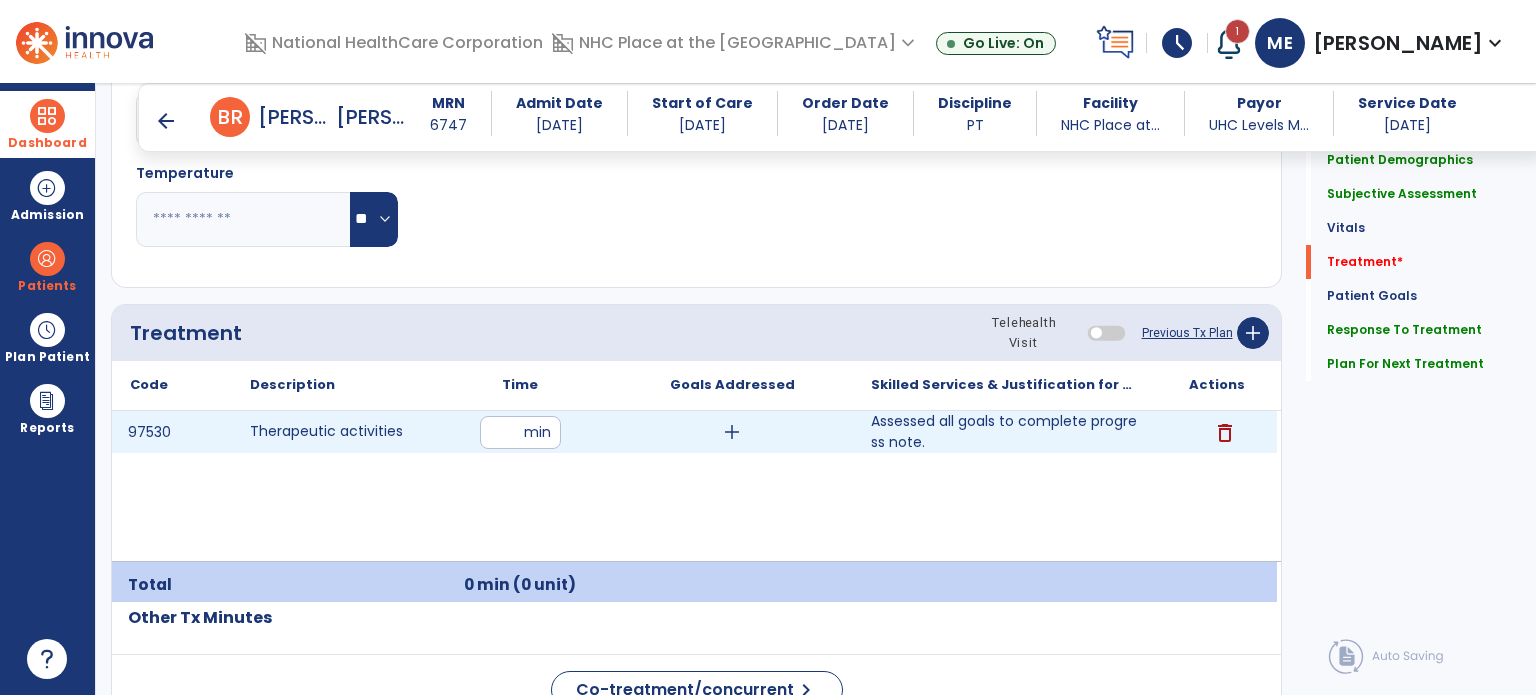 type on "**" 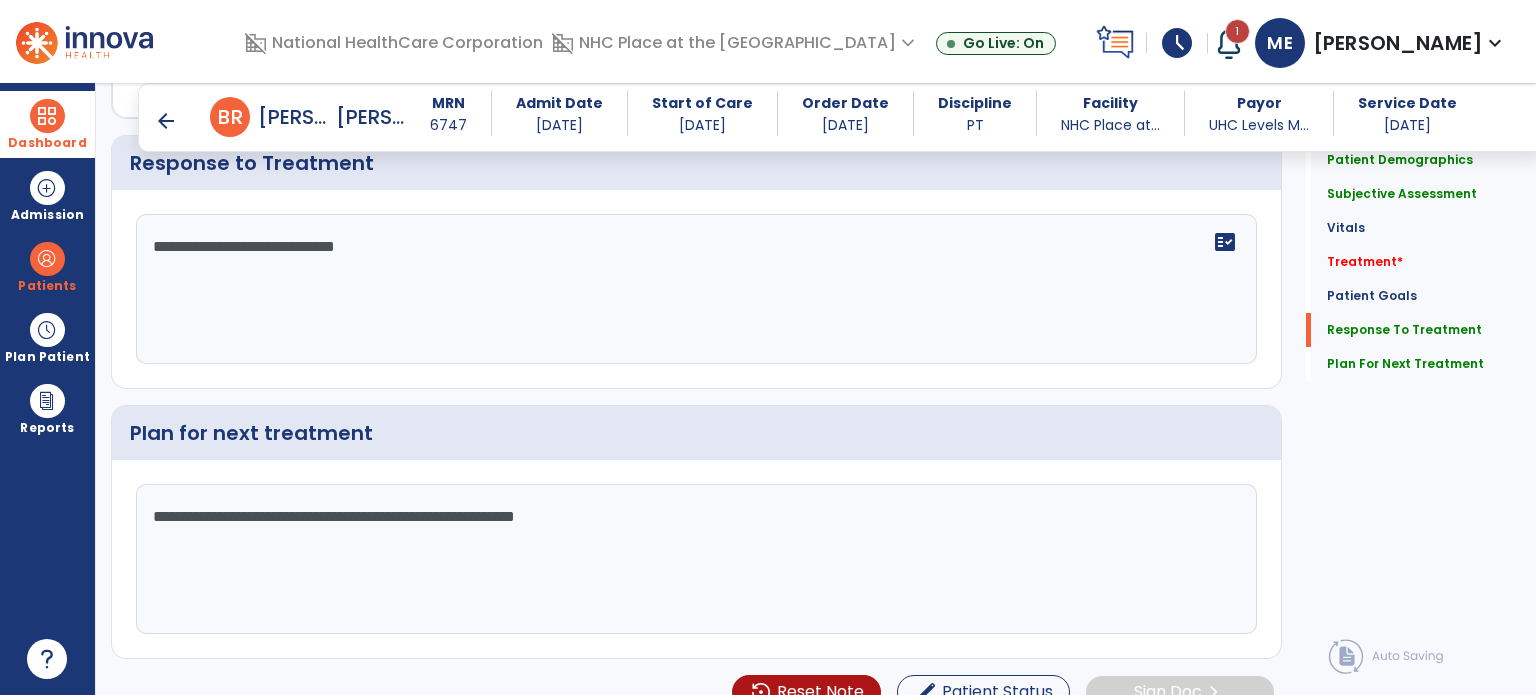 scroll, scrollTop: 3148, scrollLeft: 0, axis: vertical 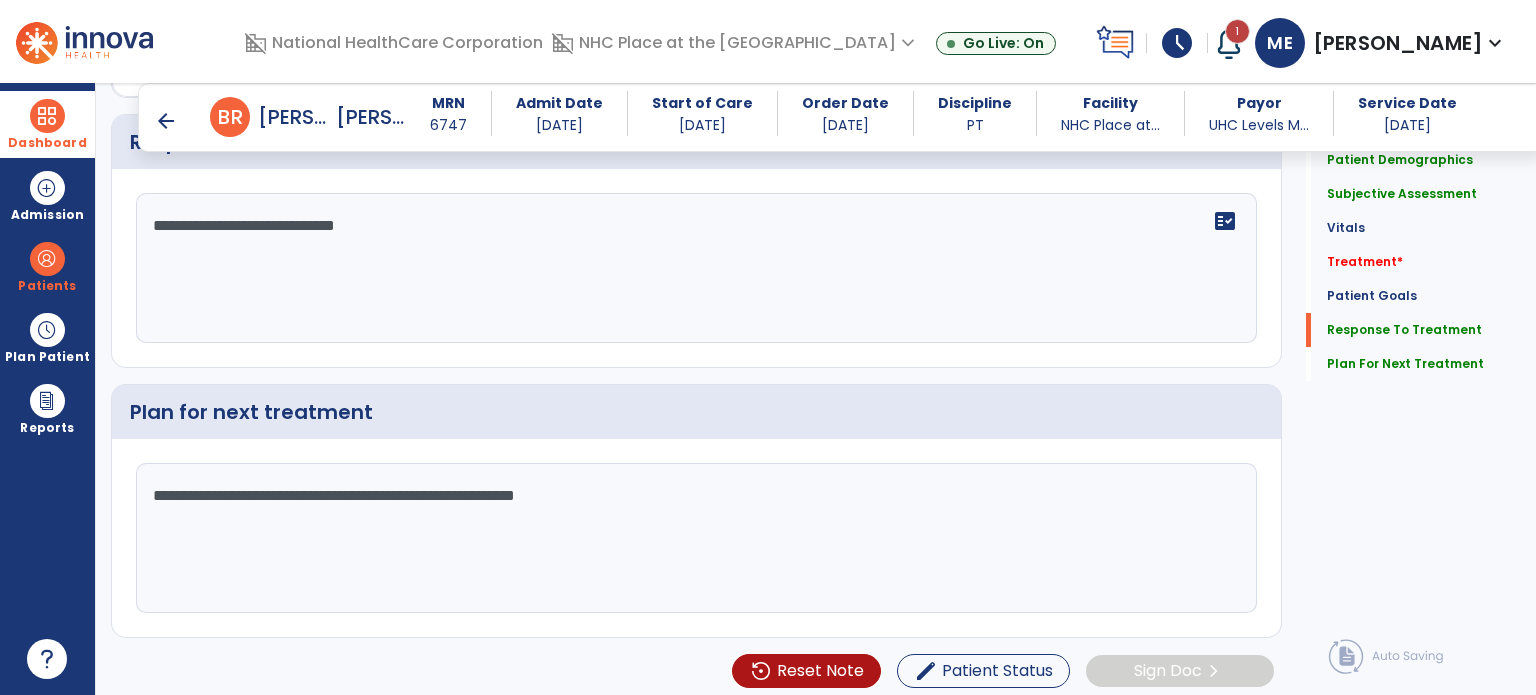 click on "**********" 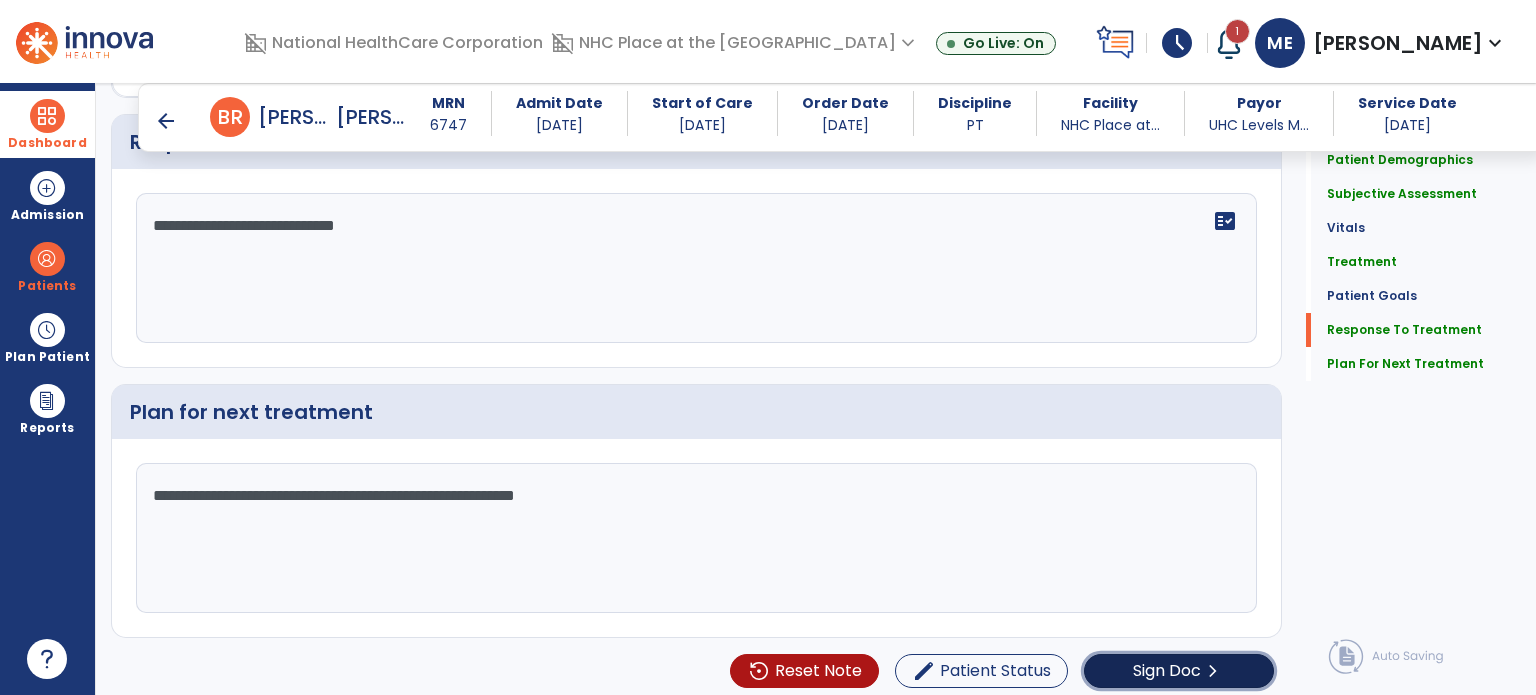 click on "Sign Doc" 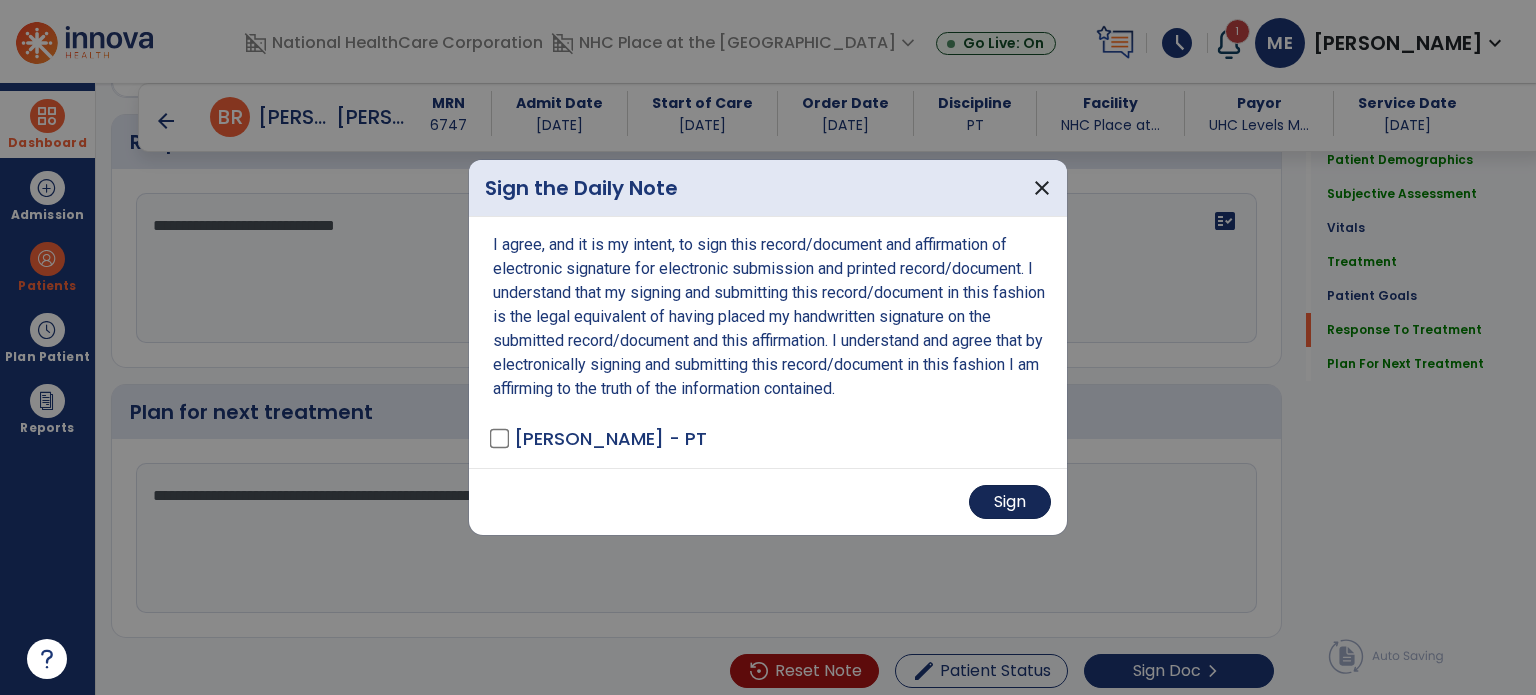 click on "Sign" at bounding box center (1010, 502) 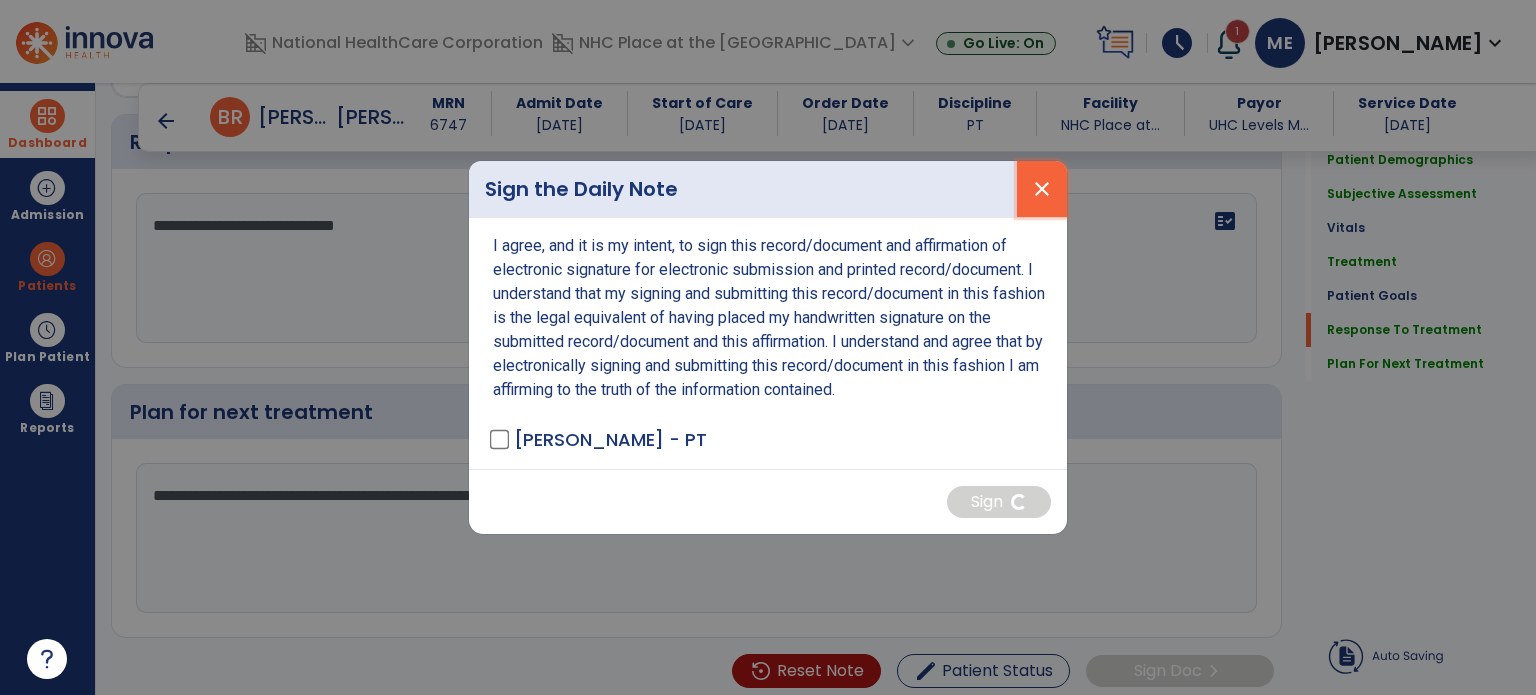 click on "close" at bounding box center [1042, 189] 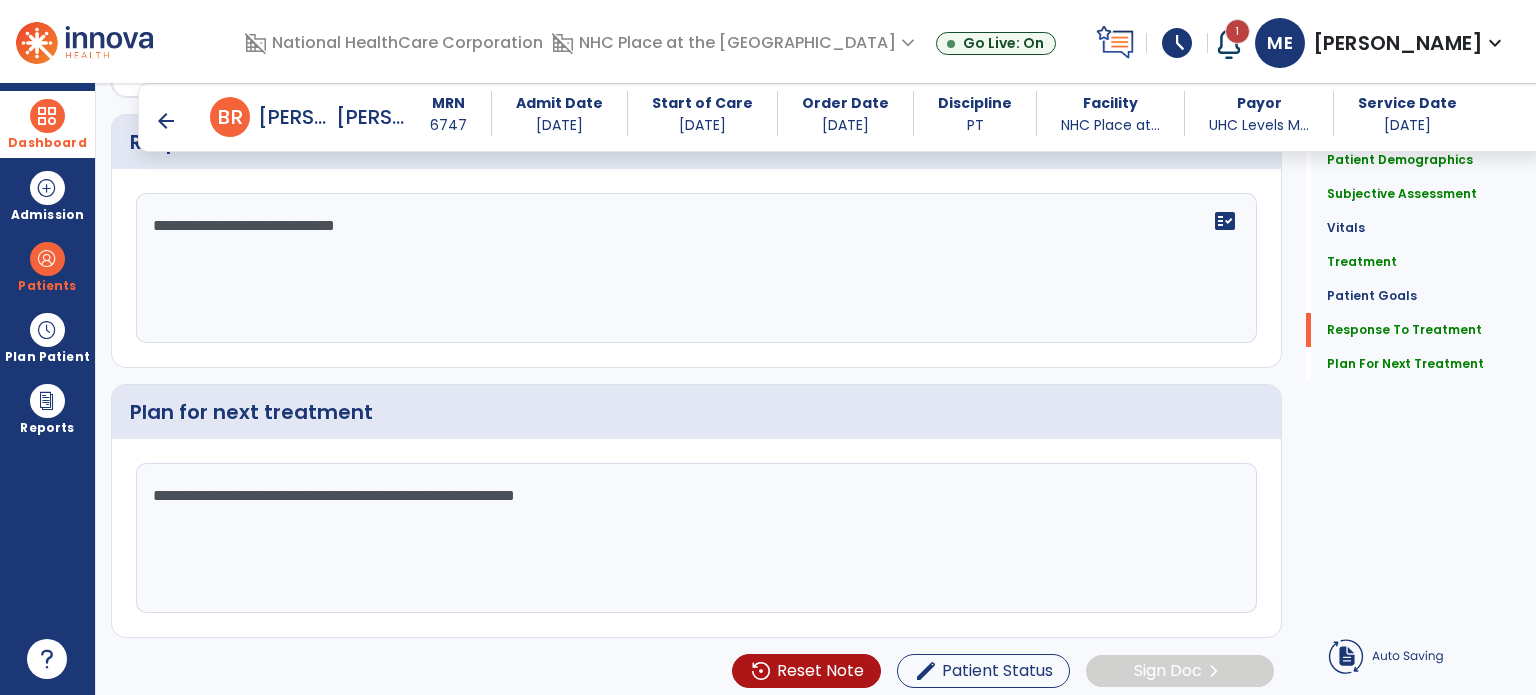 click on "Quick Links  Patient Demographics   Patient Demographics   Subjective Assessment   Subjective Assessment   Vitals   Vitals   Treatment   Treatment   Patient Goals   Patient Goals   Response To Treatment   Response To Treatment   Plan For Next Treatment   Plan For Next Treatment" 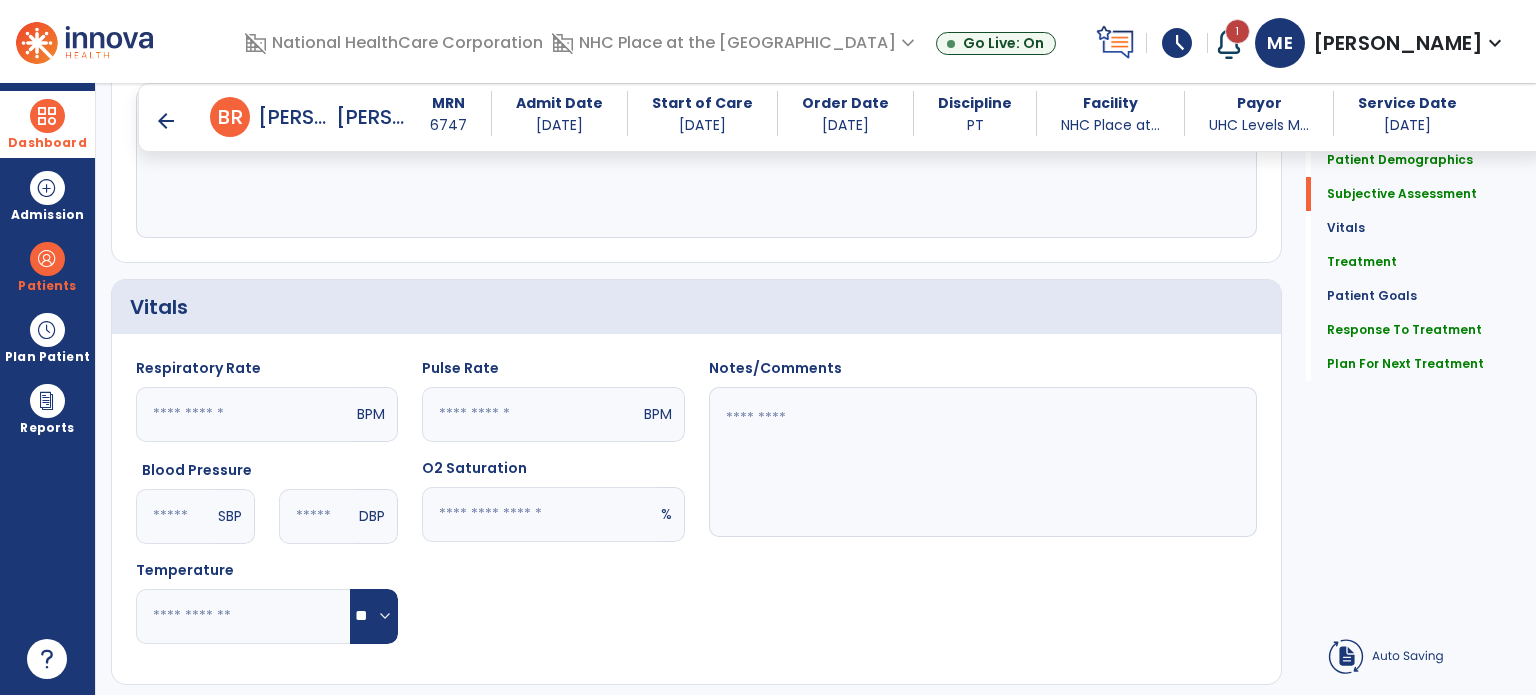 scroll, scrollTop: 0, scrollLeft: 0, axis: both 